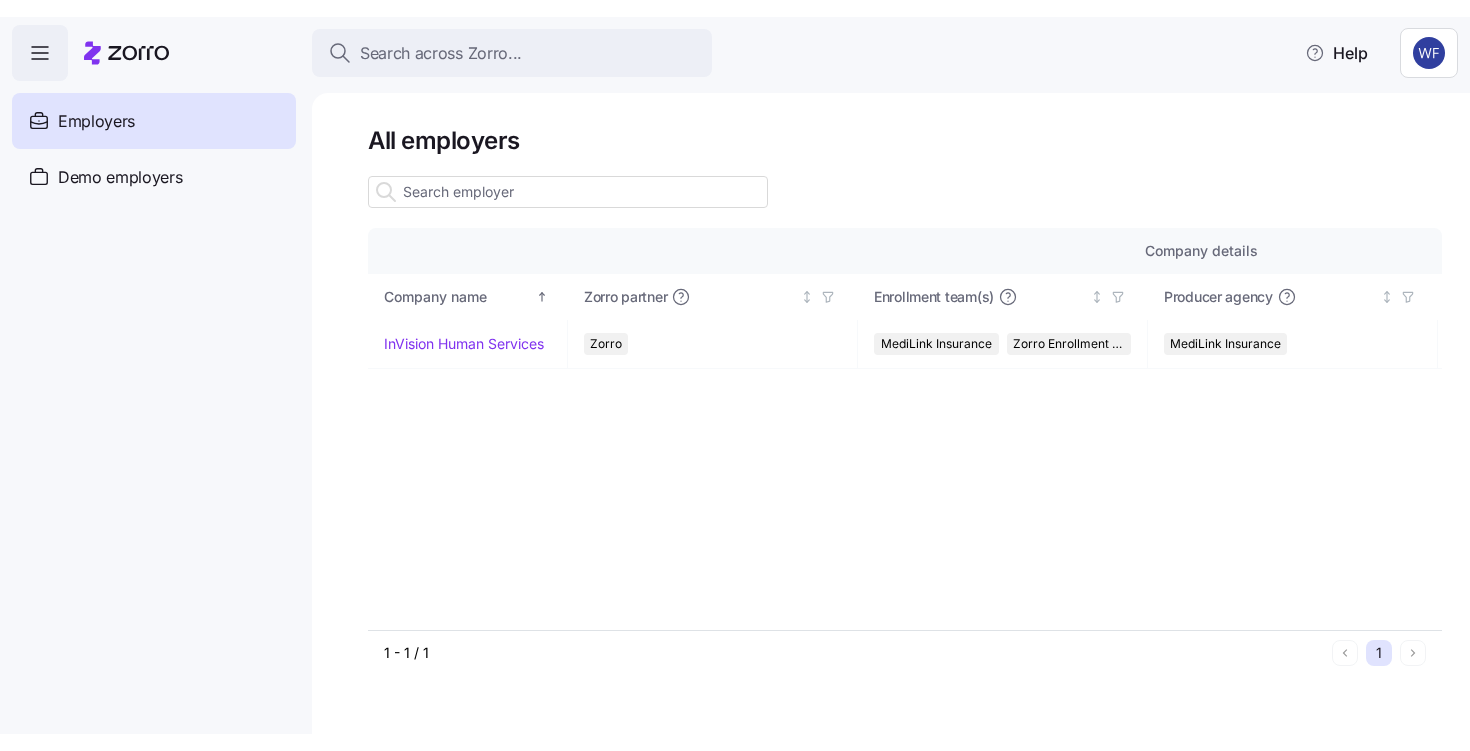 scroll, scrollTop: 0, scrollLeft: 0, axis: both 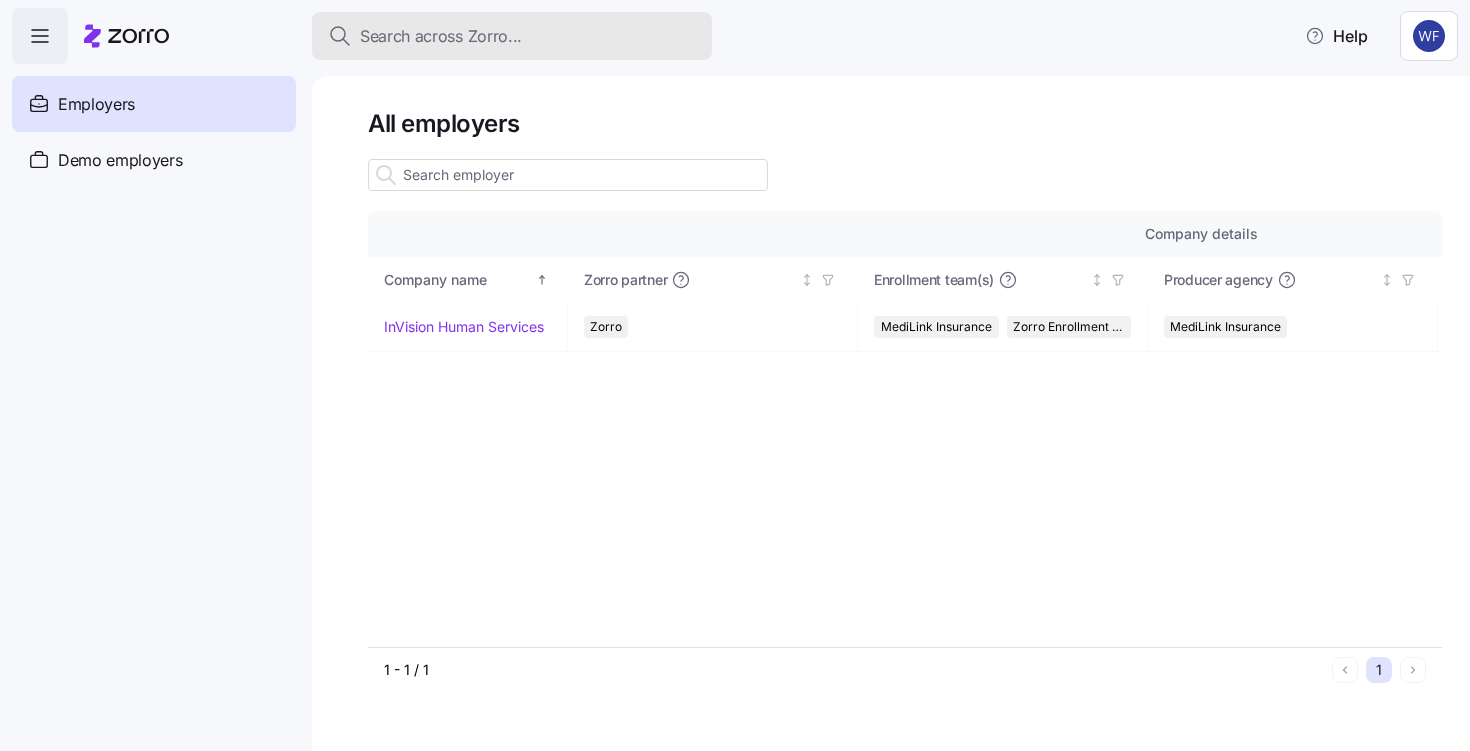 click on "Search across Zorro..." at bounding box center [441, 36] 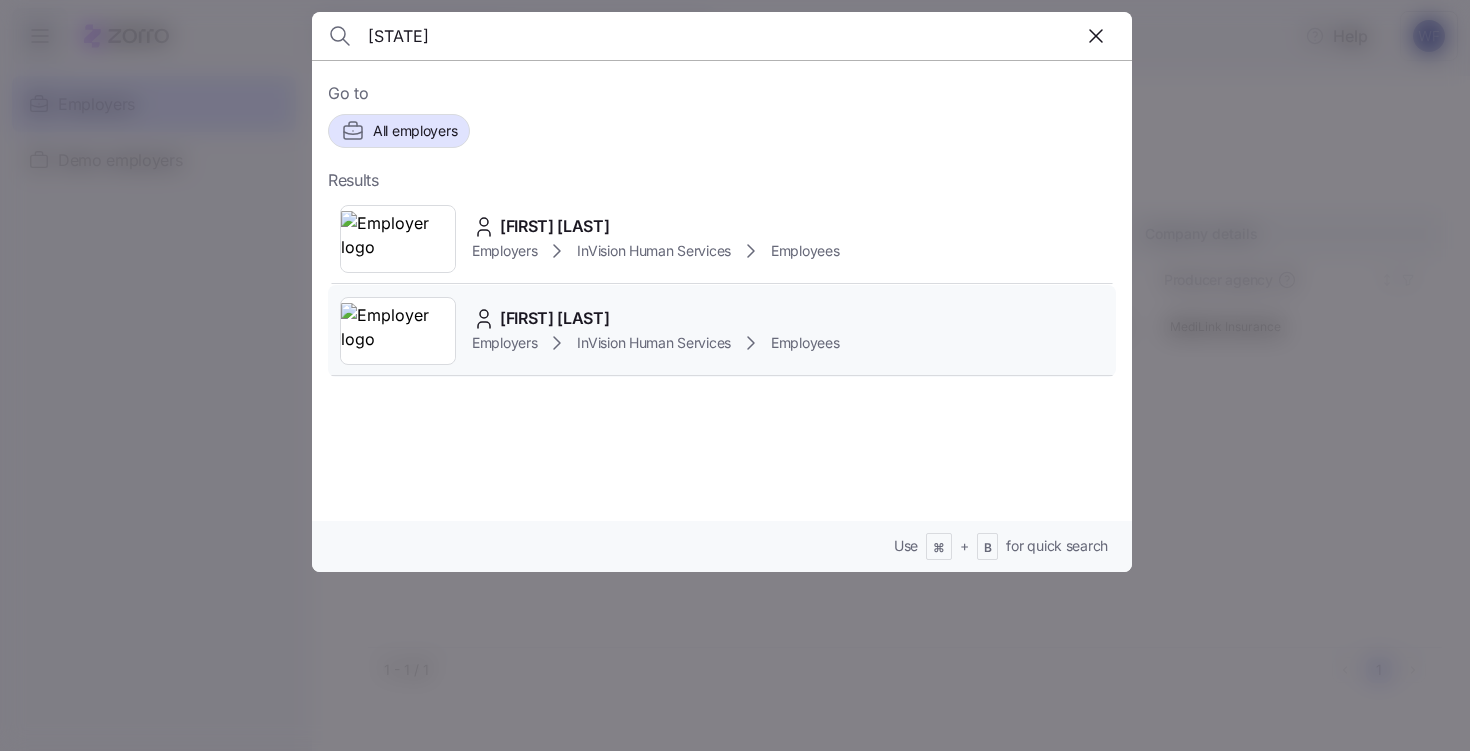type on "penn" 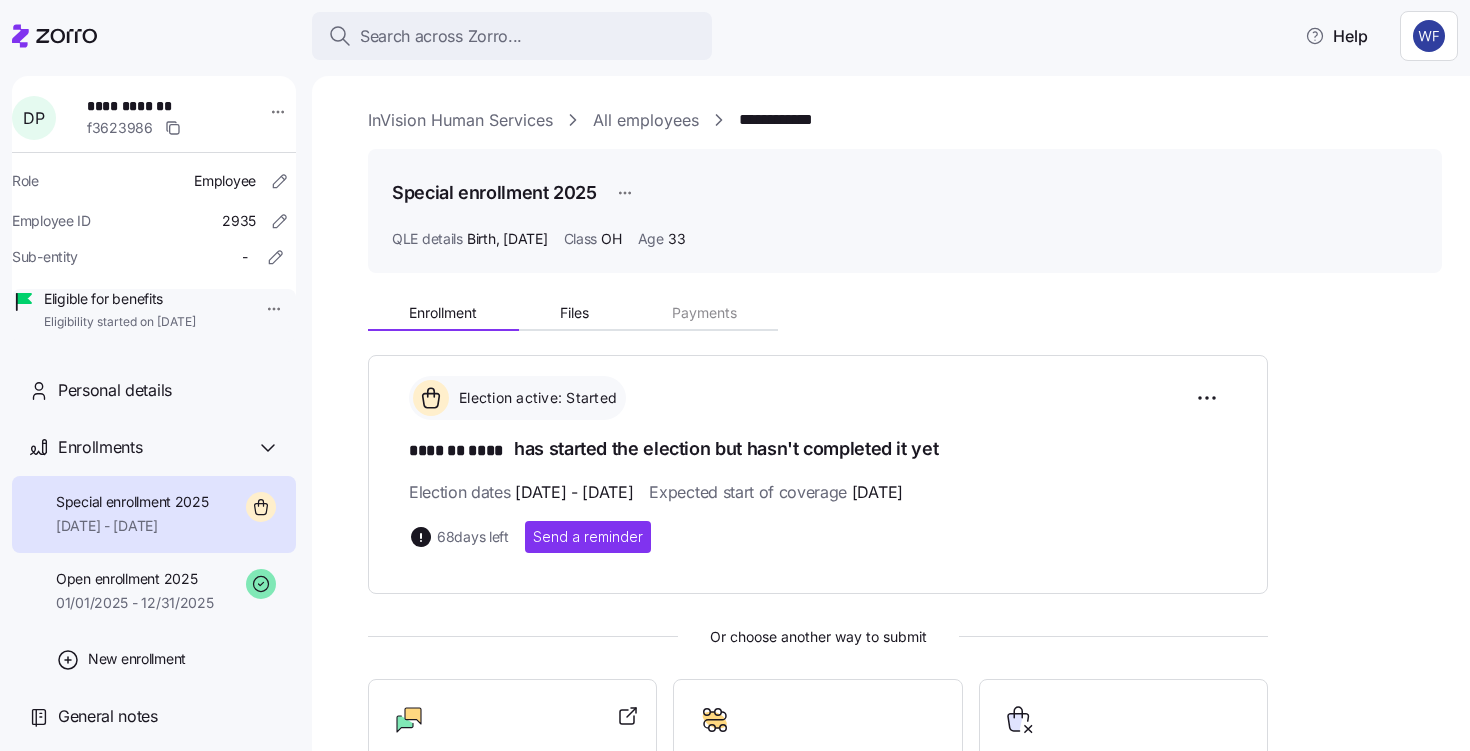 scroll, scrollTop: 165, scrollLeft: 0, axis: vertical 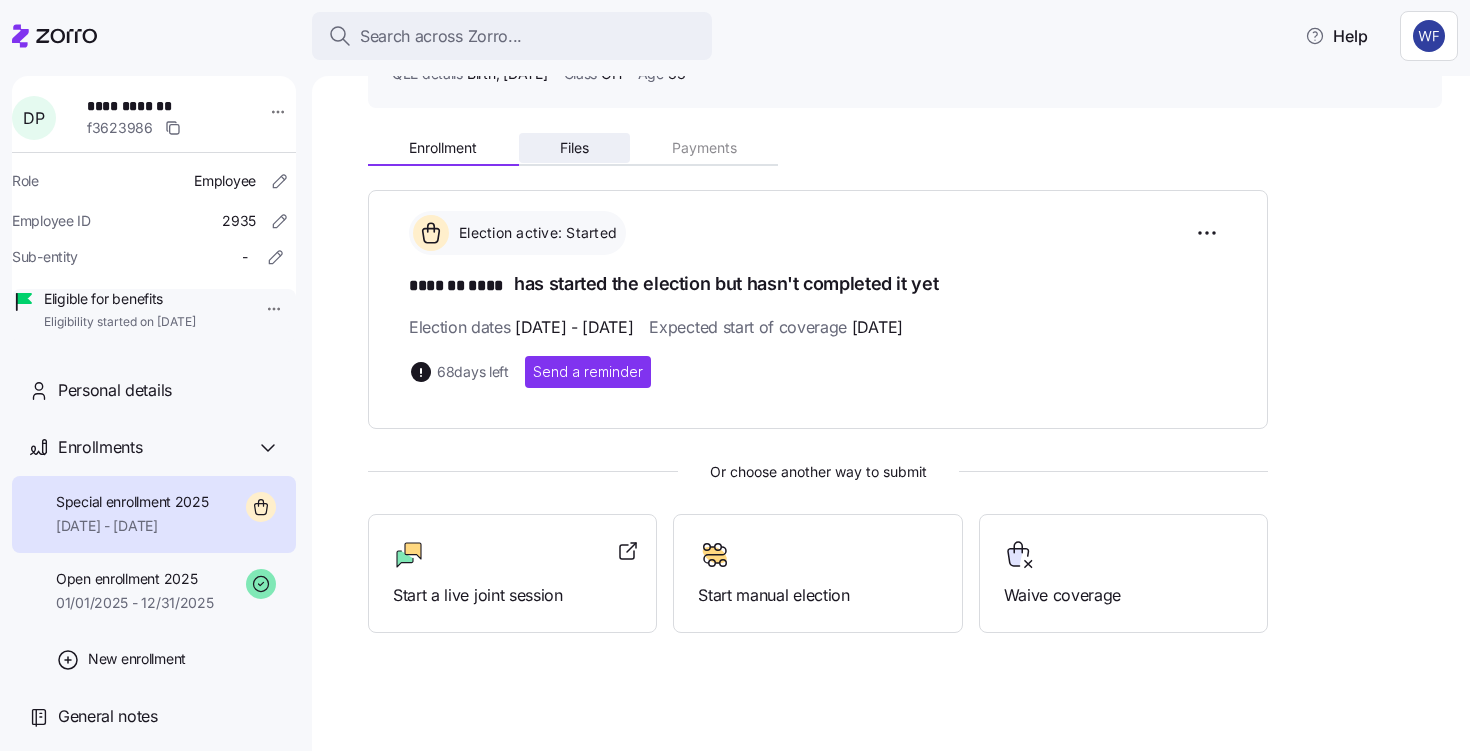 click on "Files" at bounding box center (574, 148) 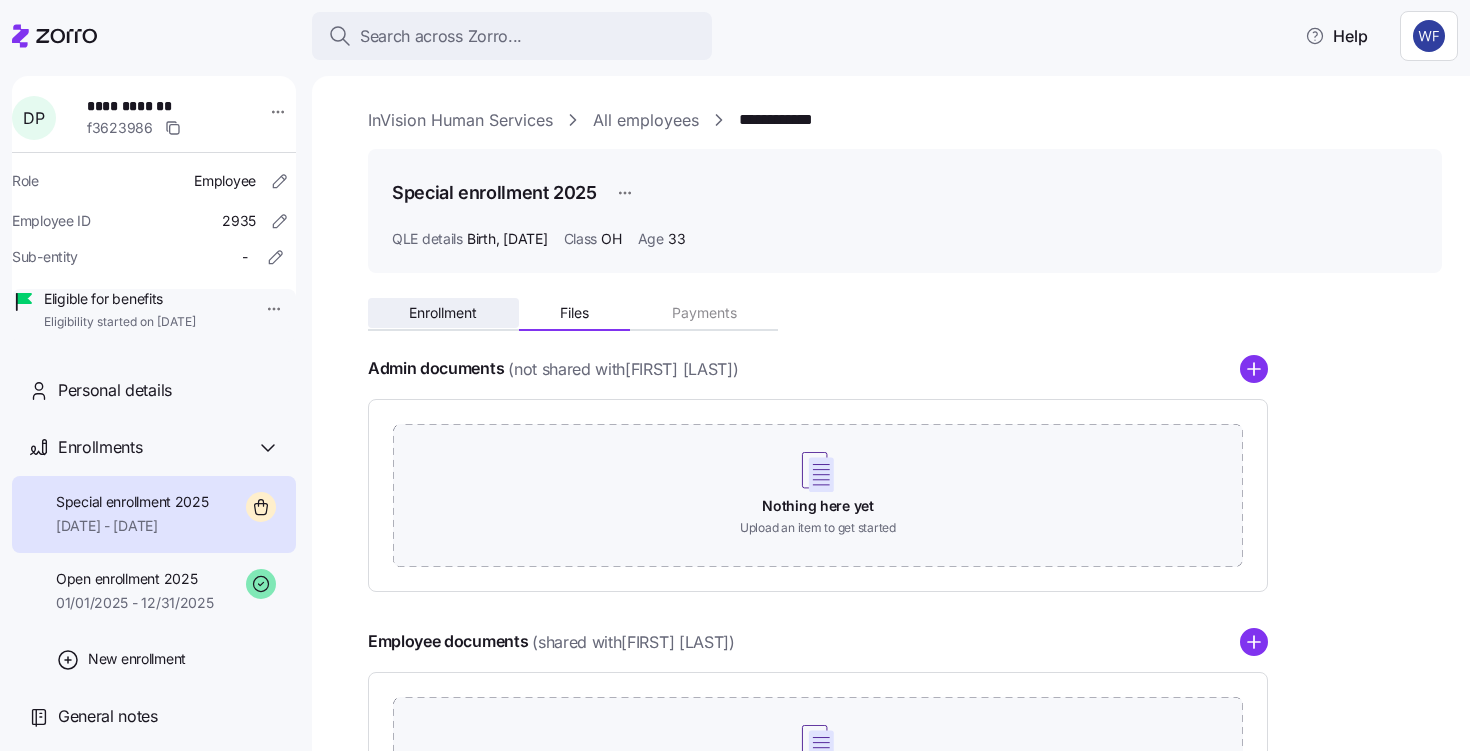 click on "Enrollment" at bounding box center [443, 313] 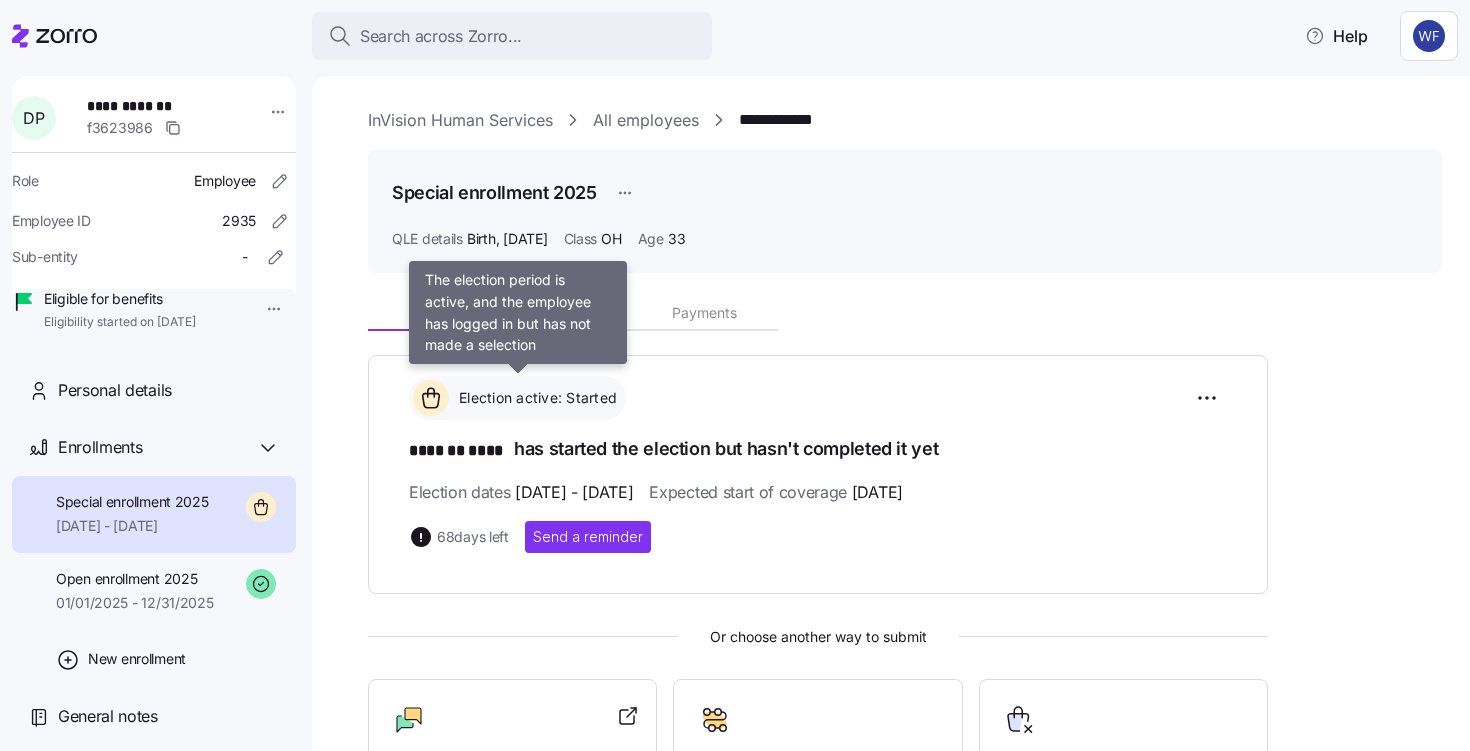 scroll, scrollTop: 165, scrollLeft: 0, axis: vertical 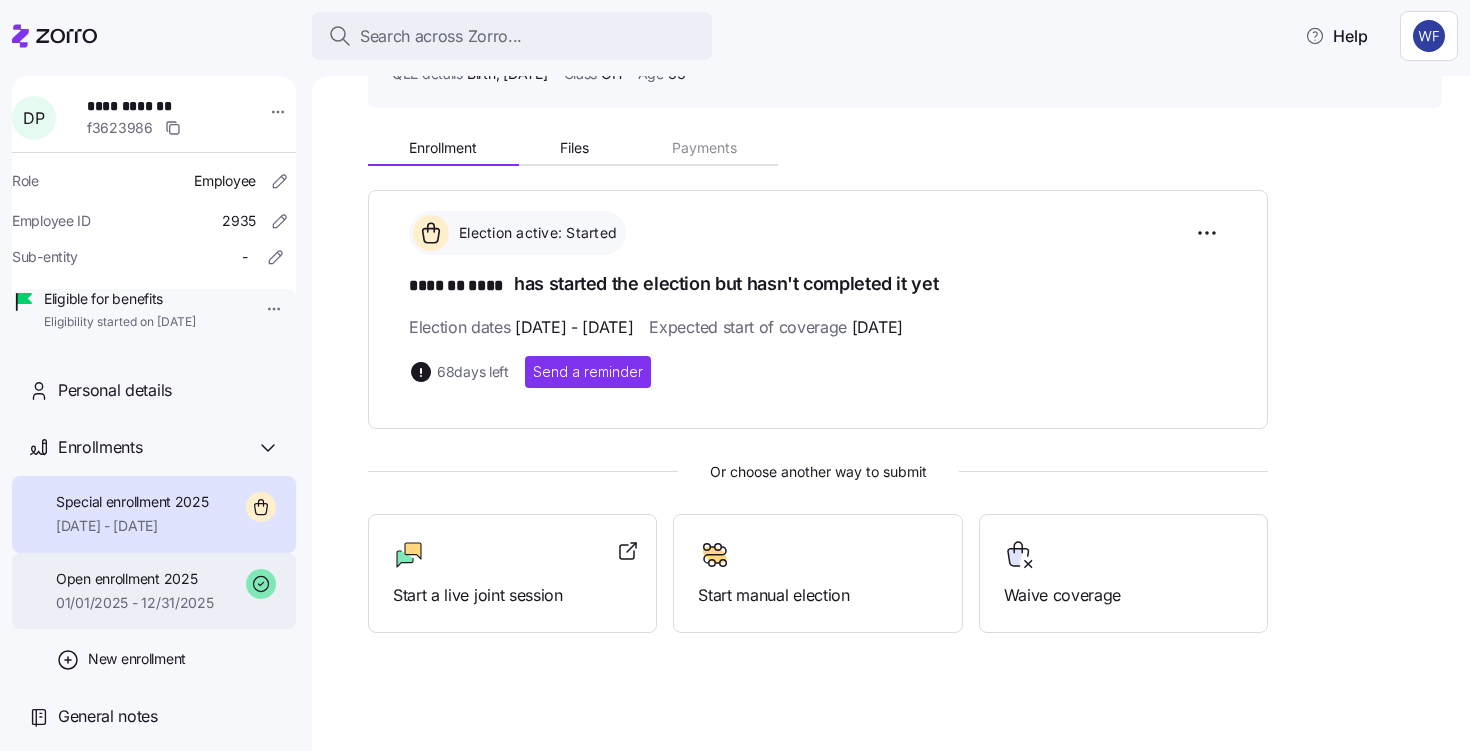 click on "01/01/2025 - 12/31/2025" at bounding box center [135, 603] 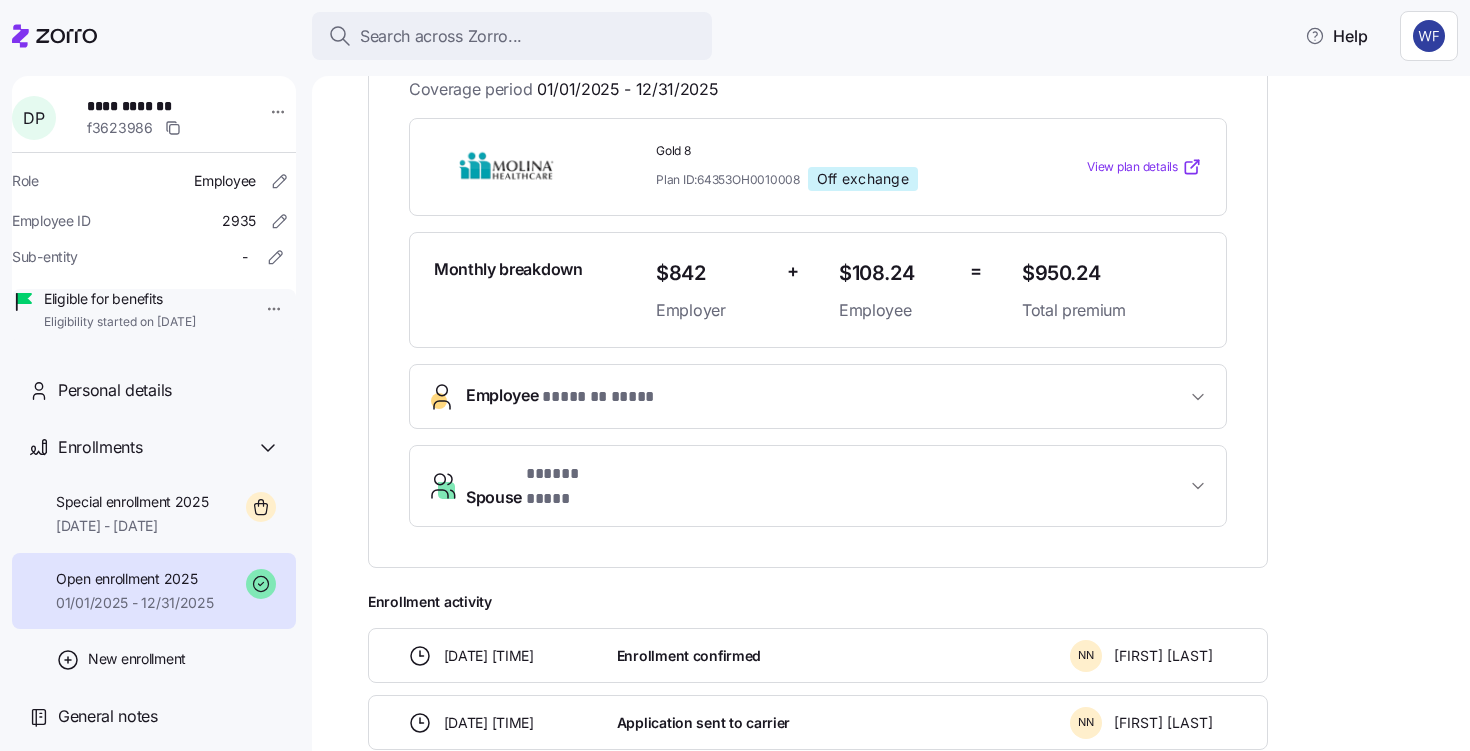 scroll, scrollTop: 449, scrollLeft: 0, axis: vertical 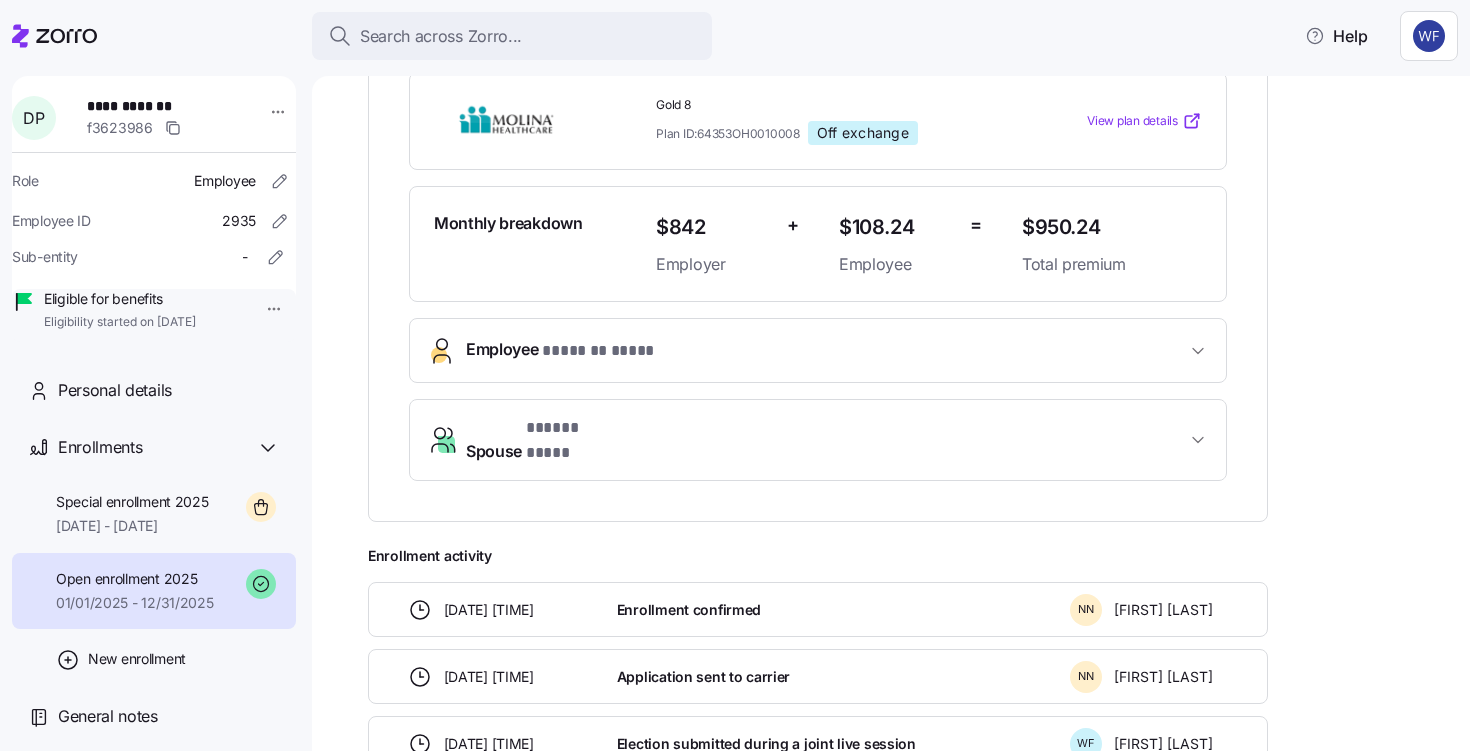 click on "* *******   **** *" at bounding box center [599, 351] 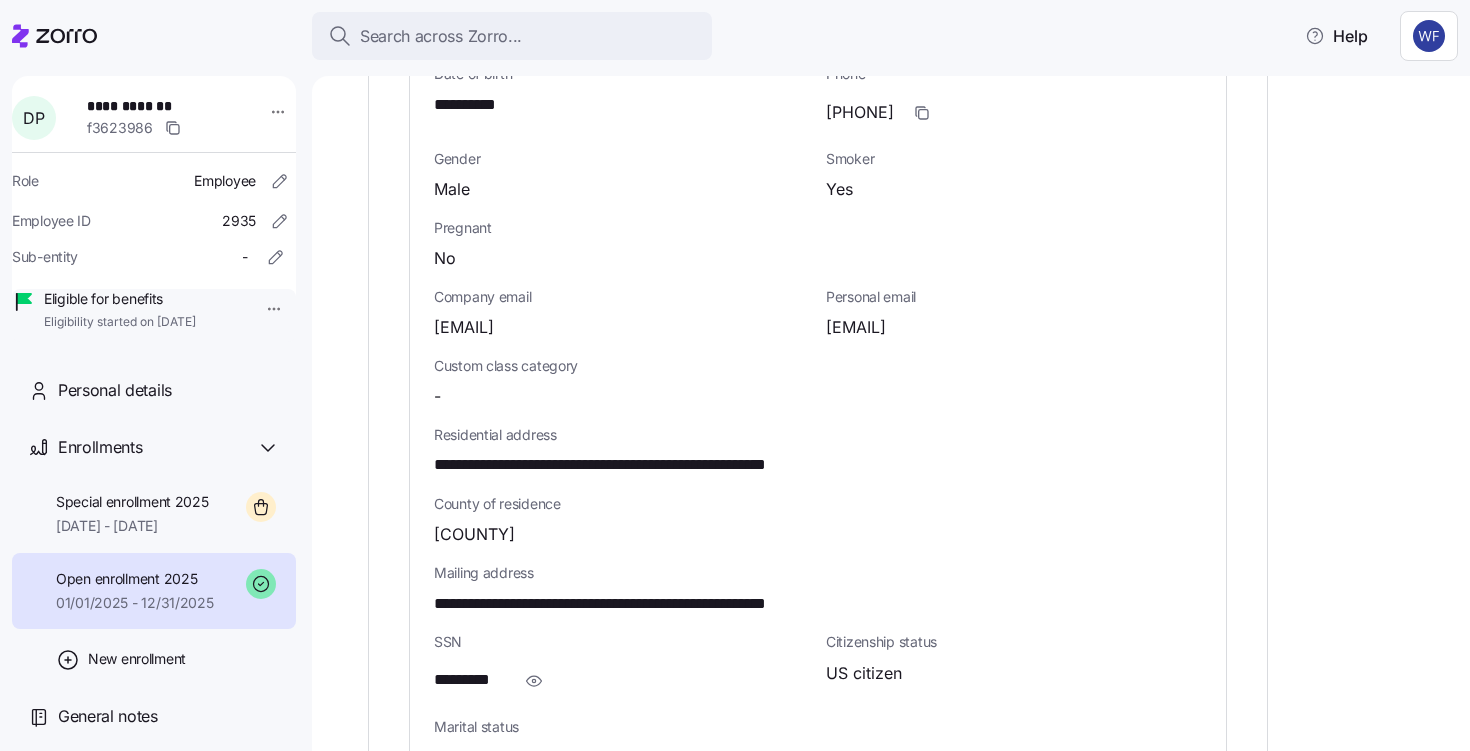 scroll, scrollTop: 930, scrollLeft: 0, axis: vertical 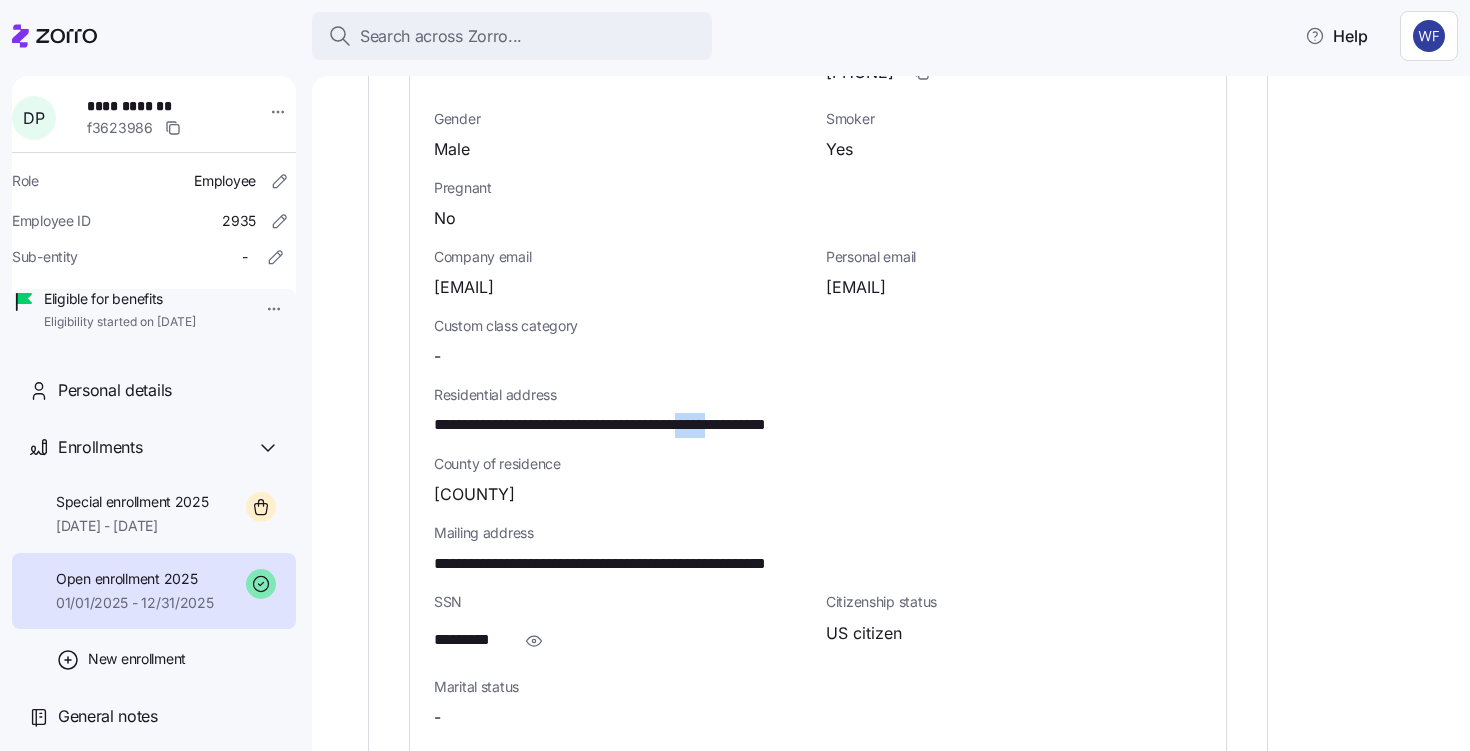 drag, startPoint x: 771, startPoint y: 424, endPoint x: 819, endPoint y: 424, distance: 48 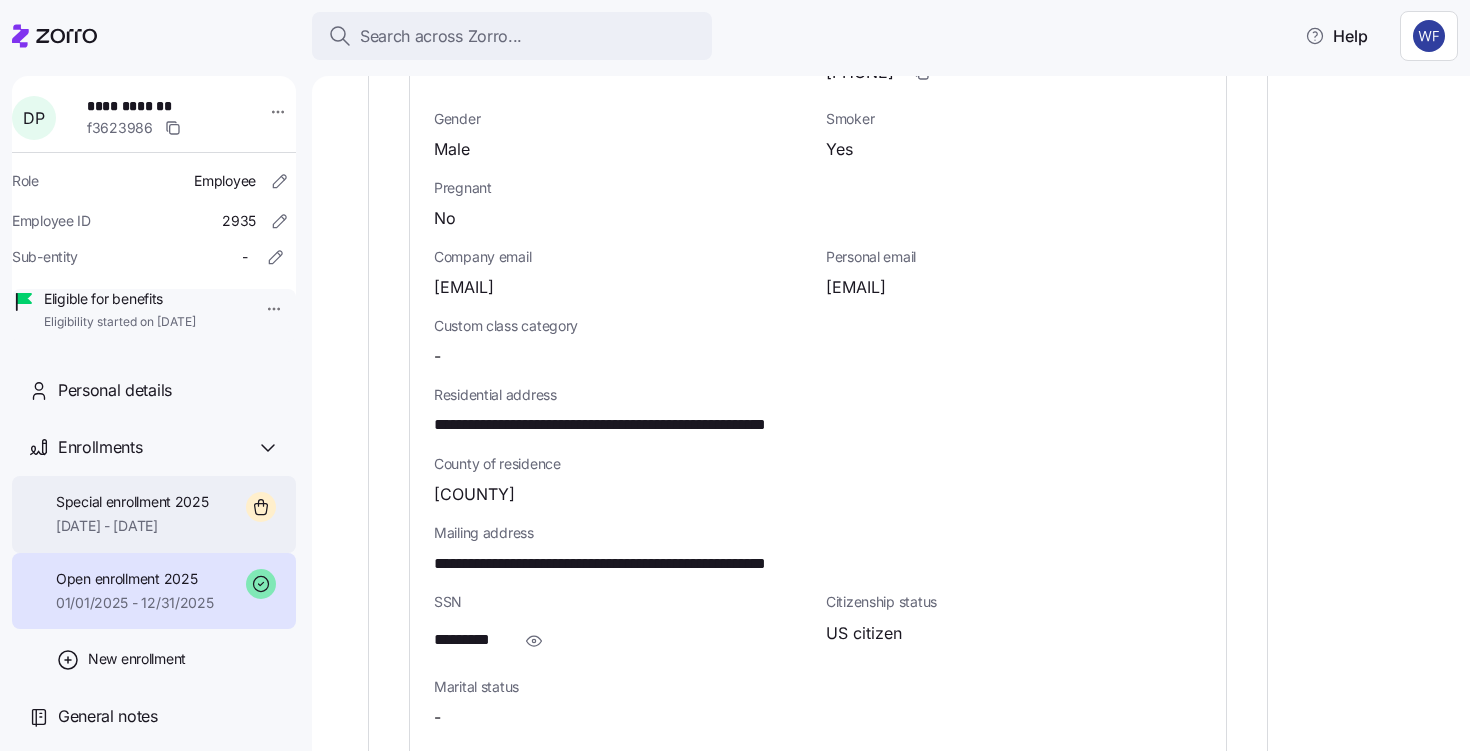 click on "Special enrollment 2025" at bounding box center [132, 502] 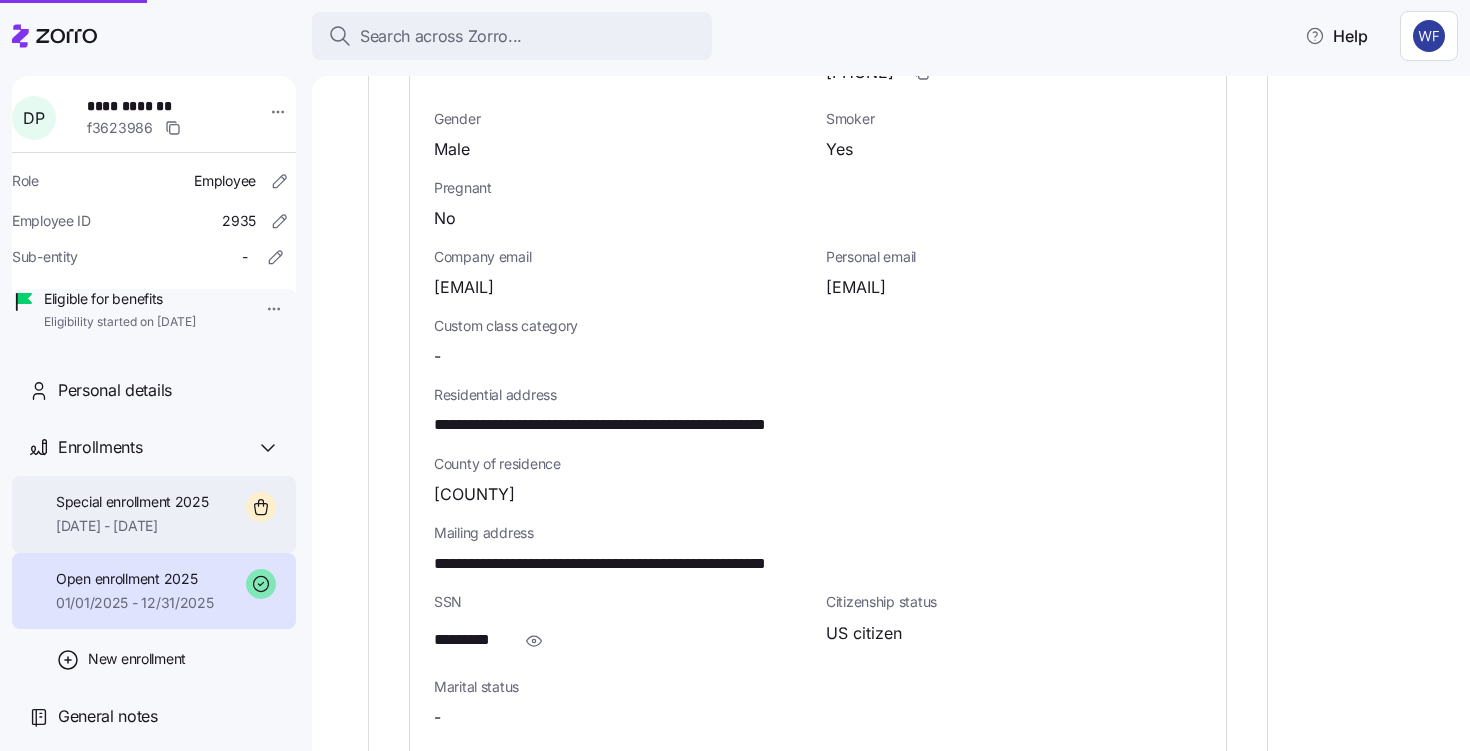 scroll, scrollTop: 165, scrollLeft: 0, axis: vertical 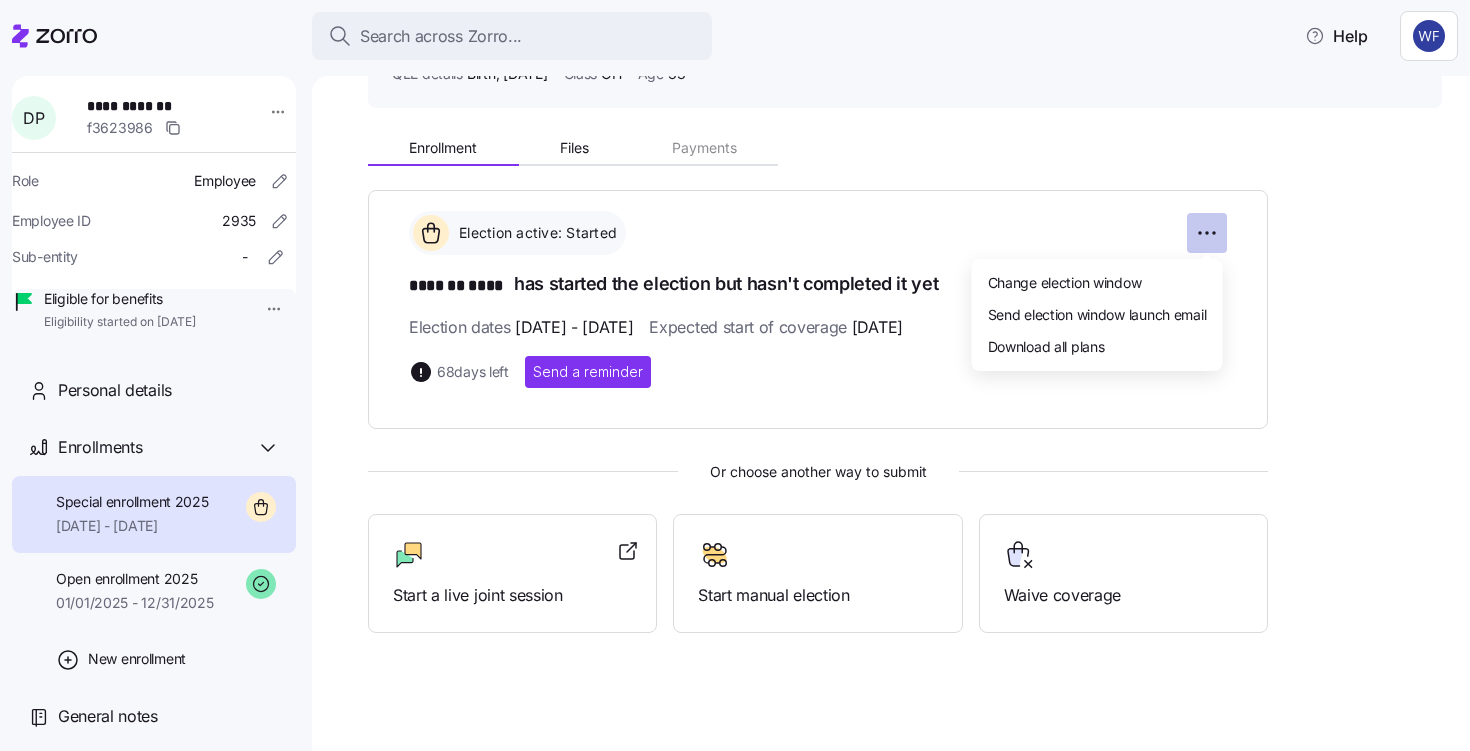 click on "**********" at bounding box center [735, 369] 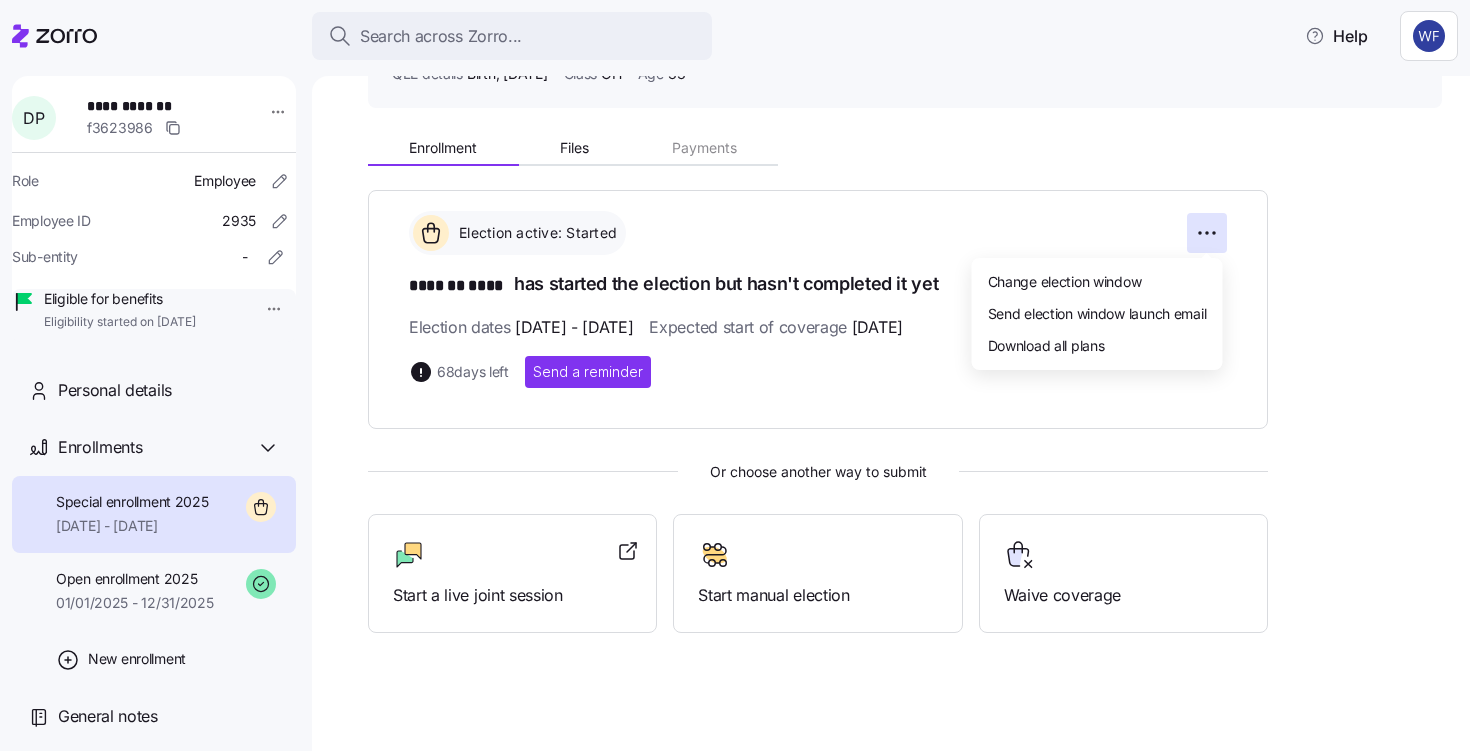 click on "**********" at bounding box center (735, 369) 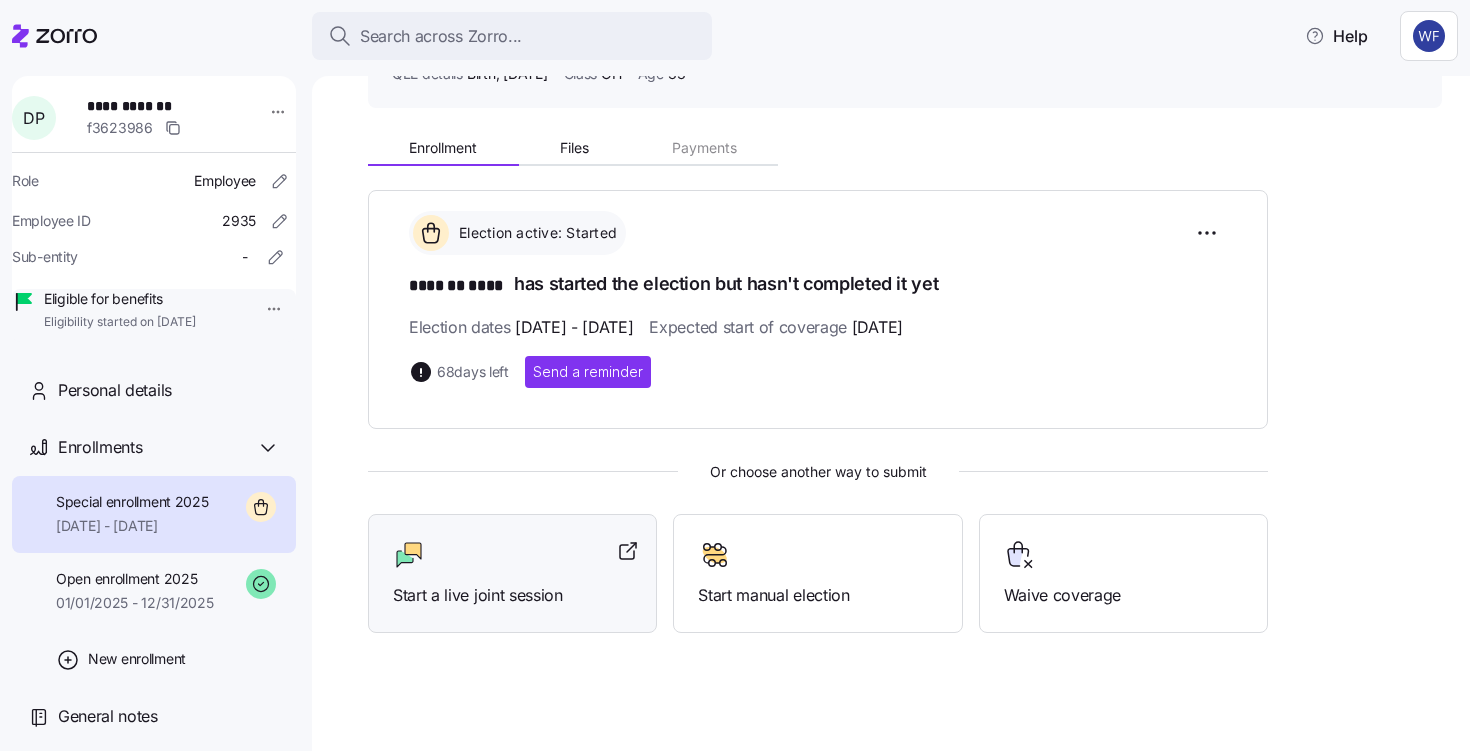 click at bounding box center (512, 555) 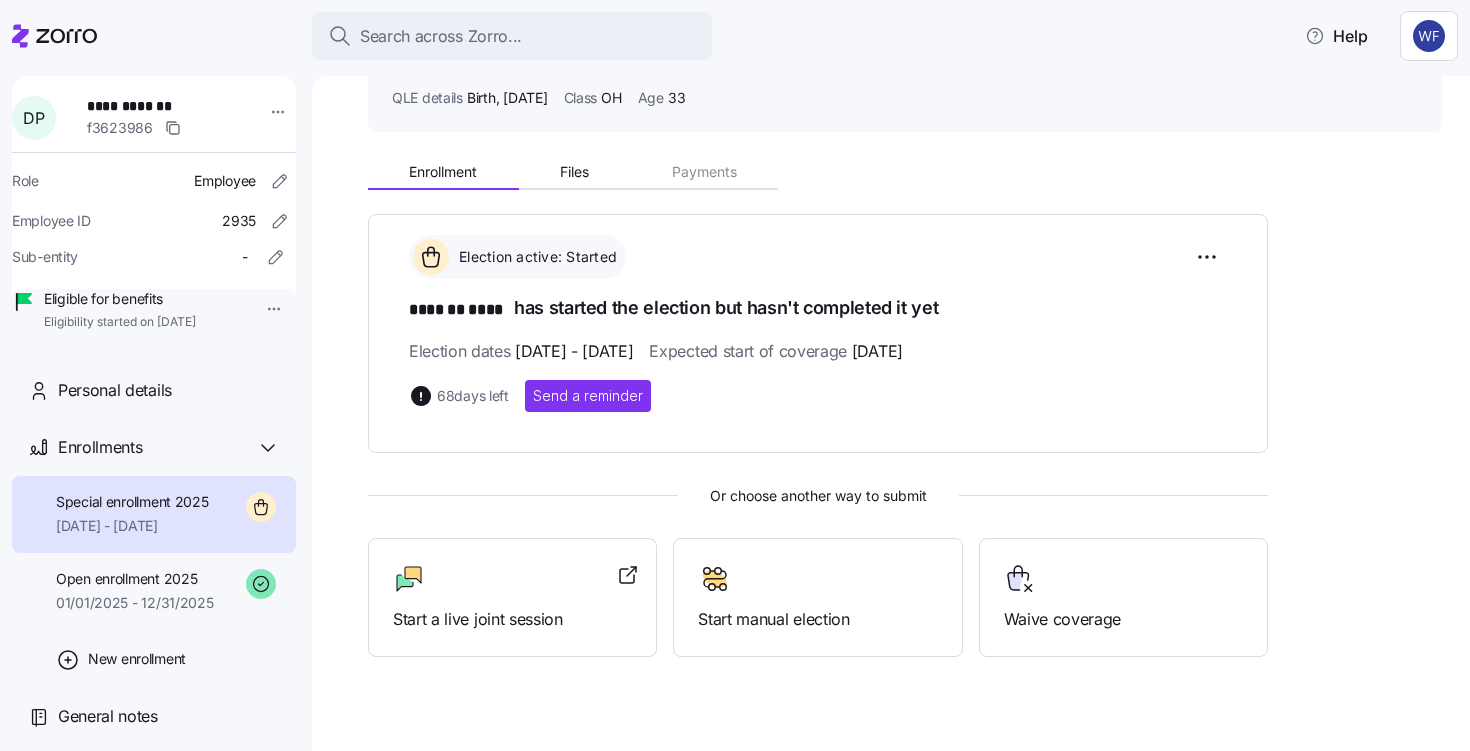 scroll, scrollTop: 147, scrollLeft: 0, axis: vertical 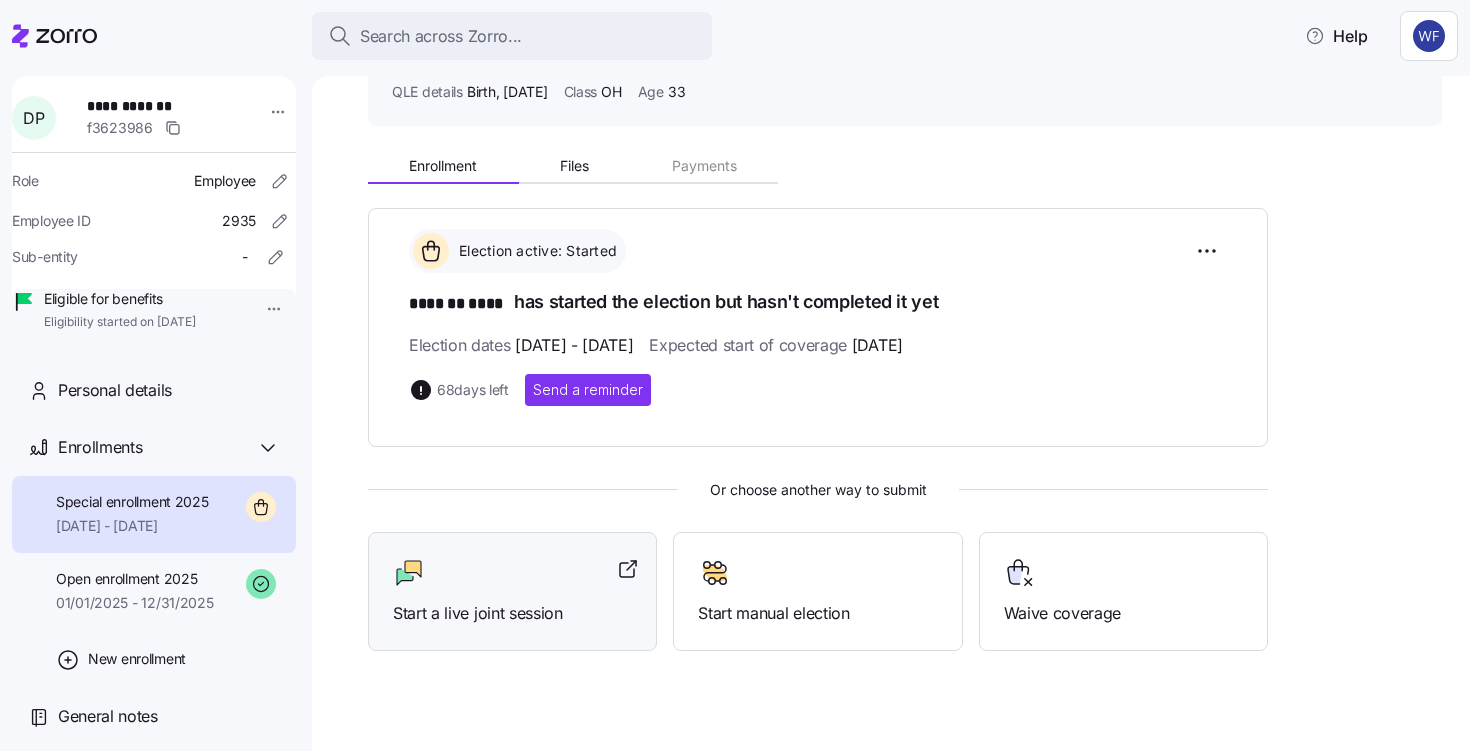 click at bounding box center (512, 573) 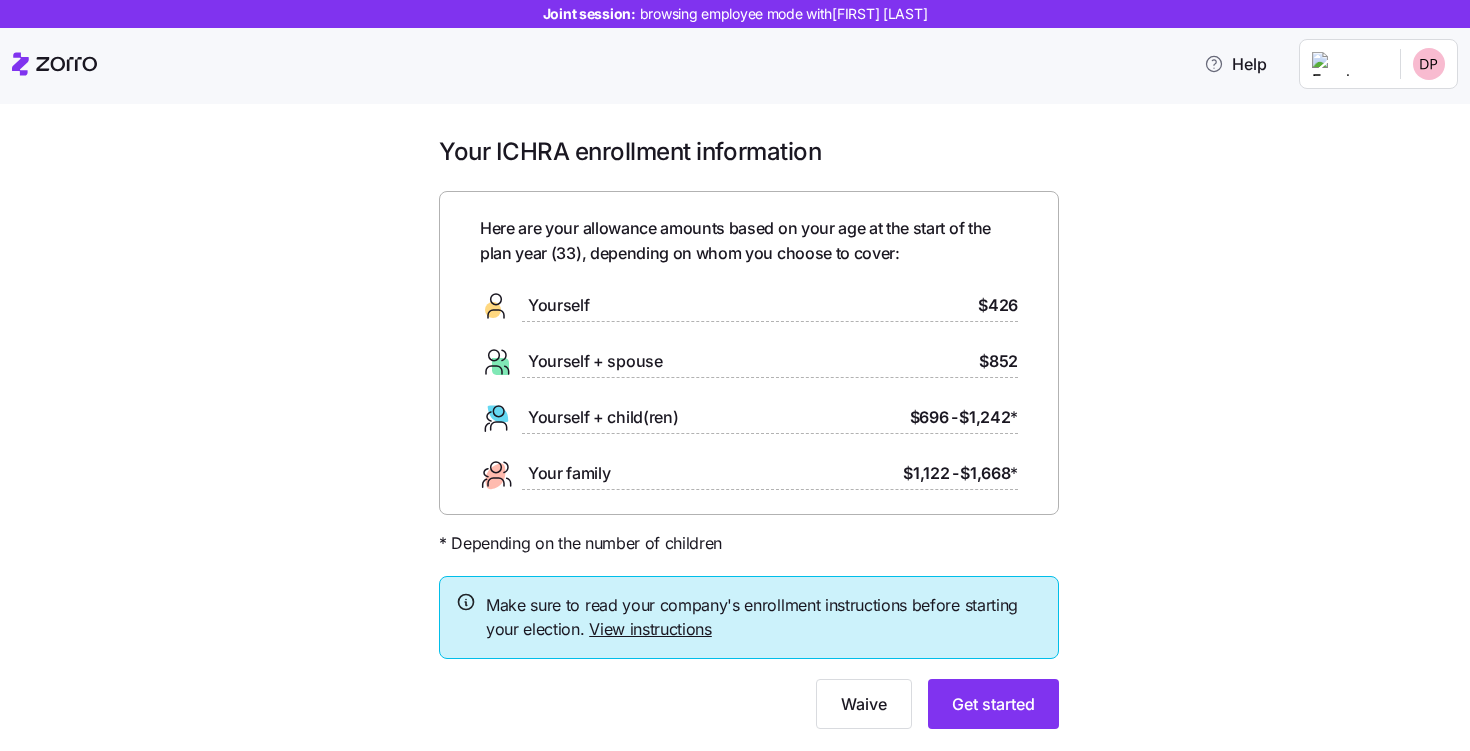 scroll, scrollTop: 0, scrollLeft: 0, axis: both 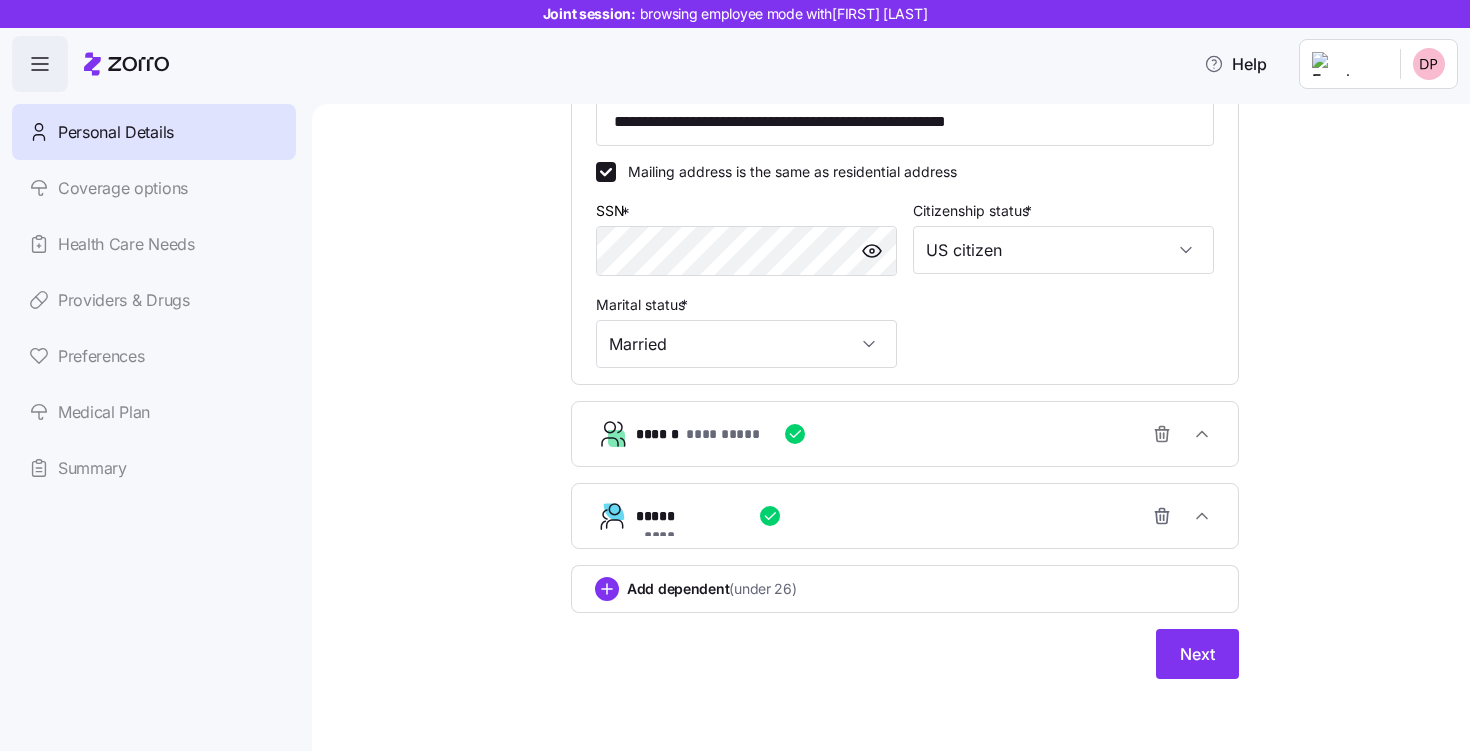 click on "*****   *********" at bounding box center [913, 516] 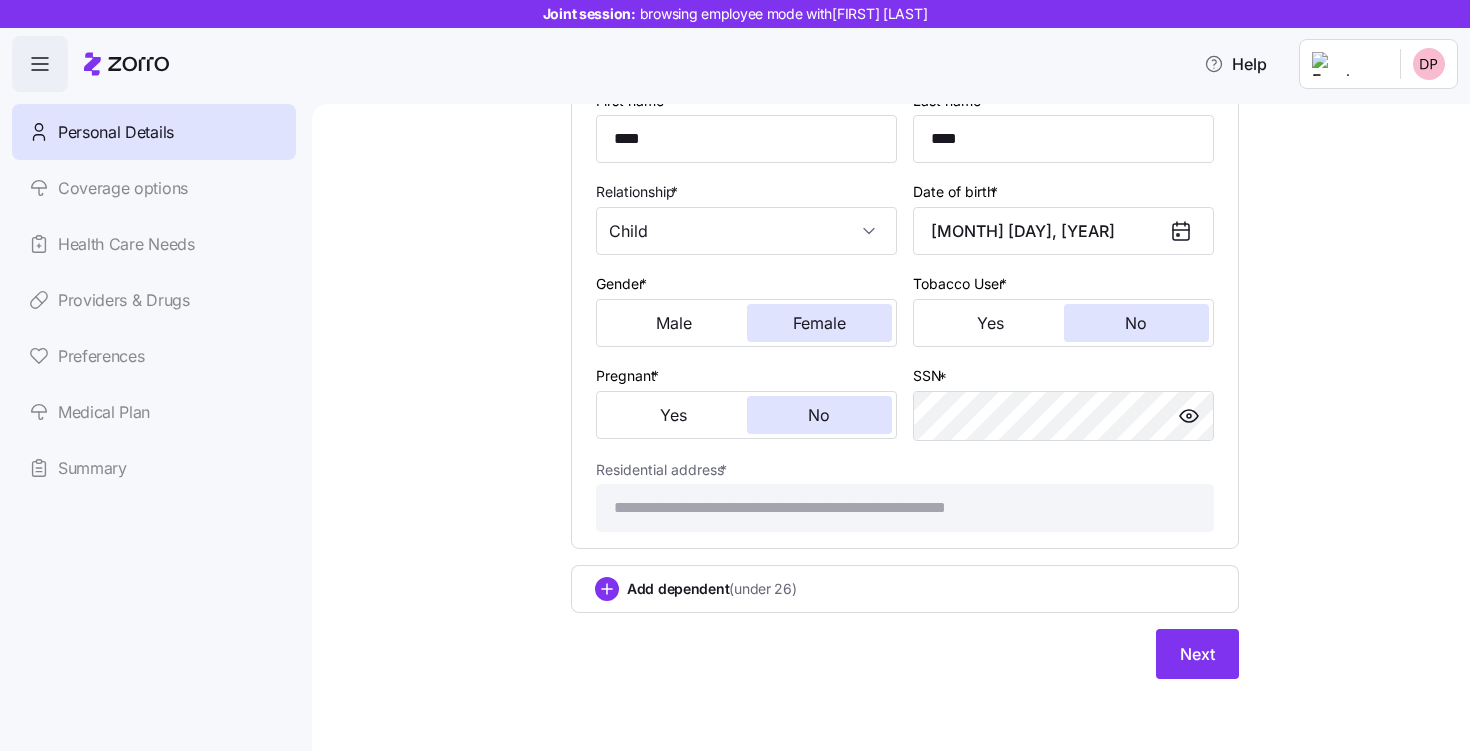 scroll, scrollTop: 0, scrollLeft: 0, axis: both 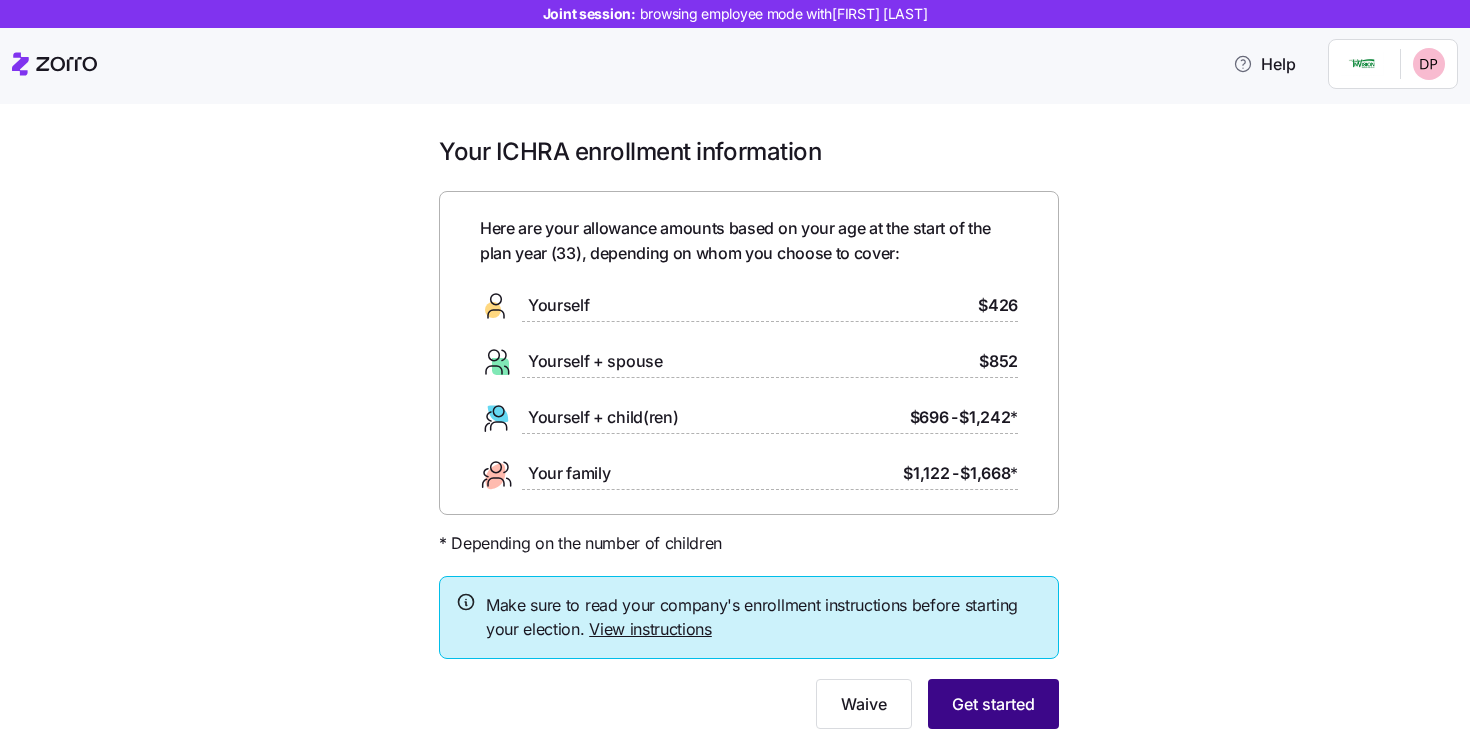 click on "Get started" at bounding box center [993, 704] 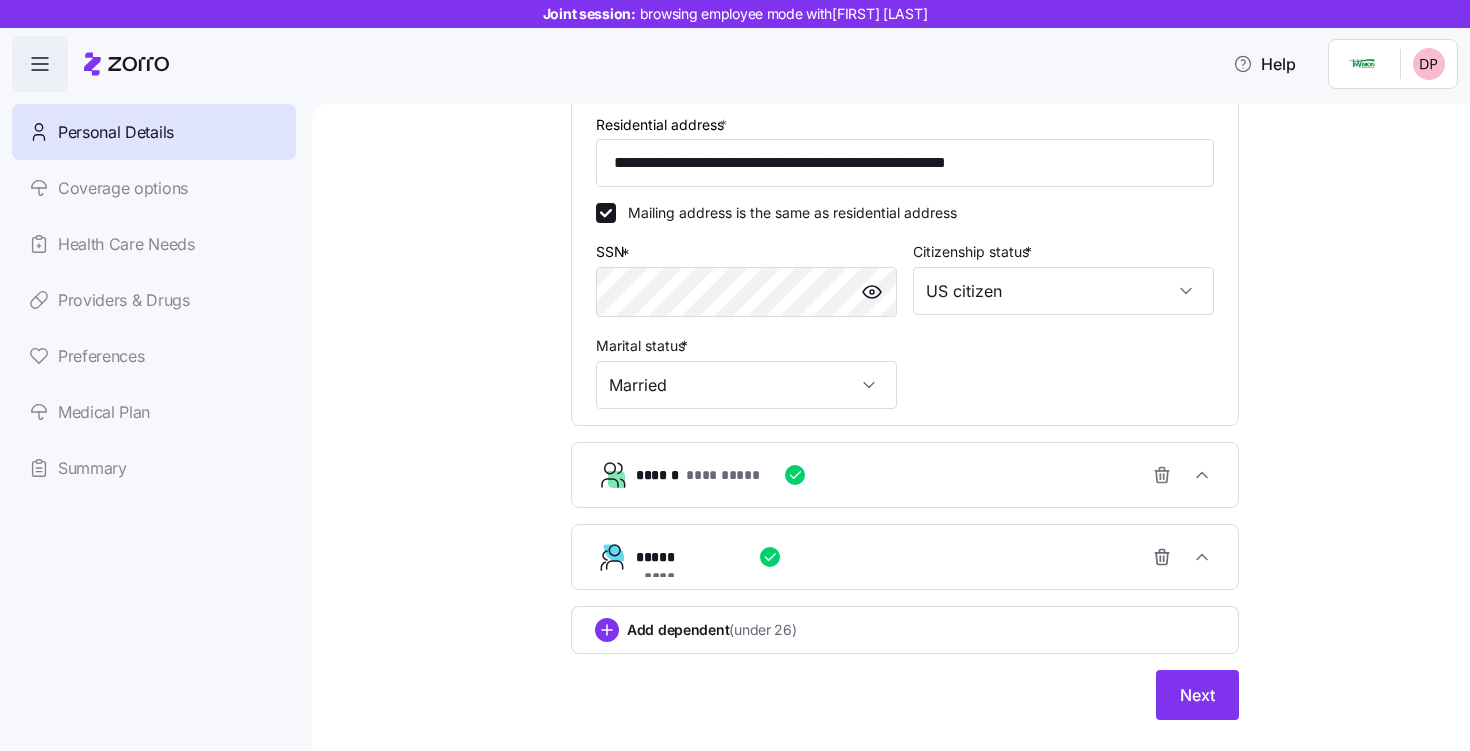 scroll, scrollTop: 613, scrollLeft: 0, axis: vertical 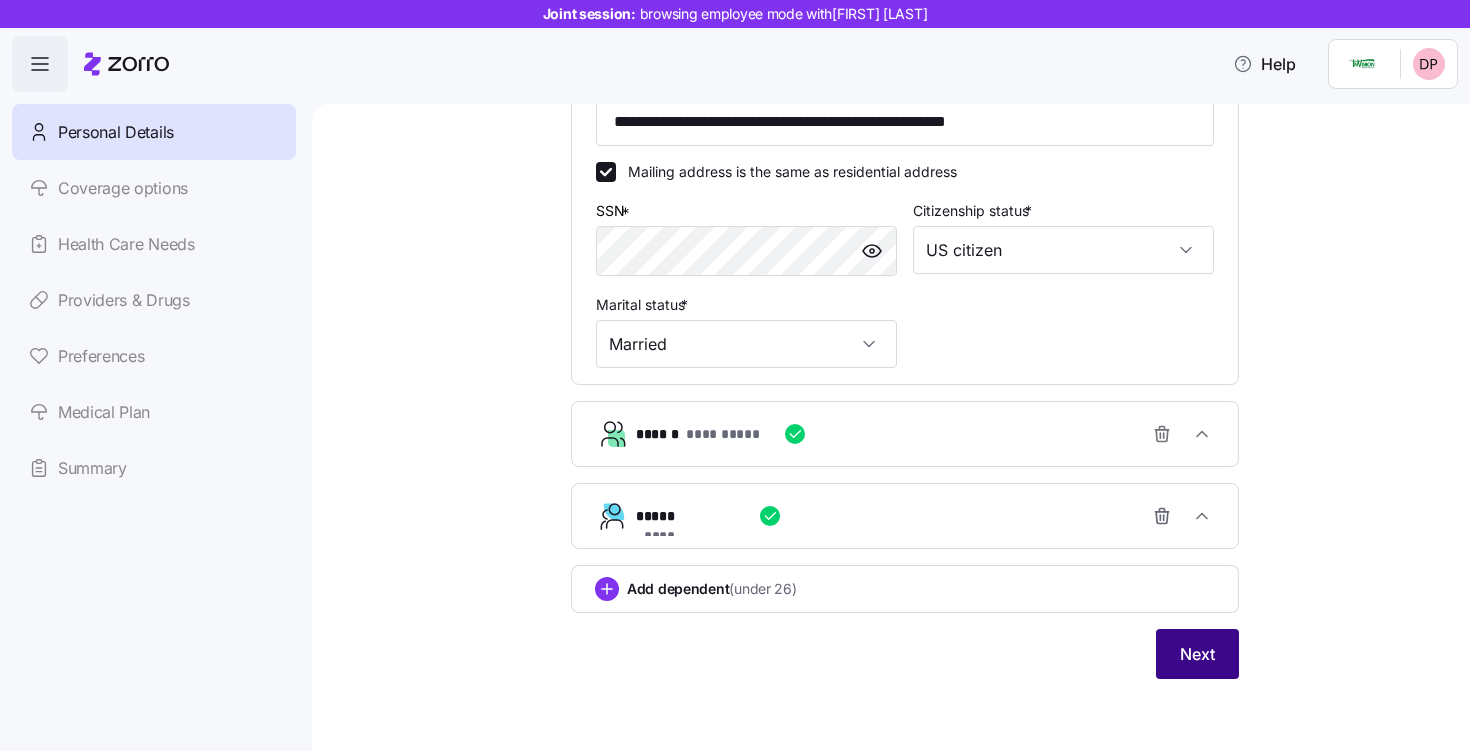 click on "Next" at bounding box center [1197, 654] 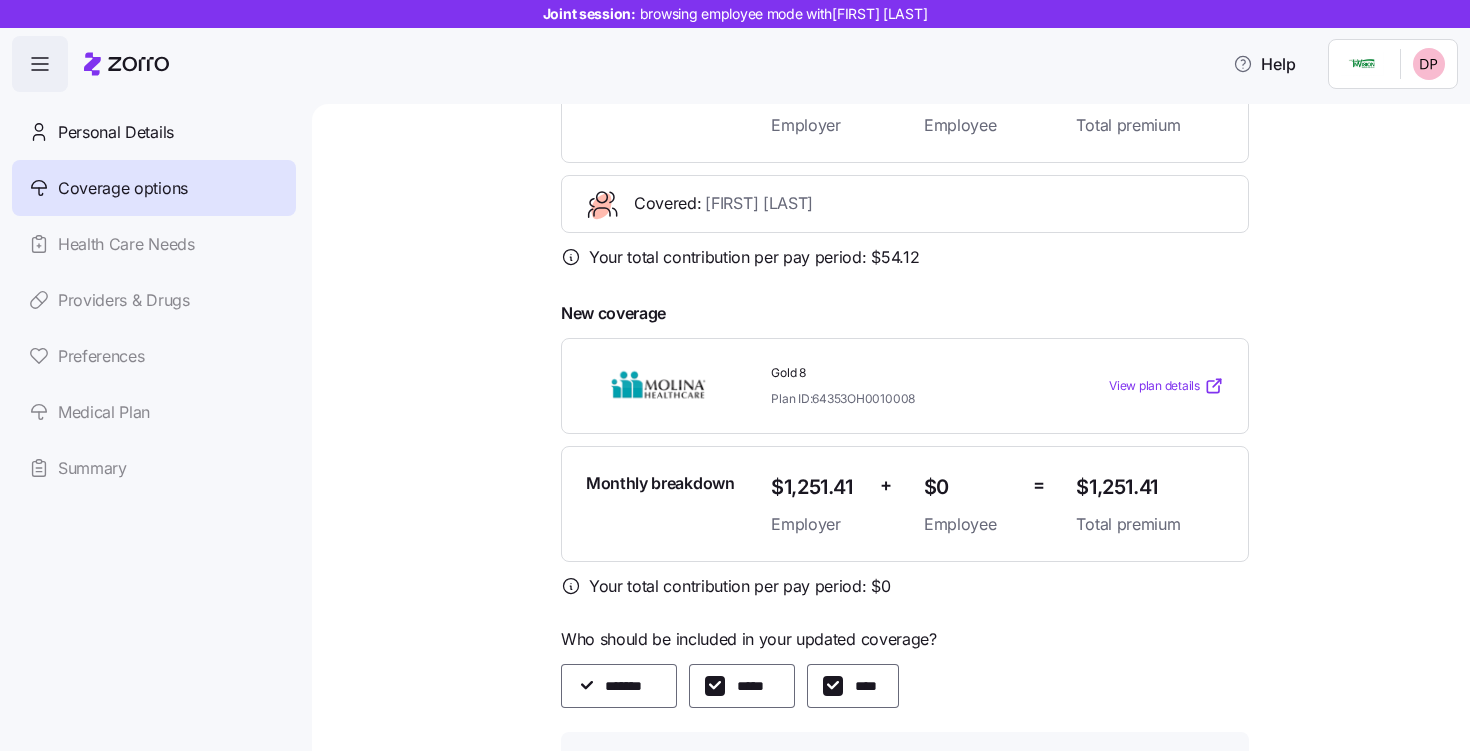 scroll, scrollTop: 523, scrollLeft: 0, axis: vertical 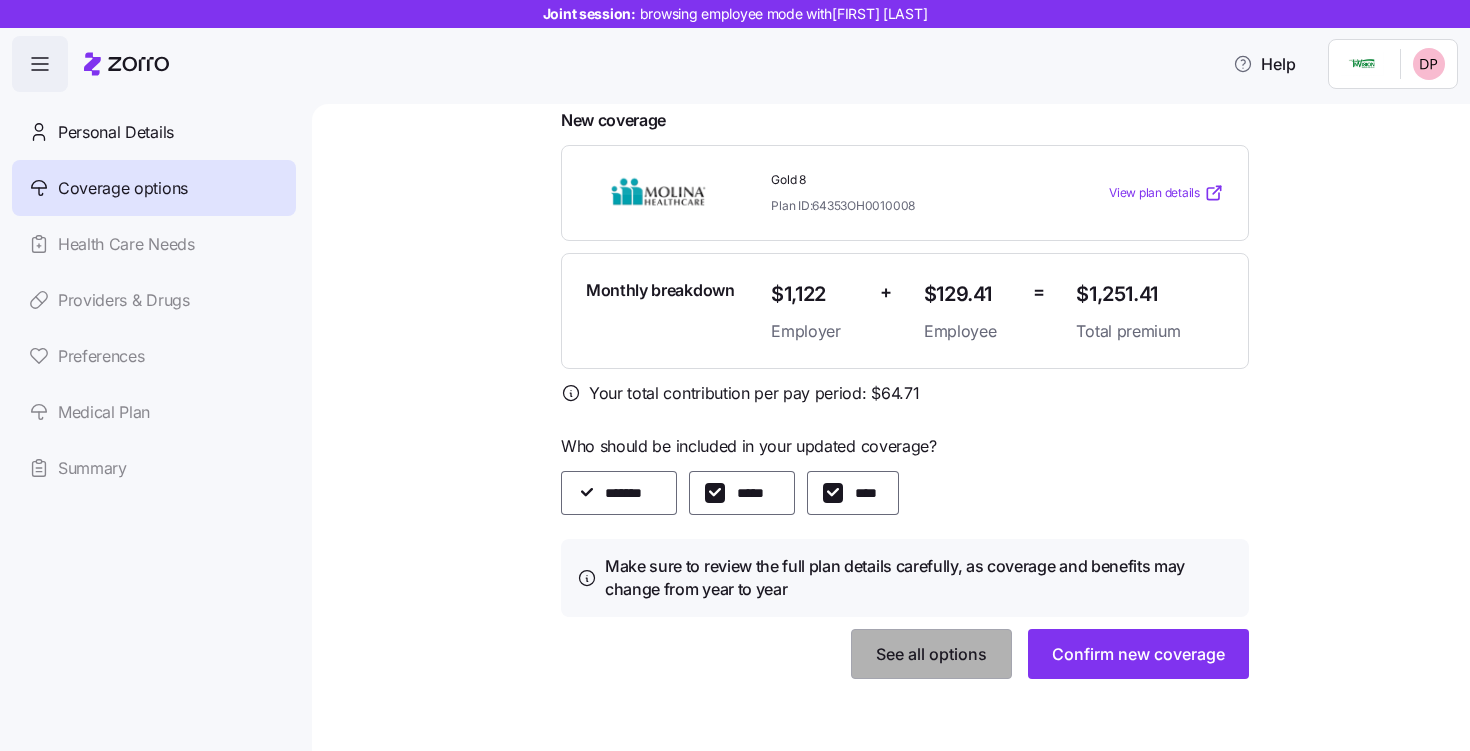 click on "See all options" at bounding box center (931, 654) 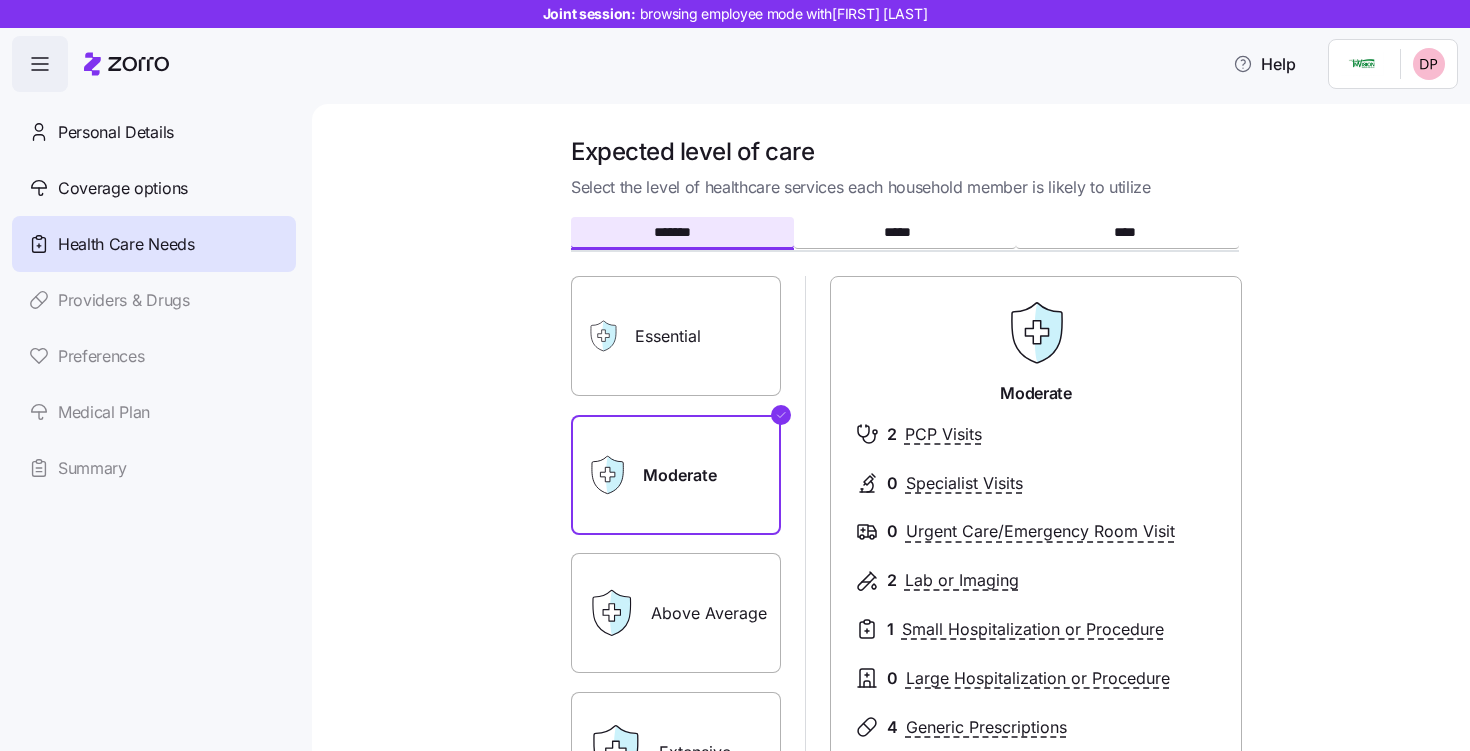 scroll, scrollTop: 354, scrollLeft: 0, axis: vertical 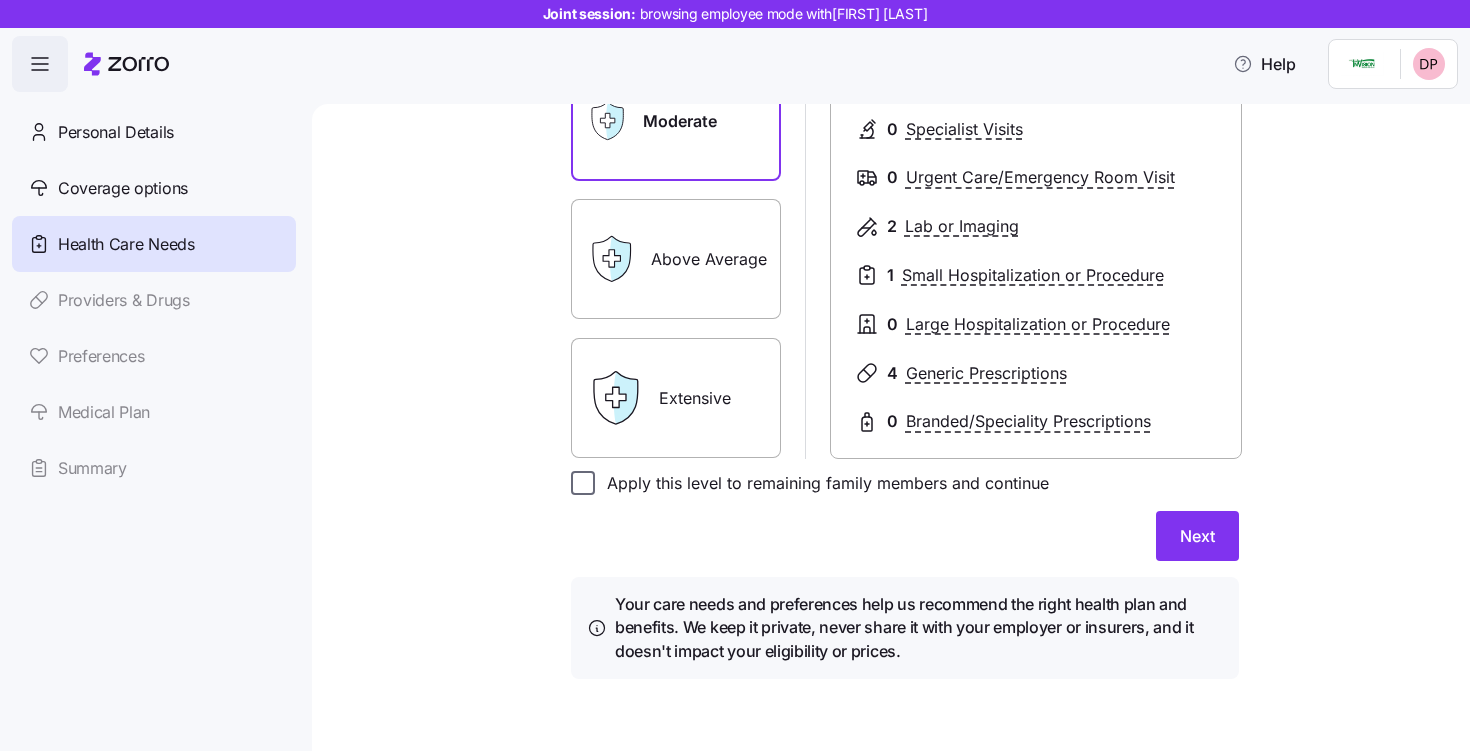 click on "Apply this level to remaining family members and continue" at bounding box center (583, 483) 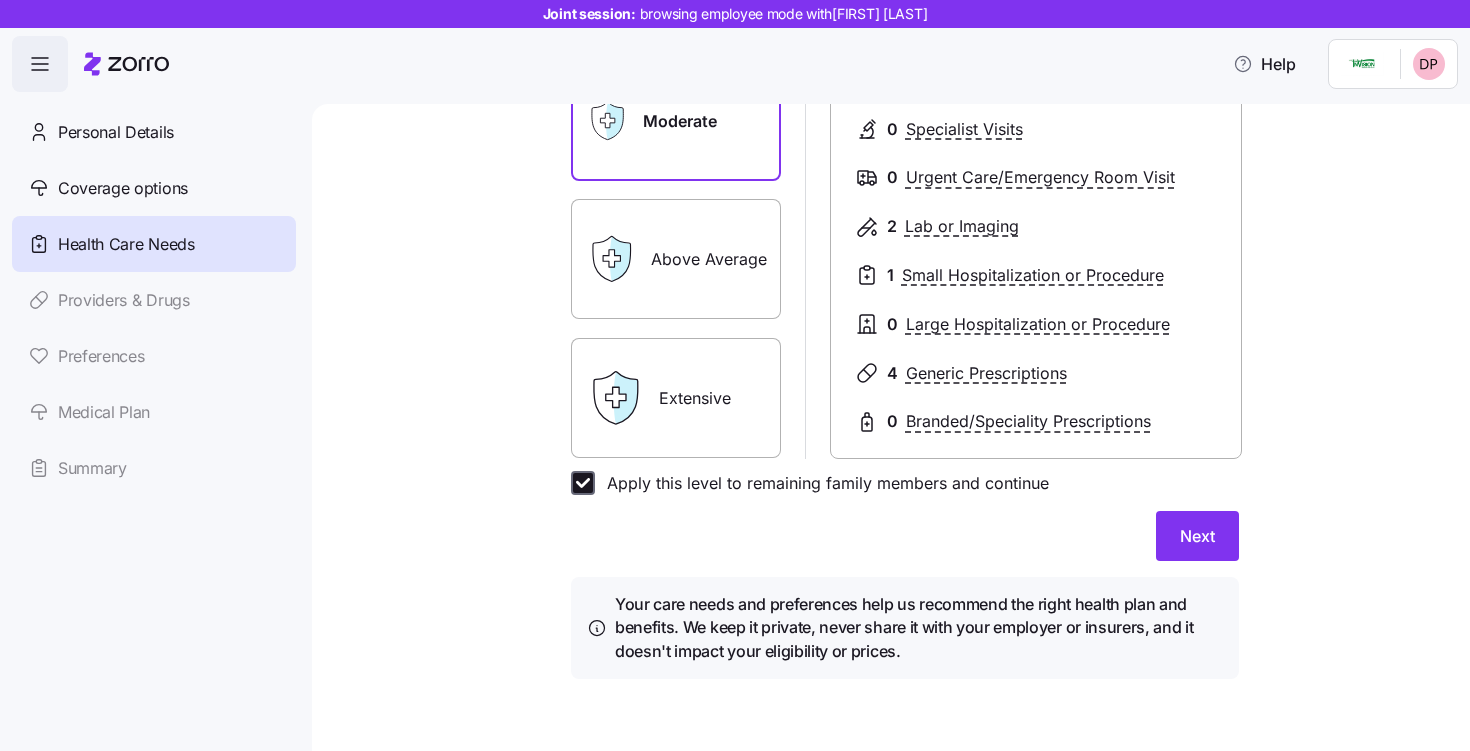 checkbox on "true" 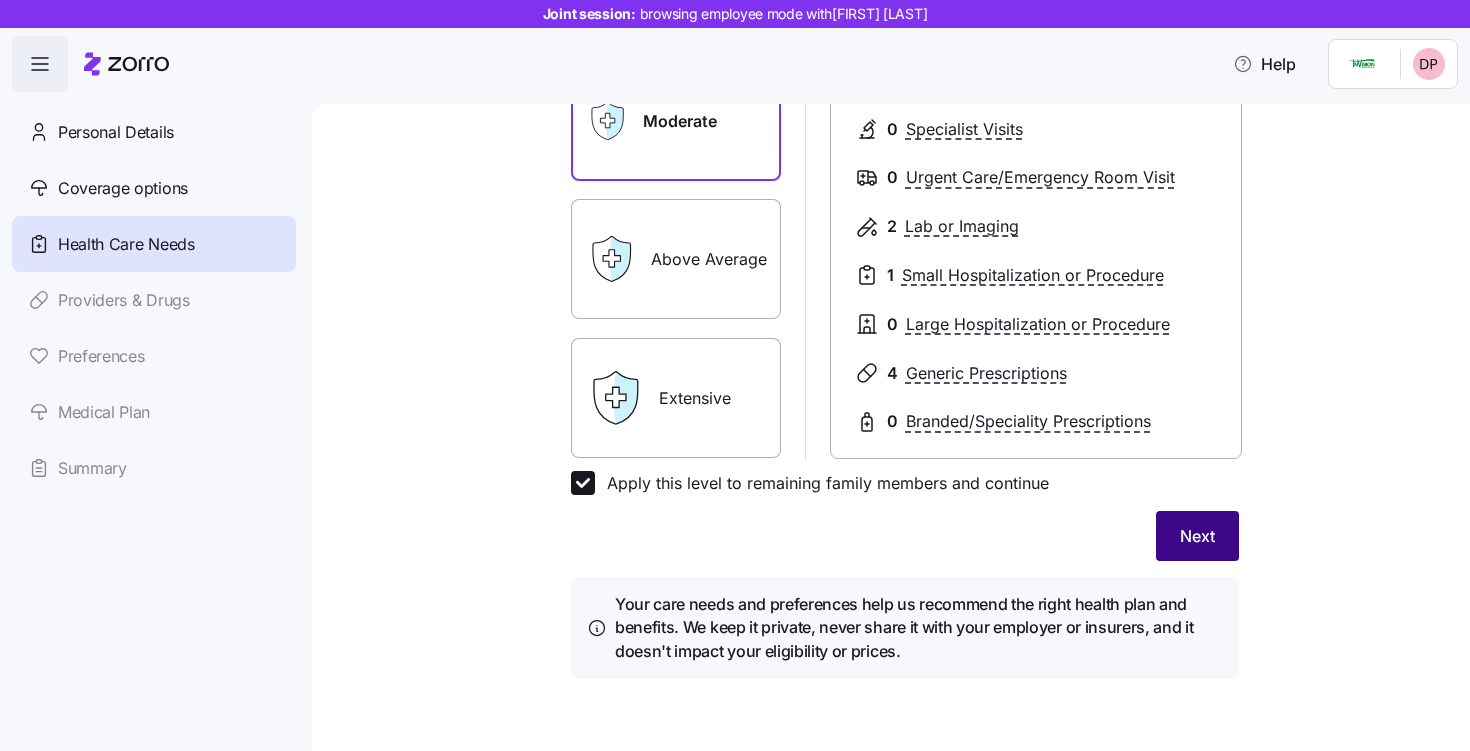 click on "Next" at bounding box center (1197, 536) 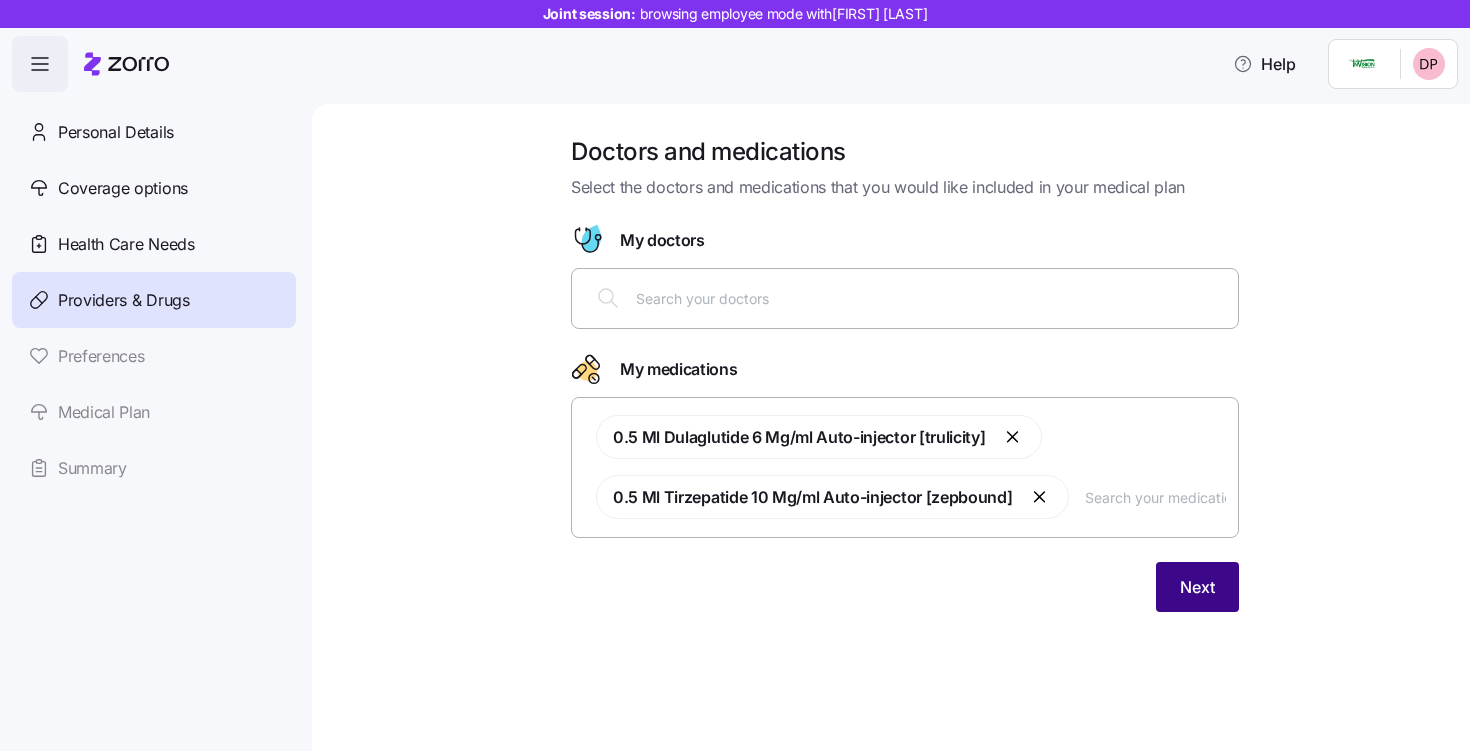 click on "Next" at bounding box center (1197, 587) 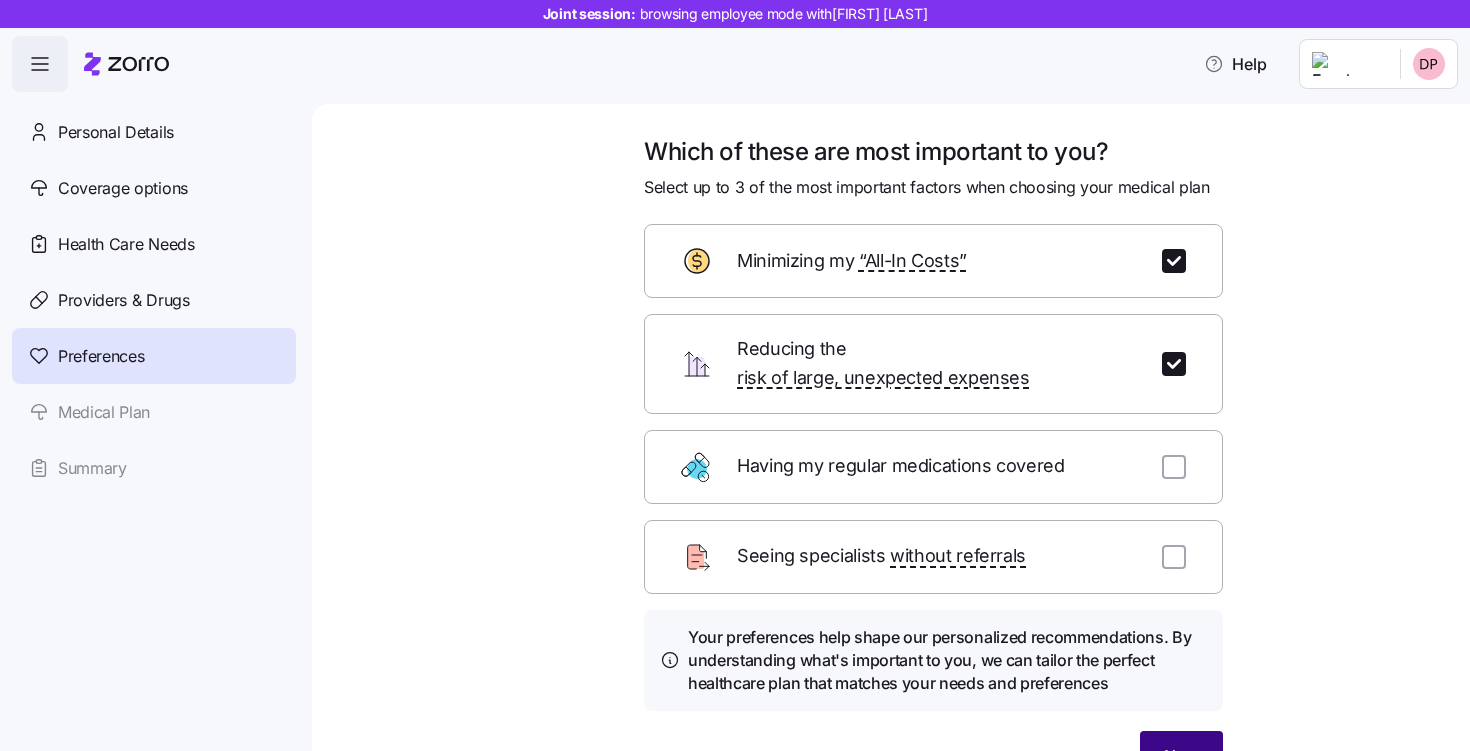 click on "Next" at bounding box center [1181, 756] 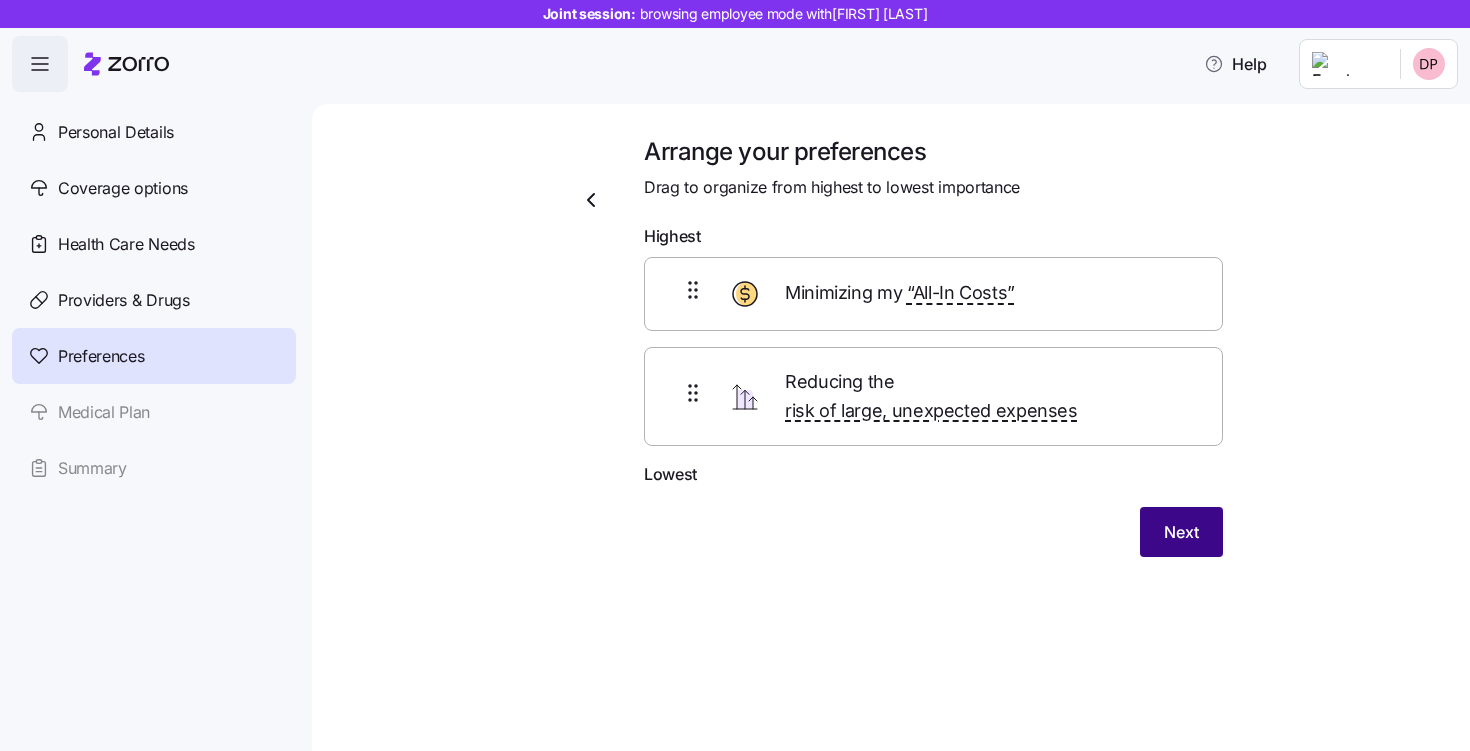 click on "Next" at bounding box center [1181, 532] 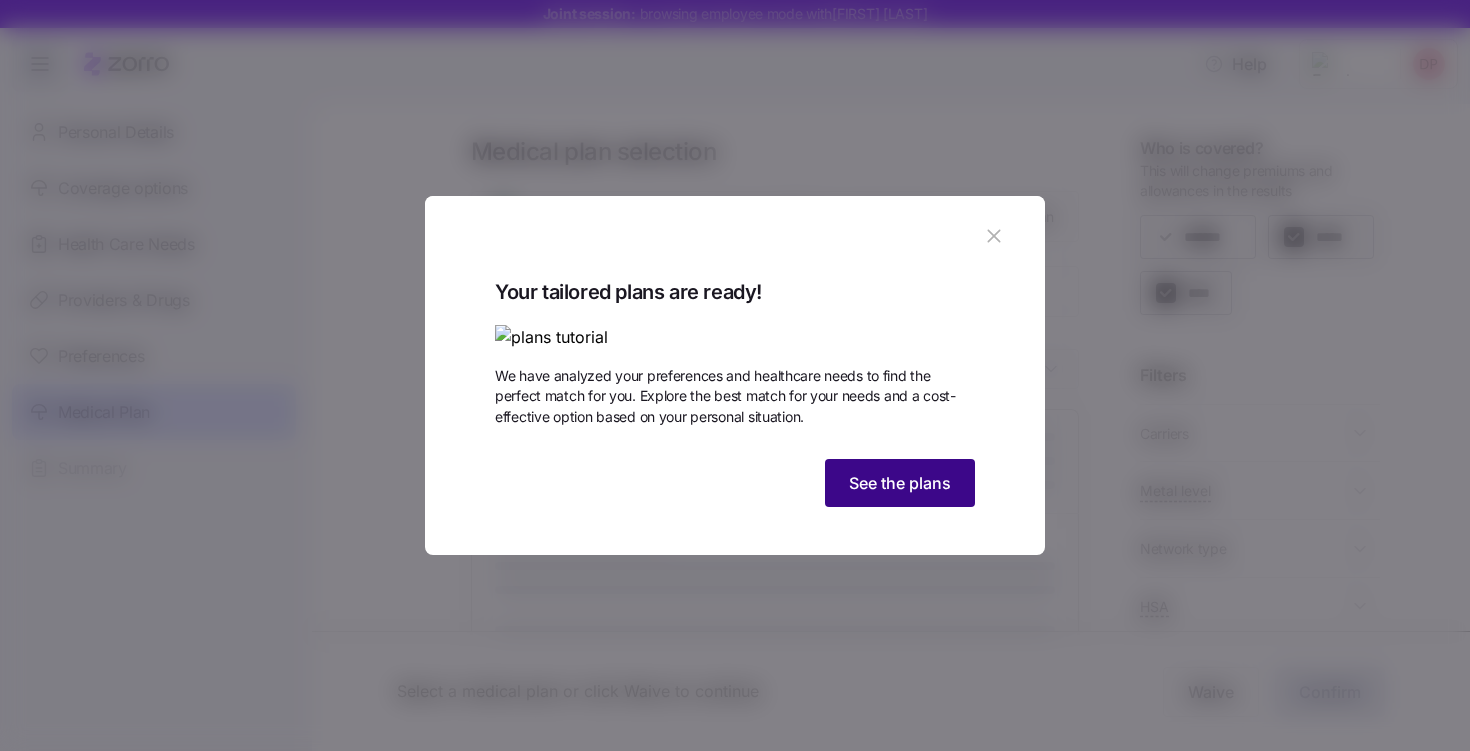 click on "See the plans" at bounding box center (900, 483) 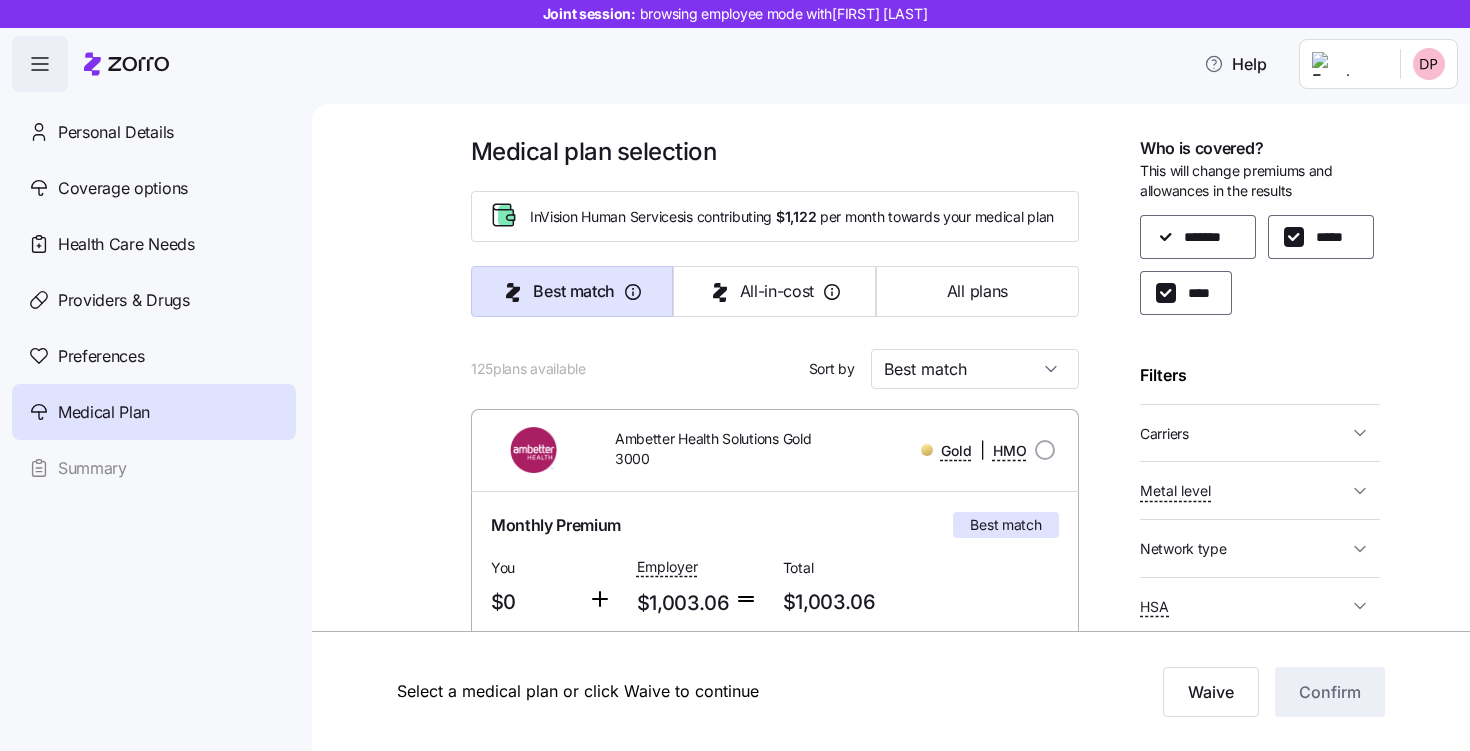 click on "Carriers" at bounding box center [1260, 433] 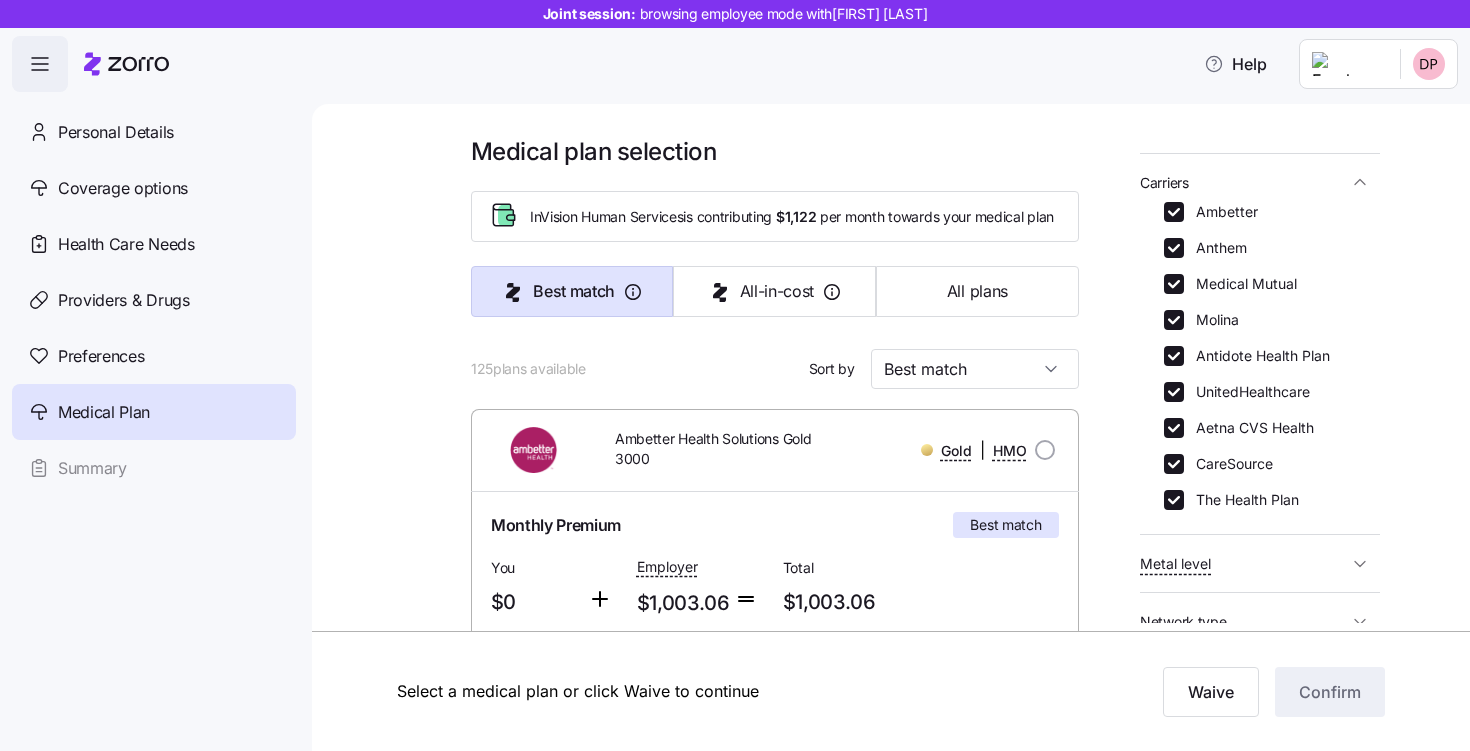 scroll, scrollTop: 243, scrollLeft: 0, axis: vertical 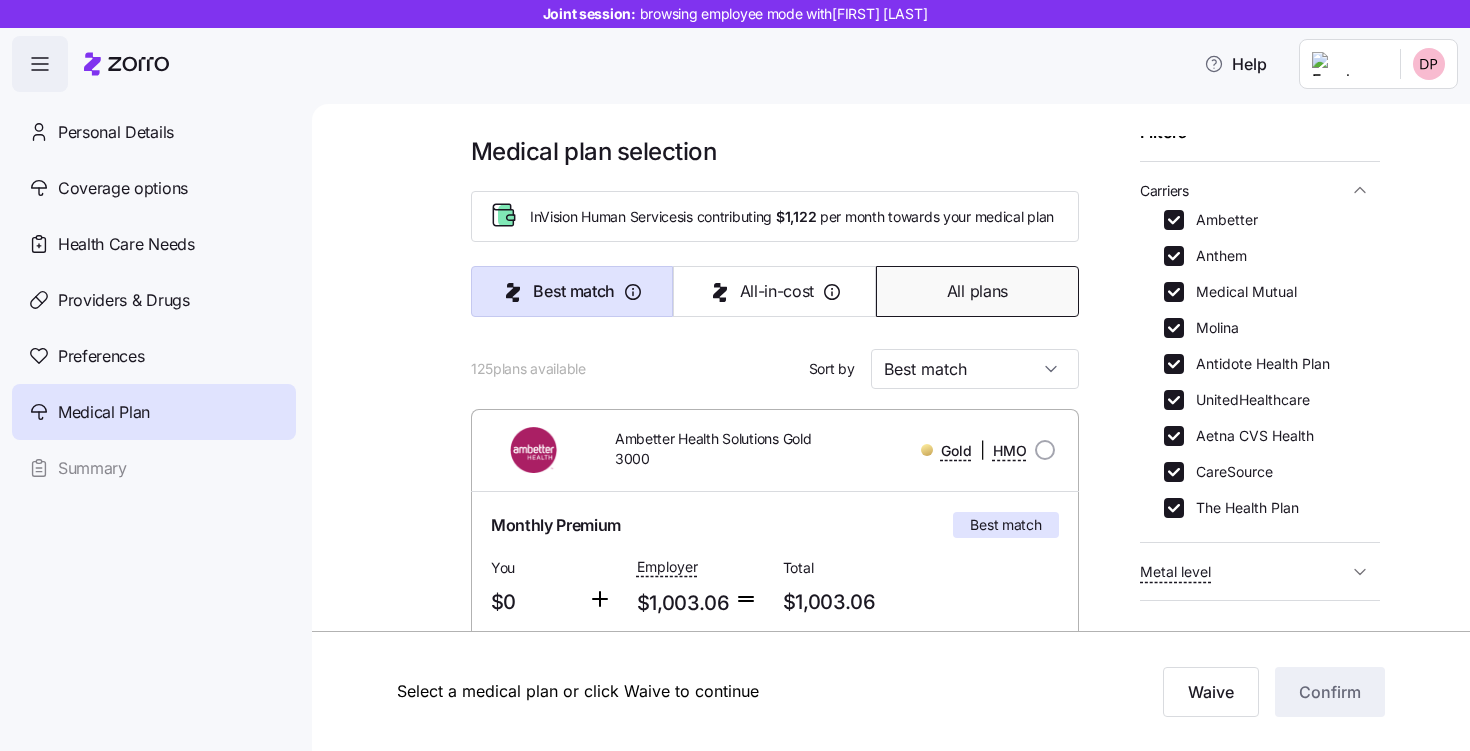 click on "All plans" at bounding box center [977, 291] 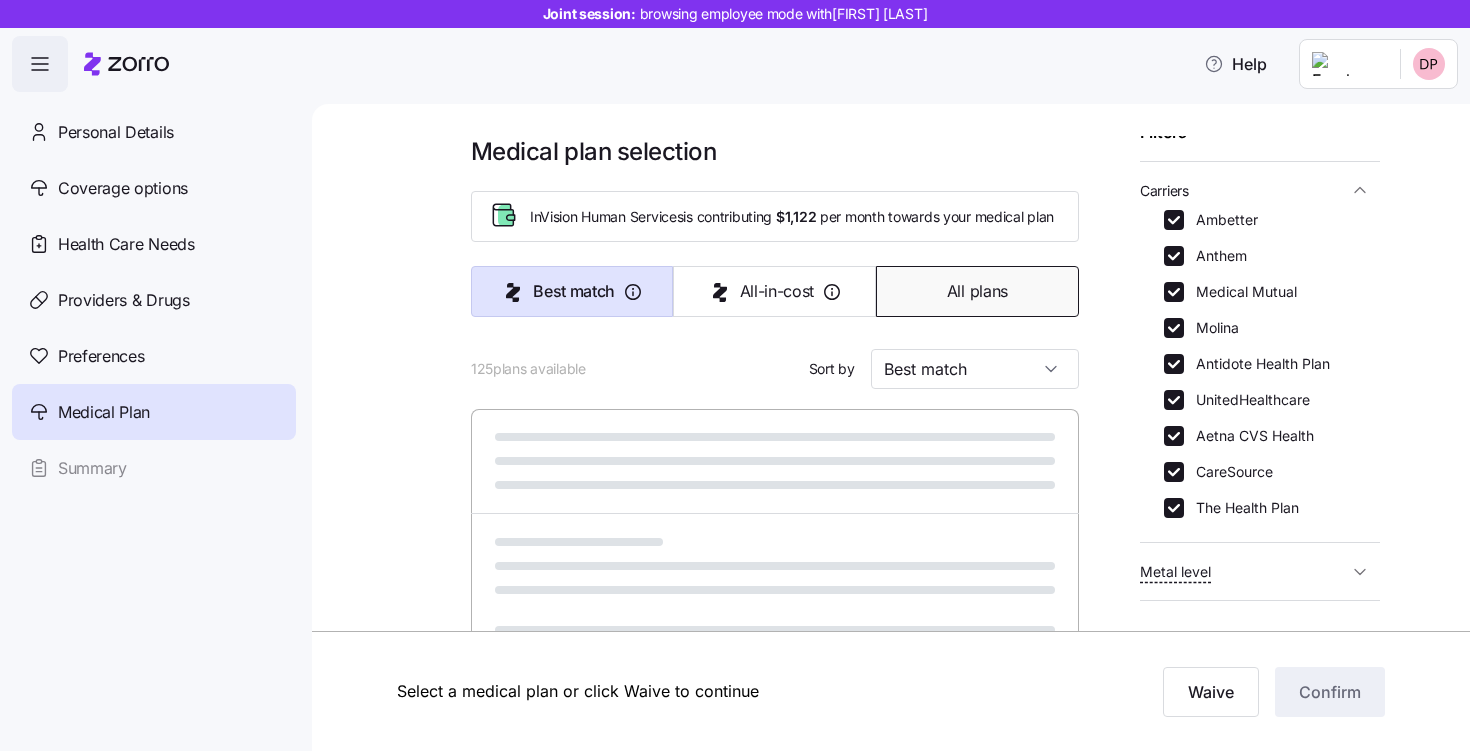 type on "Premium" 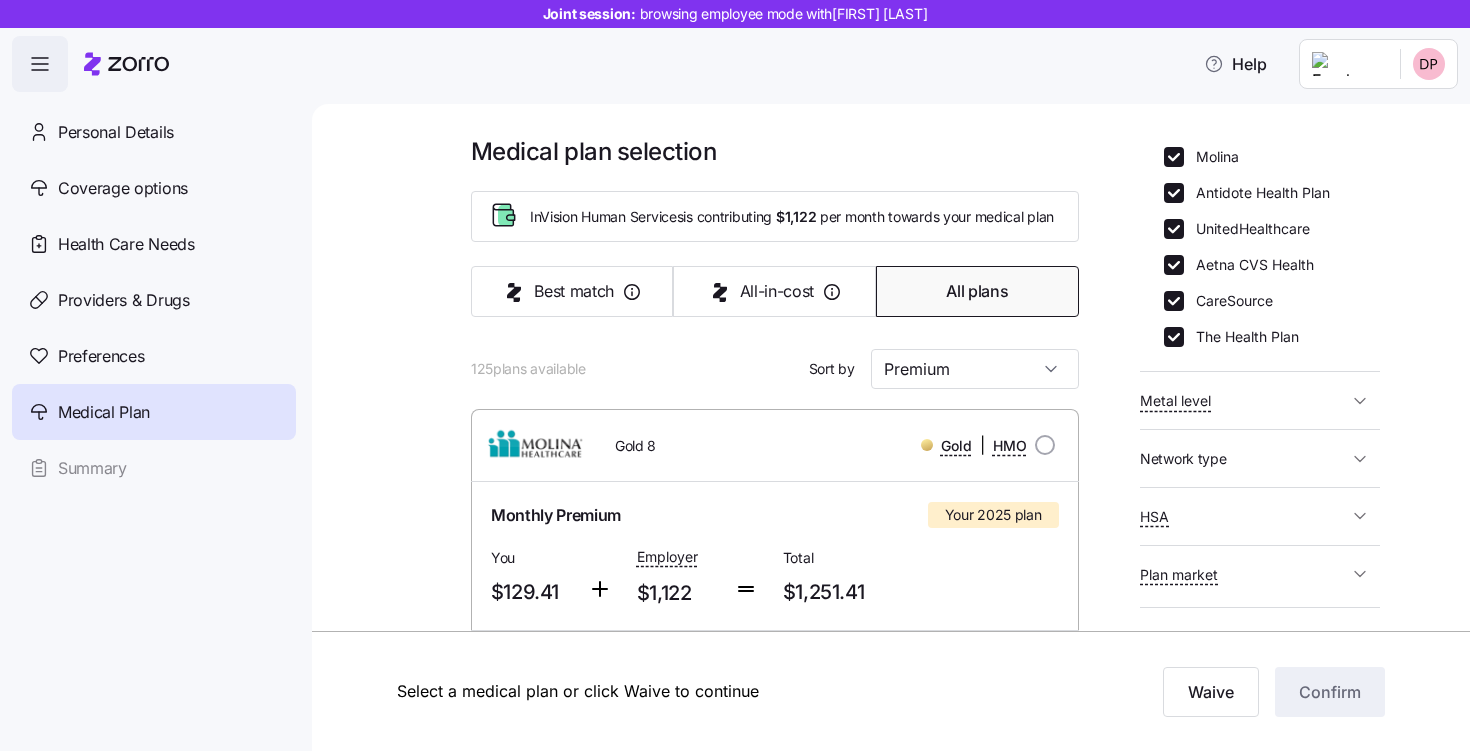 scroll, scrollTop: 425, scrollLeft: 0, axis: vertical 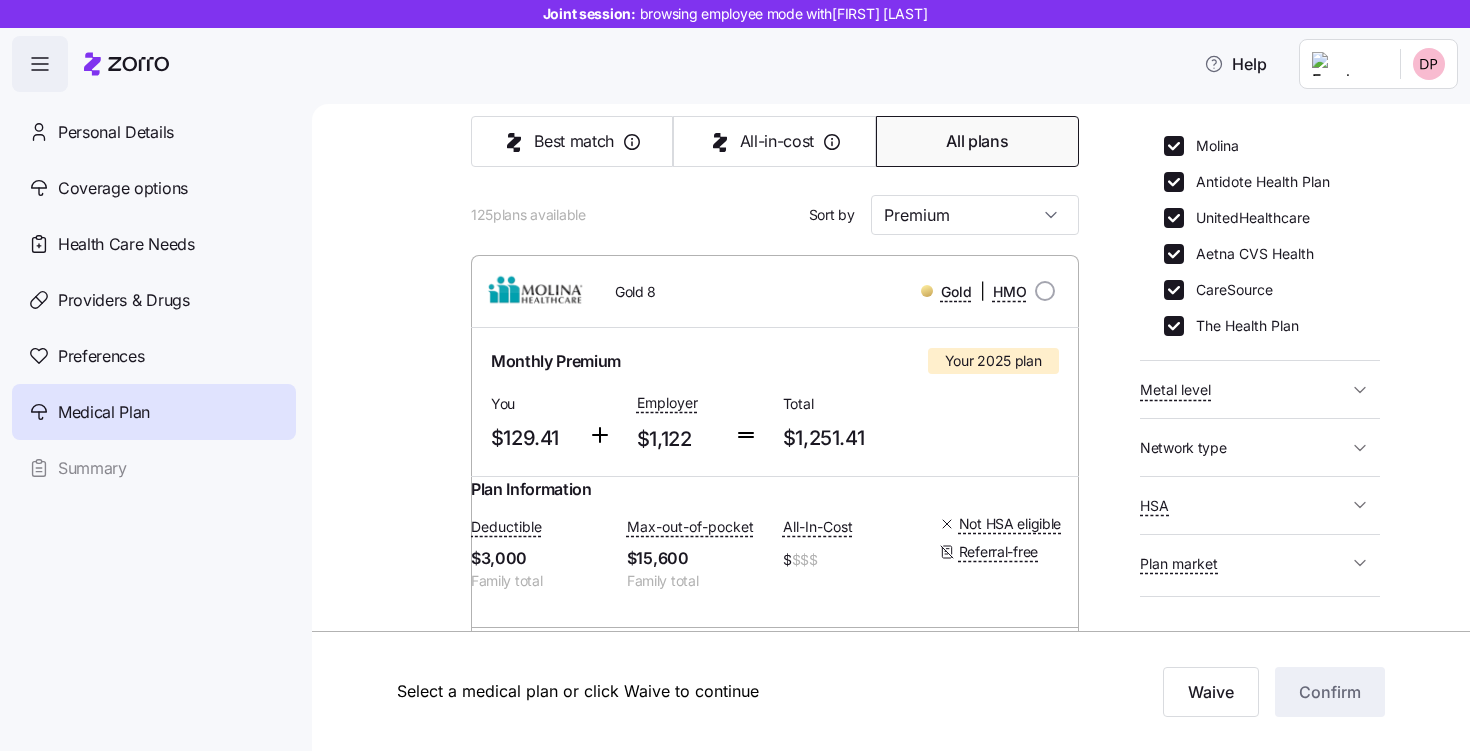 click on "Metal level" at bounding box center [1244, 389] 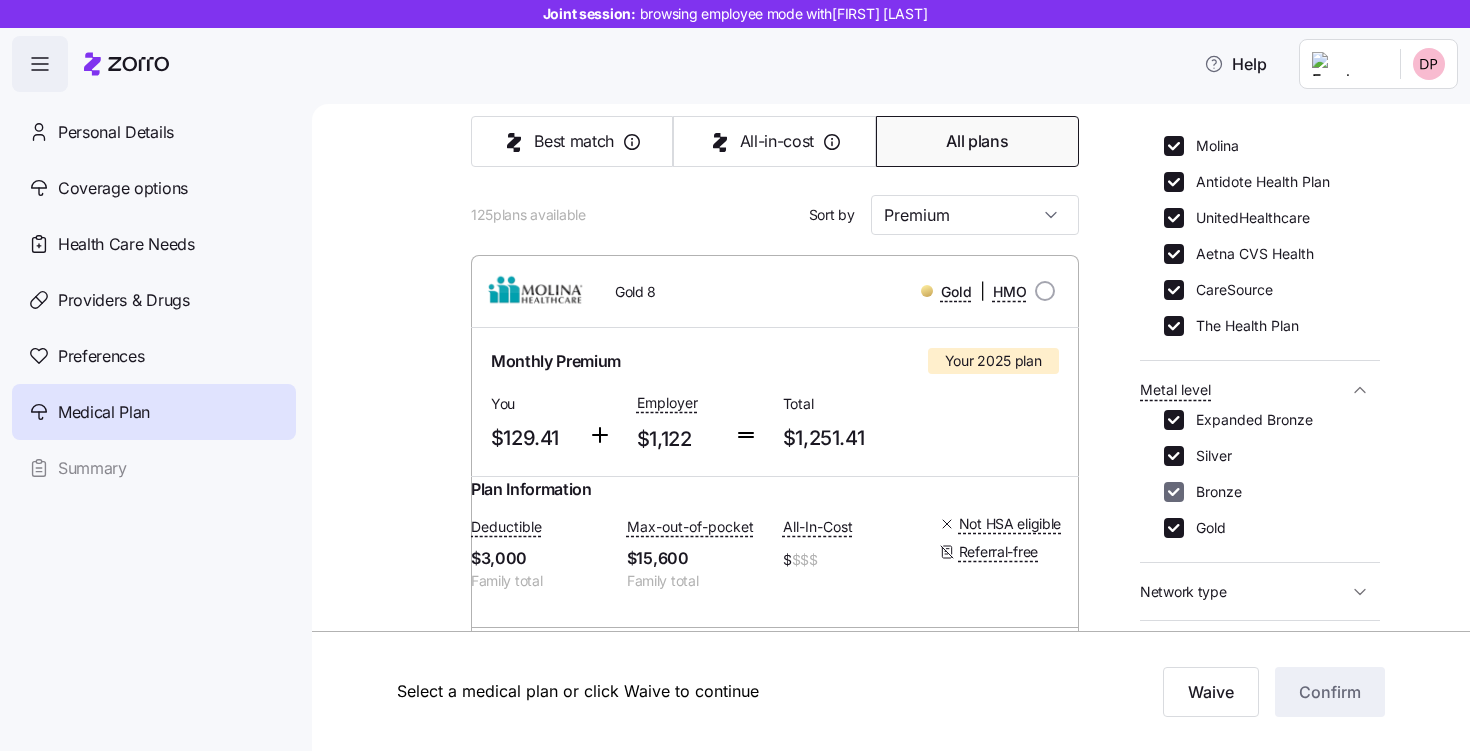 click on "Bronze" at bounding box center (1174, 492) 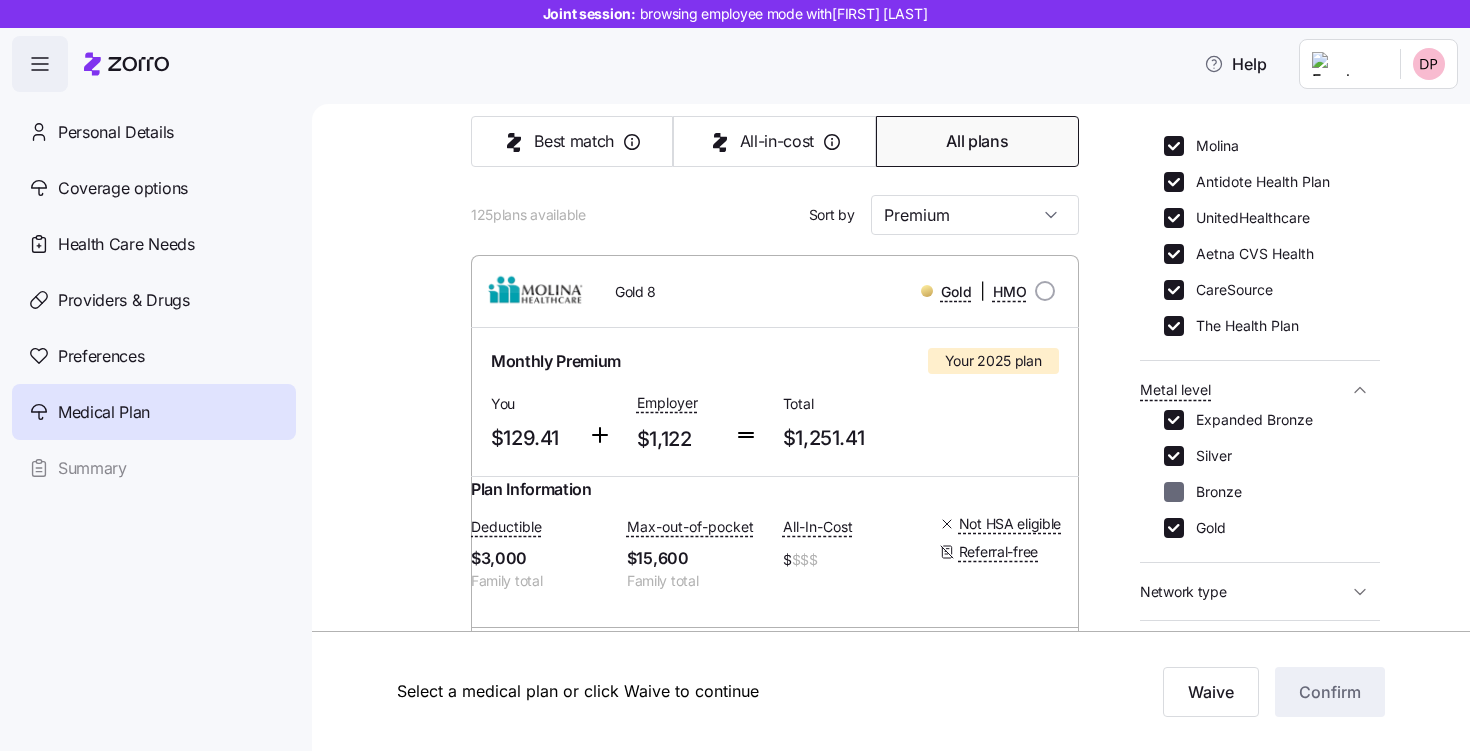 checkbox on "false" 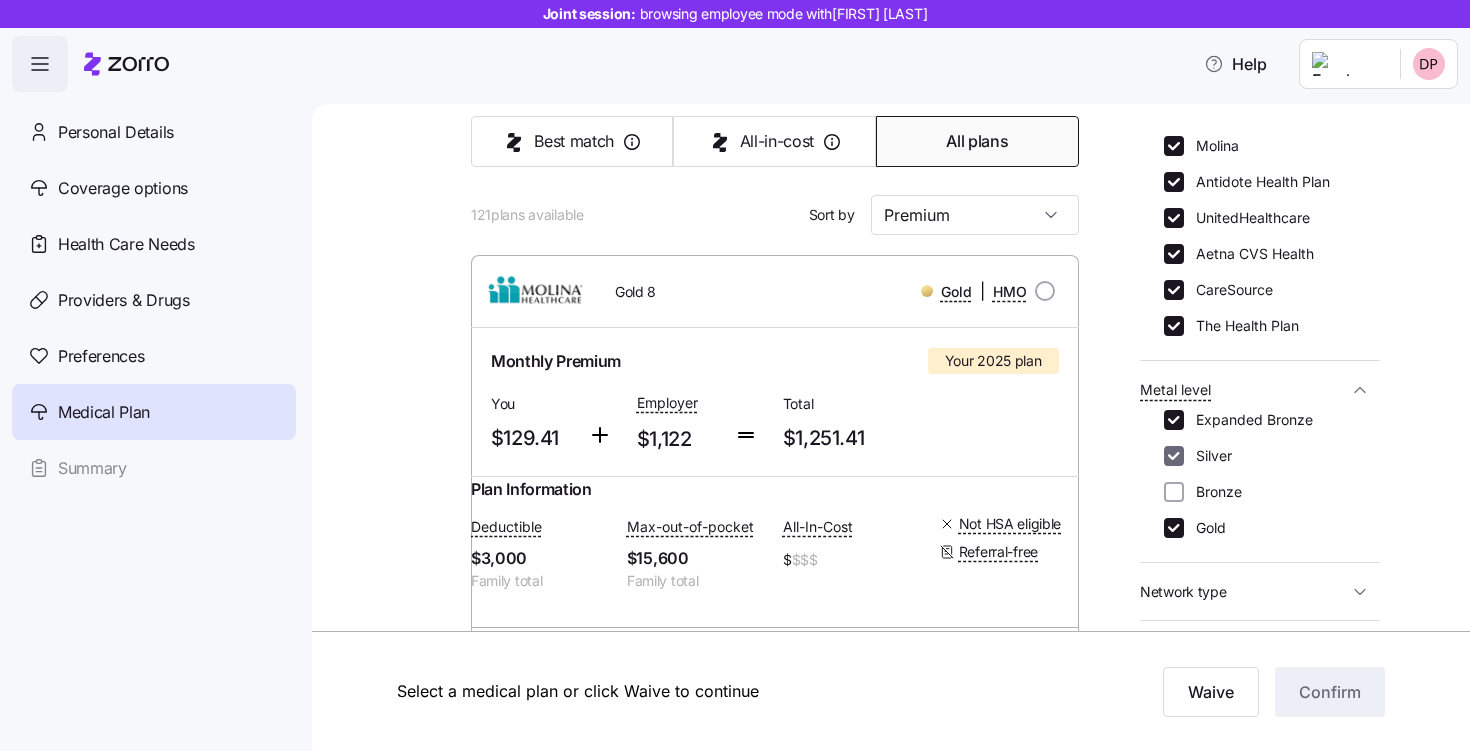click on "Silver" at bounding box center [1174, 456] 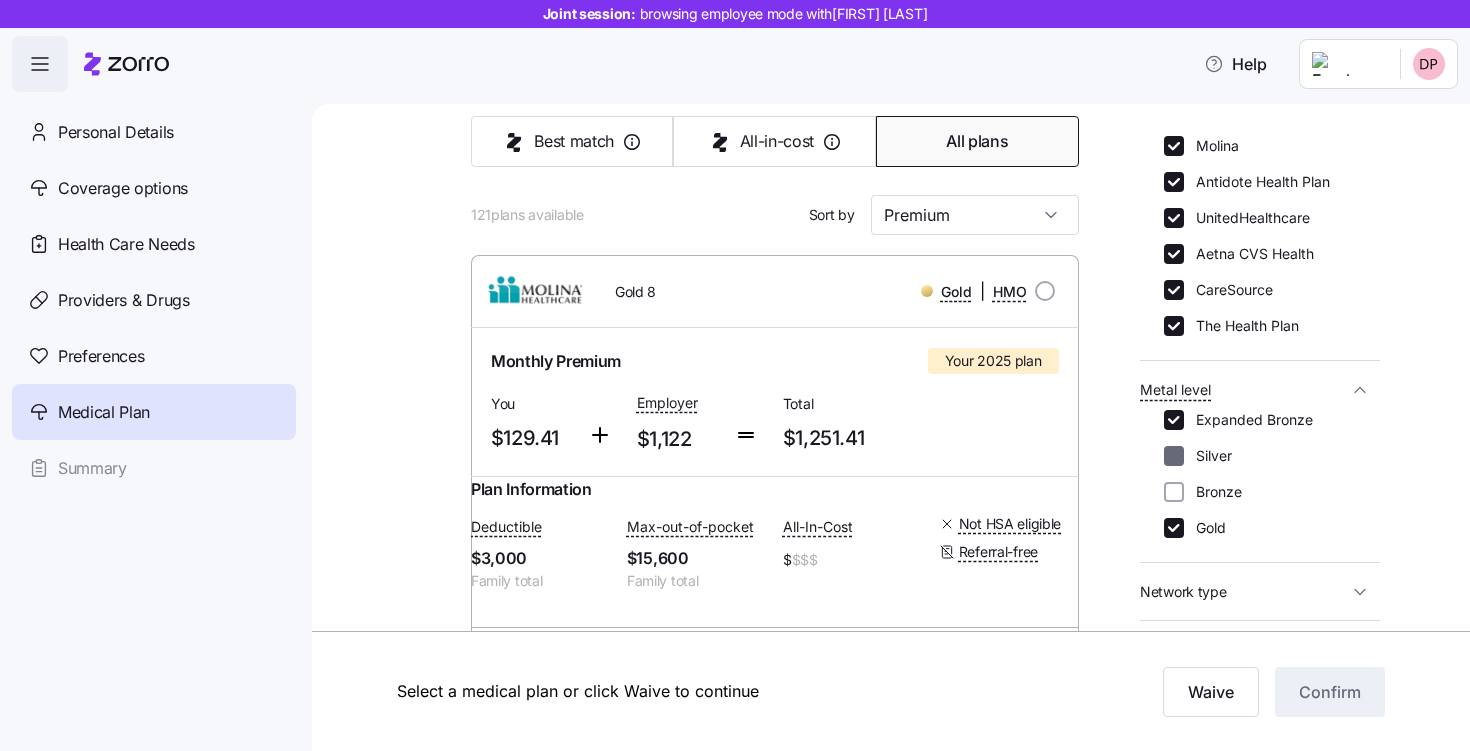 checkbox on "false" 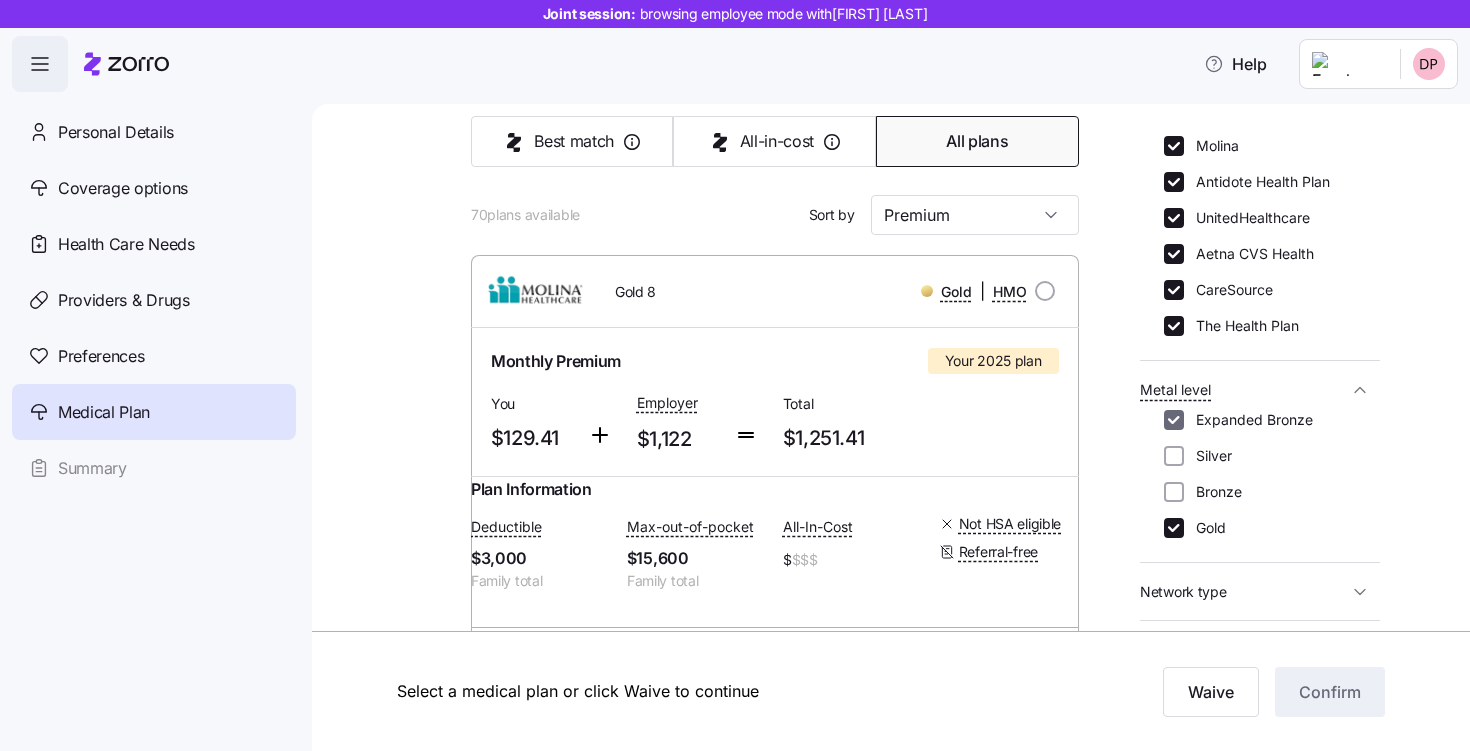 click on "Expanded Bronze" at bounding box center [1174, 420] 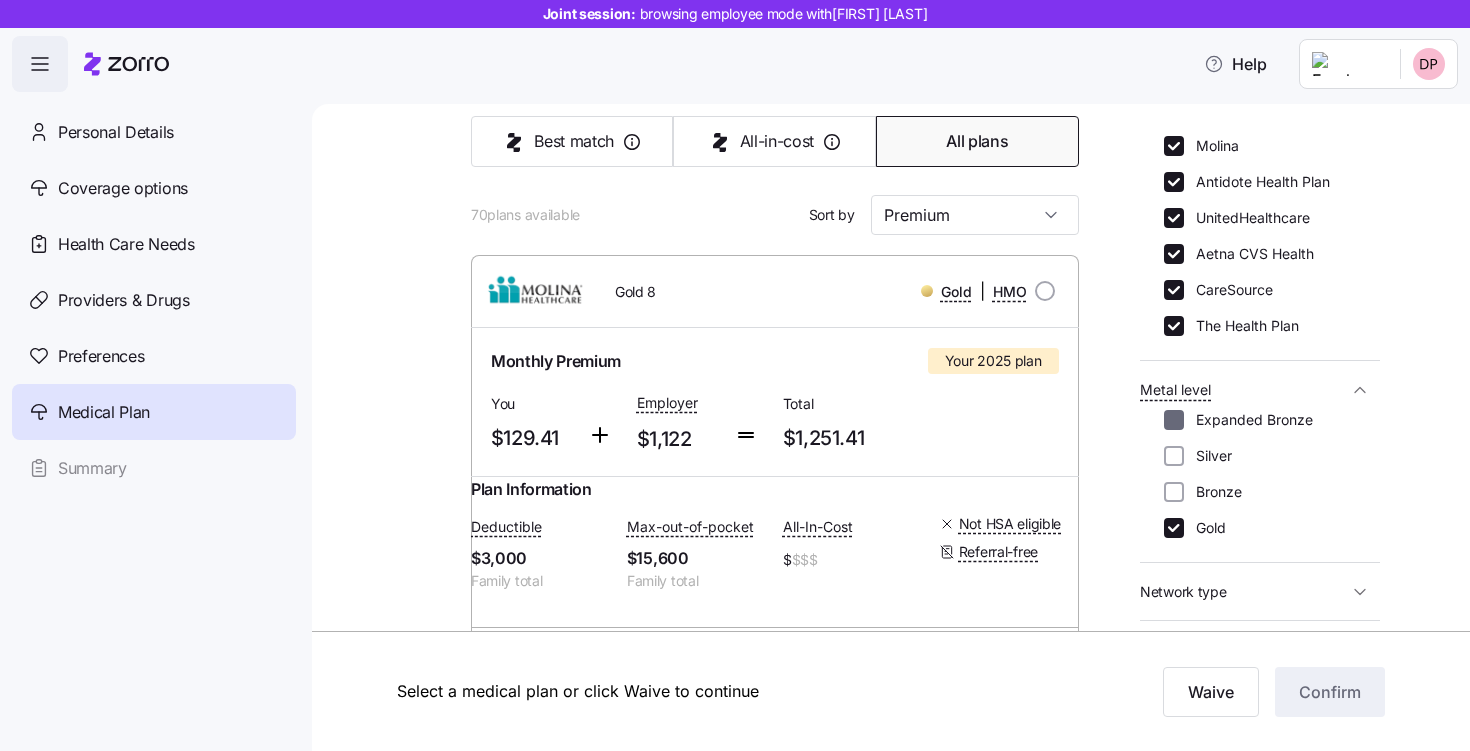 checkbox on "false" 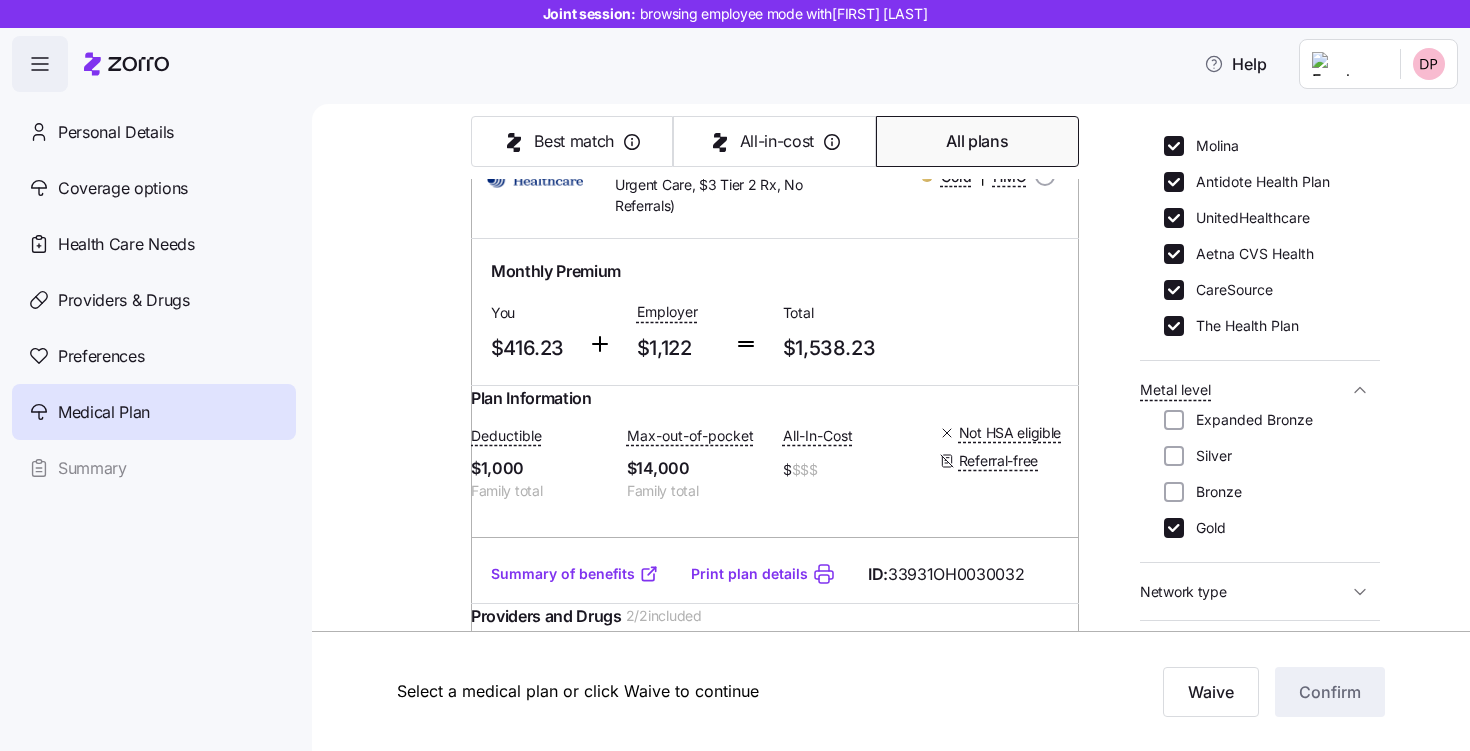 scroll, scrollTop: 9857, scrollLeft: 0, axis: vertical 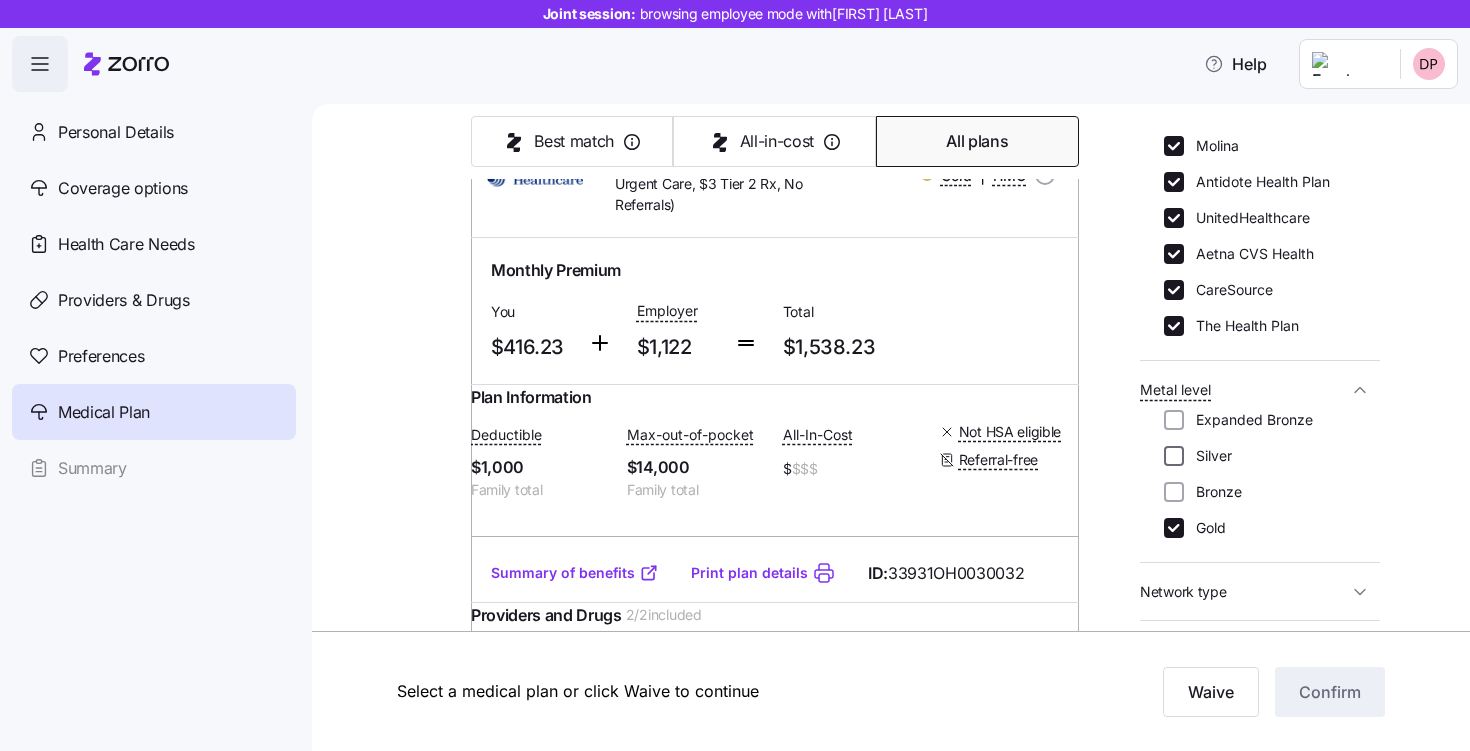 click on "Silver" at bounding box center (1174, 456) 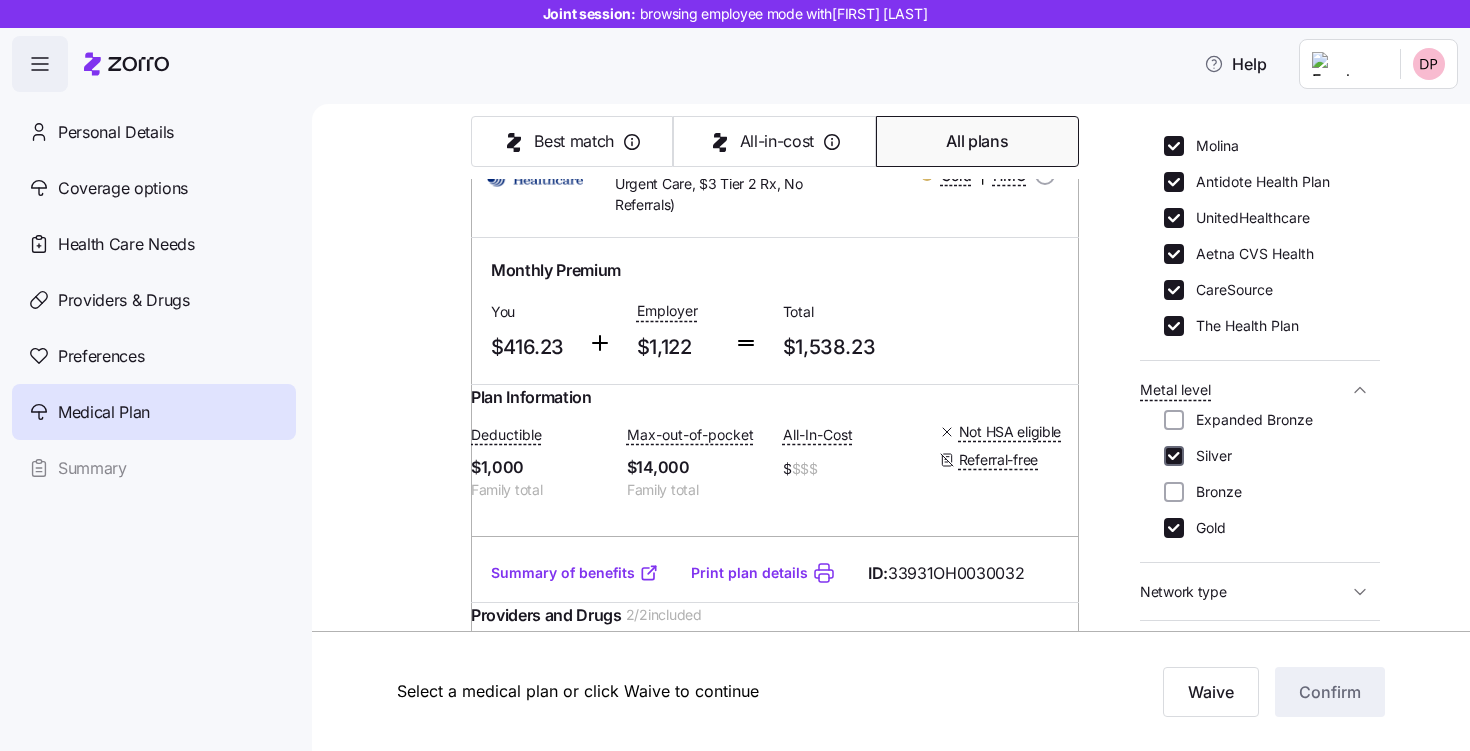 checkbox on "true" 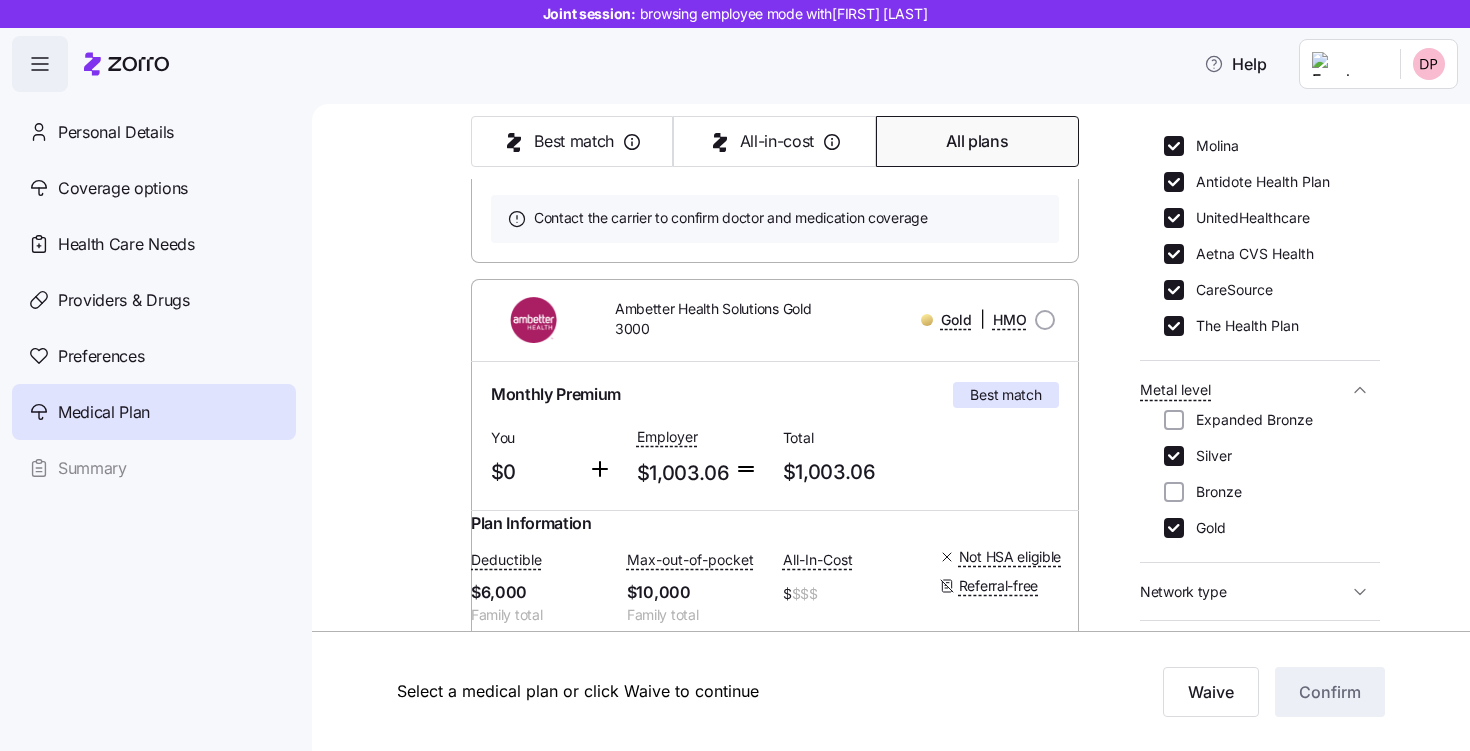 scroll, scrollTop: 9841, scrollLeft: 0, axis: vertical 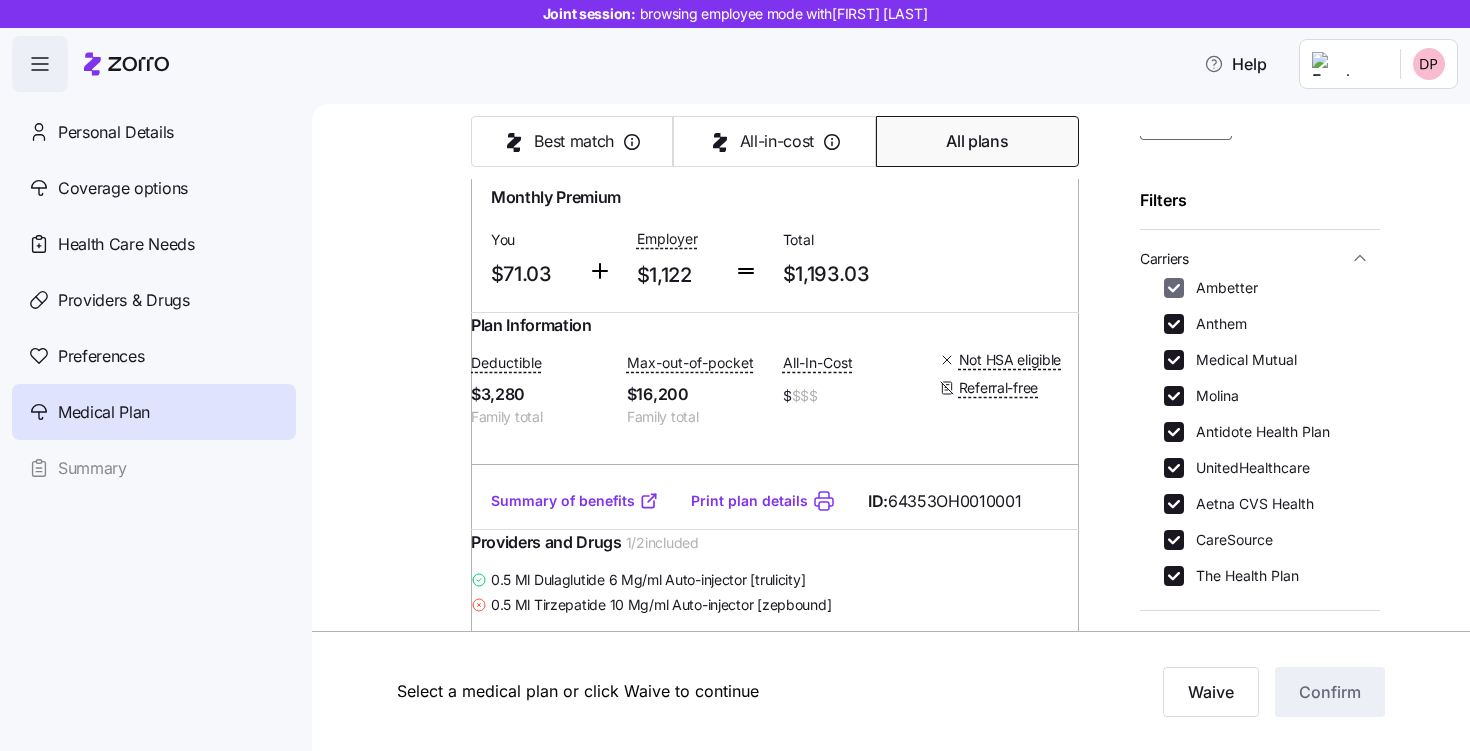 click on "Ambetter" at bounding box center (1174, 288) 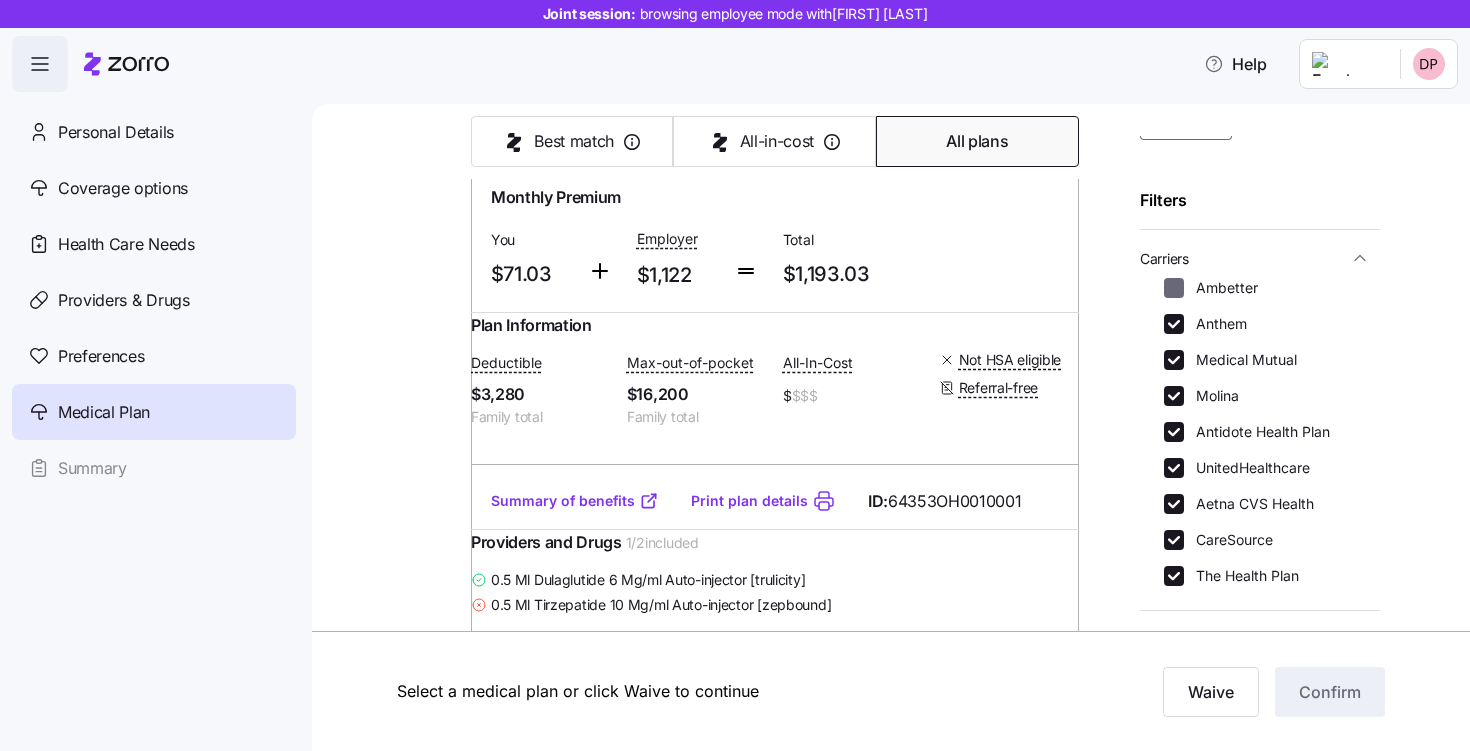 checkbox on "false" 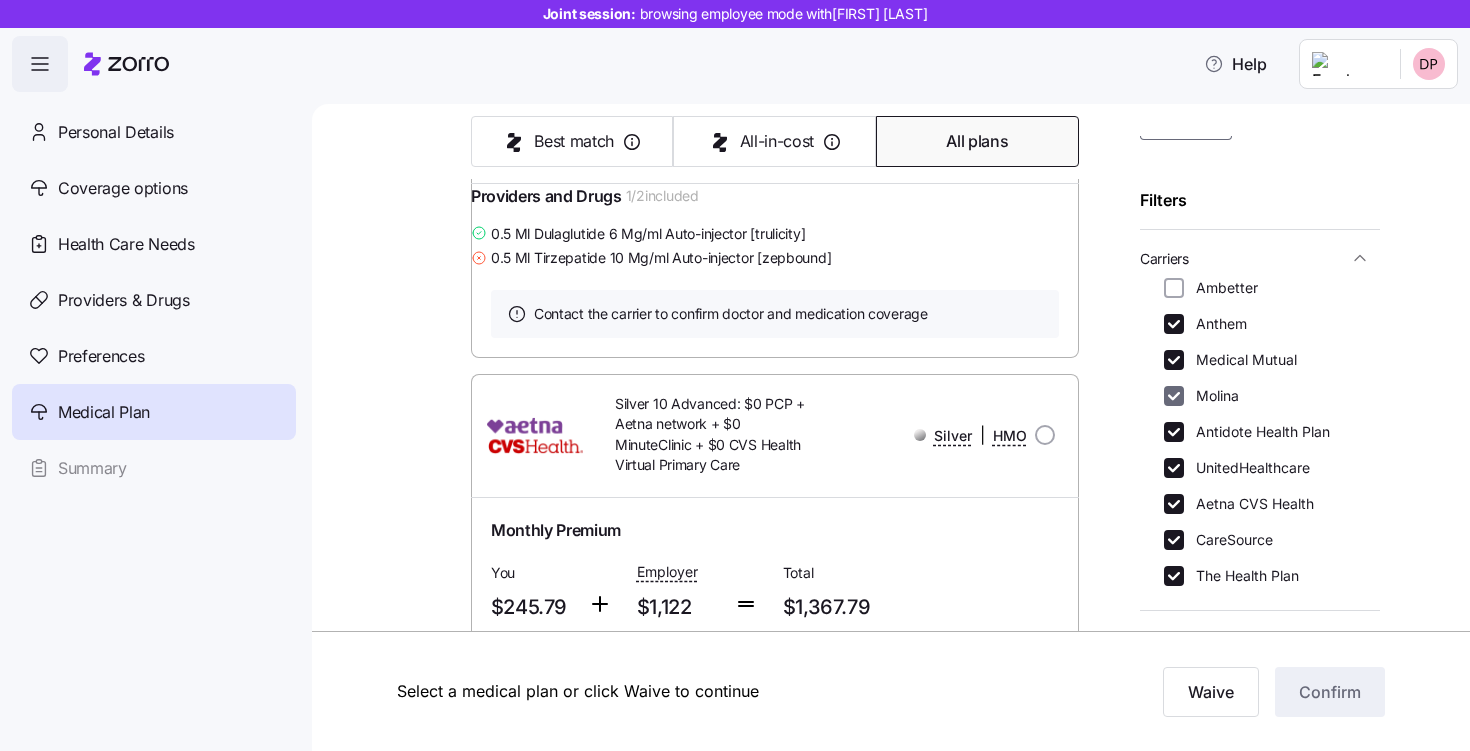 click on "Molina" at bounding box center [1174, 396] 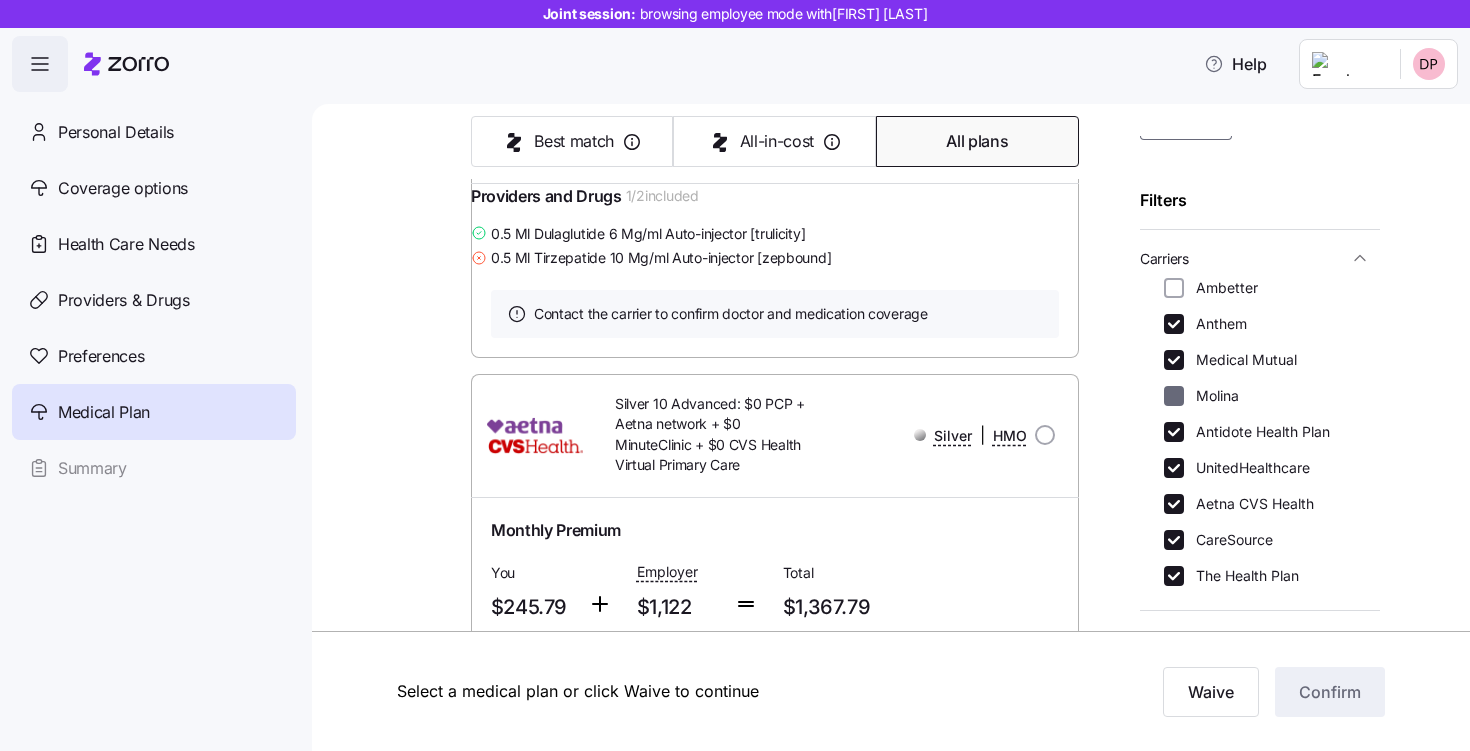 checkbox on "false" 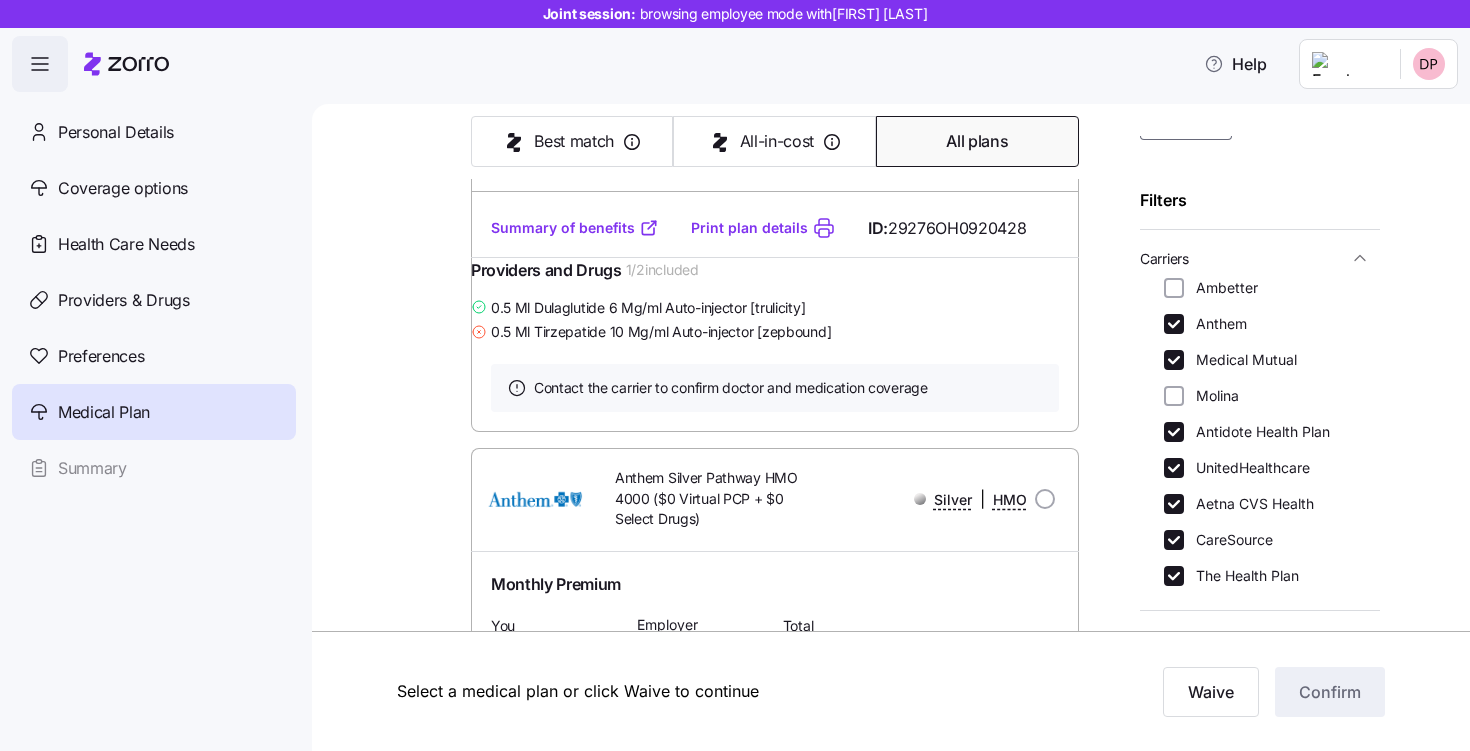 scroll, scrollTop: 1920, scrollLeft: 0, axis: vertical 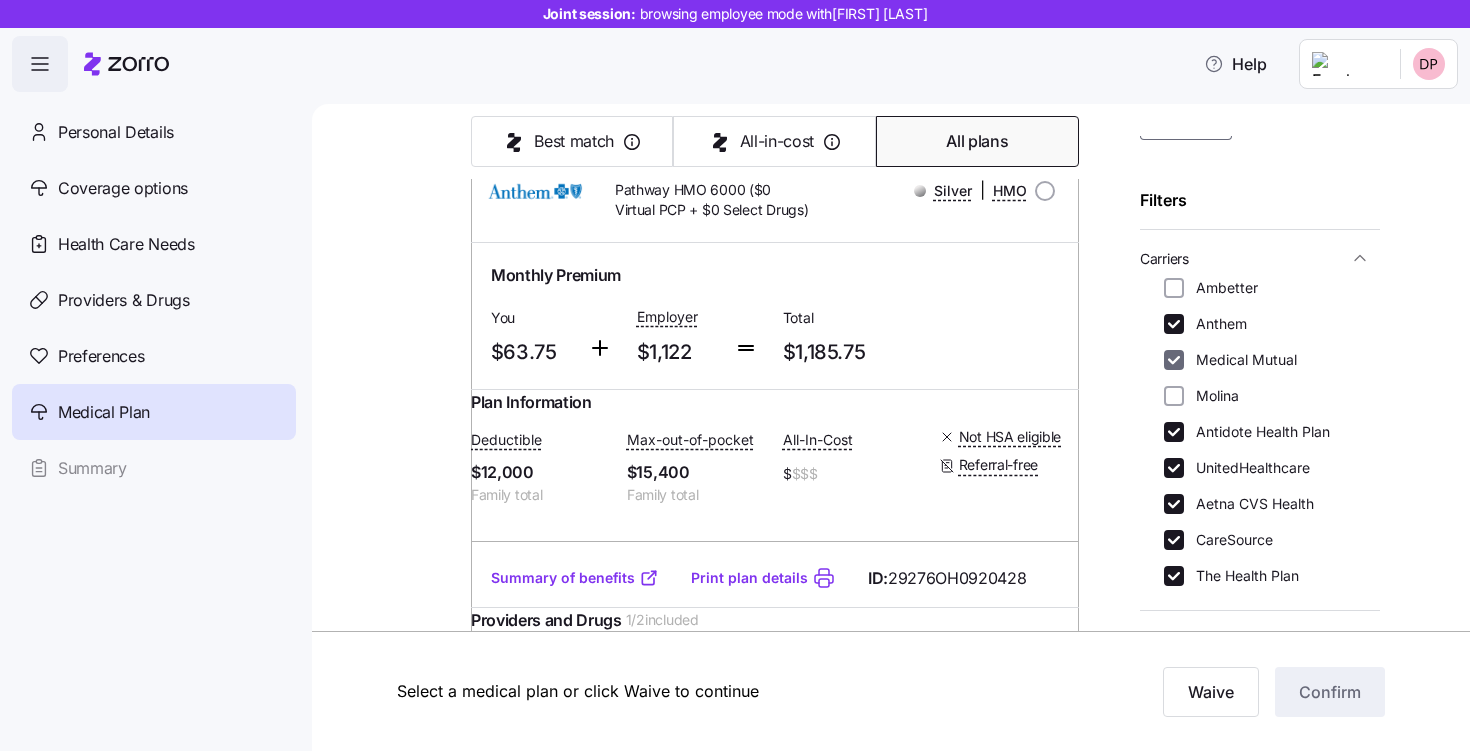 click on "Medical Mutual" at bounding box center [1174, 360] 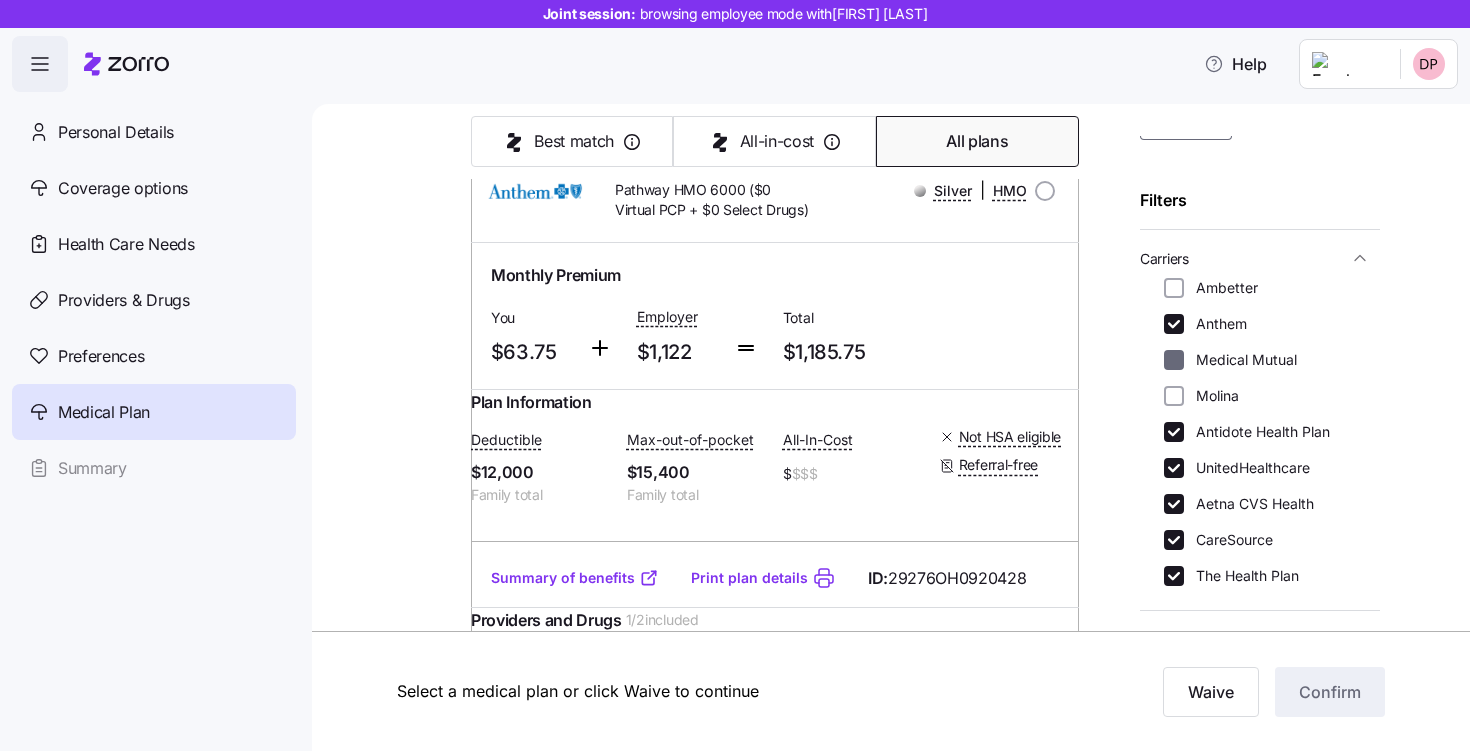 checkbox on "false" 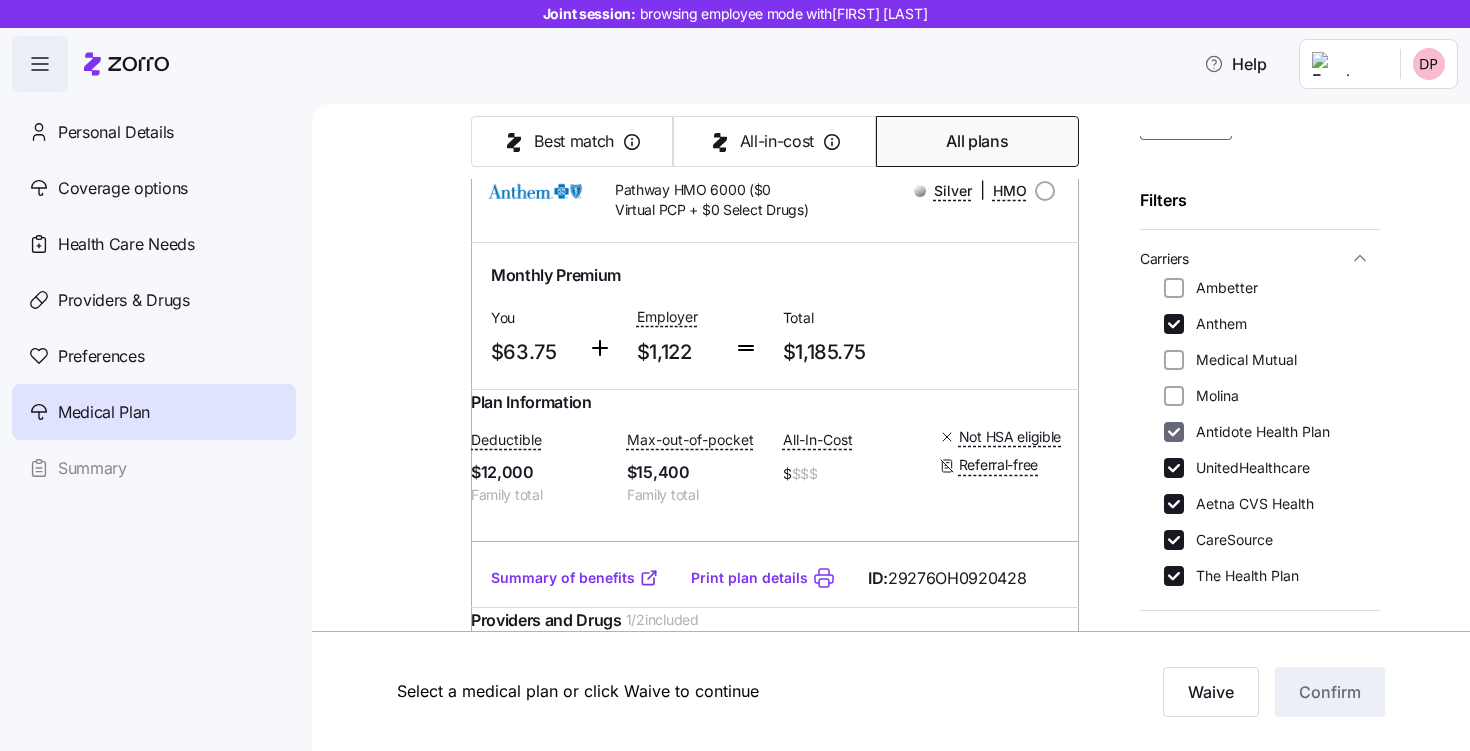 click on "Antidote Health Plan" at bounding box center [1174, 432] 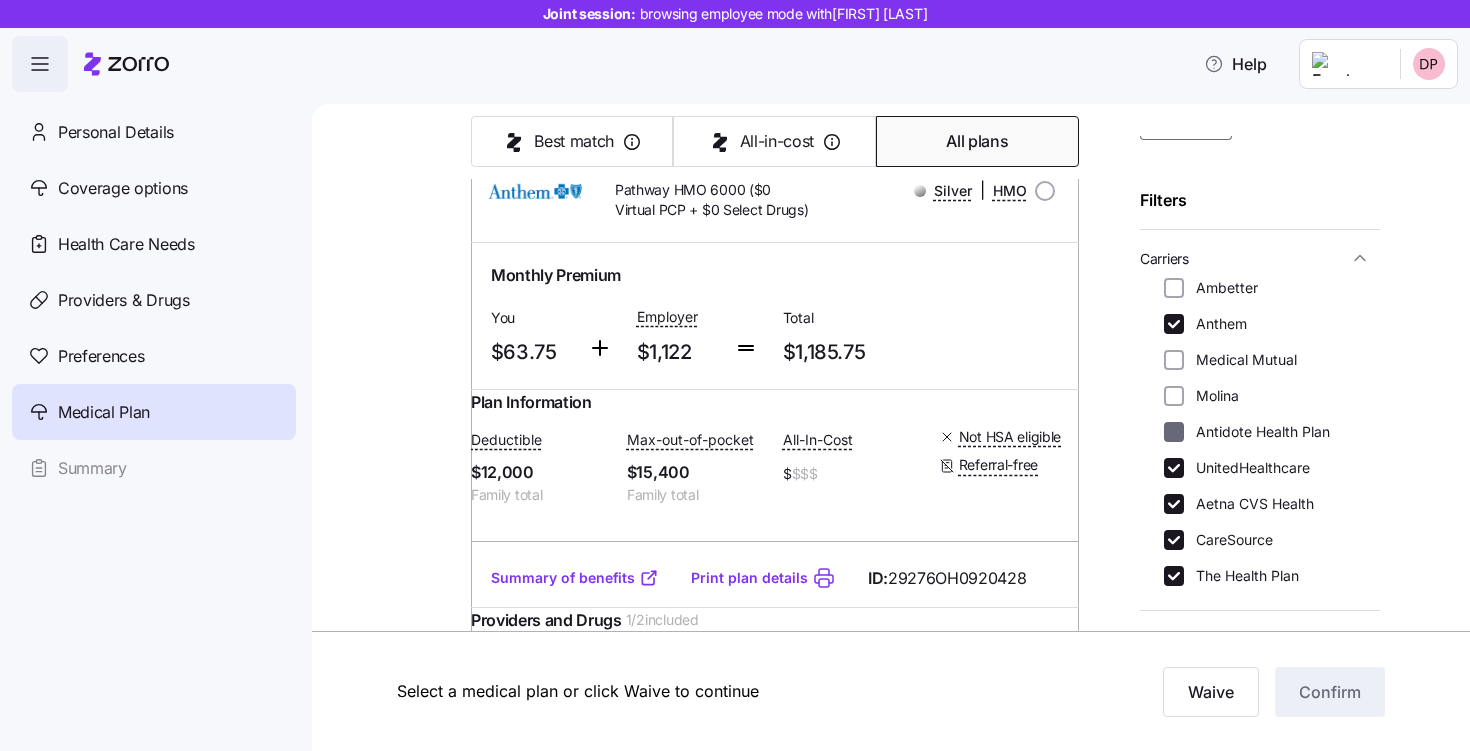 checkbox on "false" 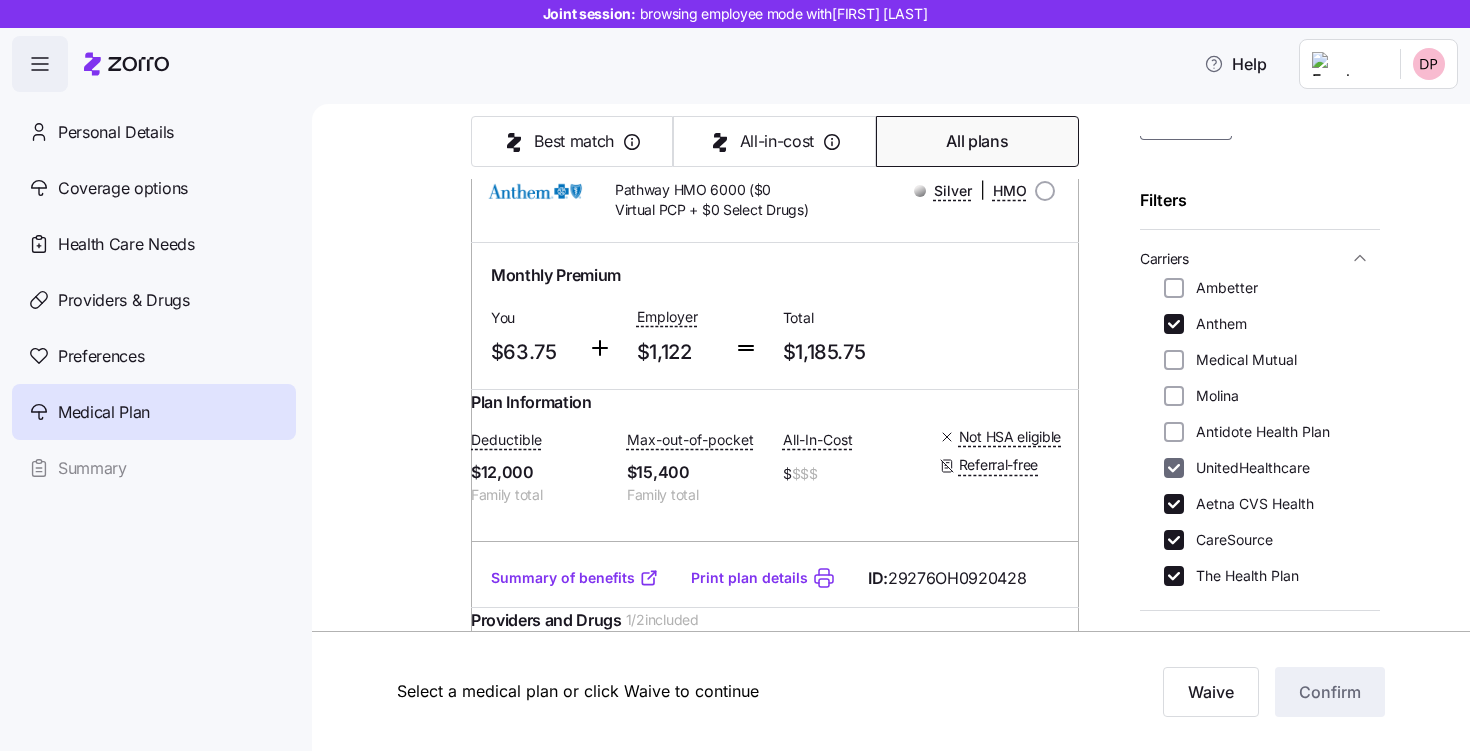 click on "UnitedHealthcare" at bounding box center (1174, 468) 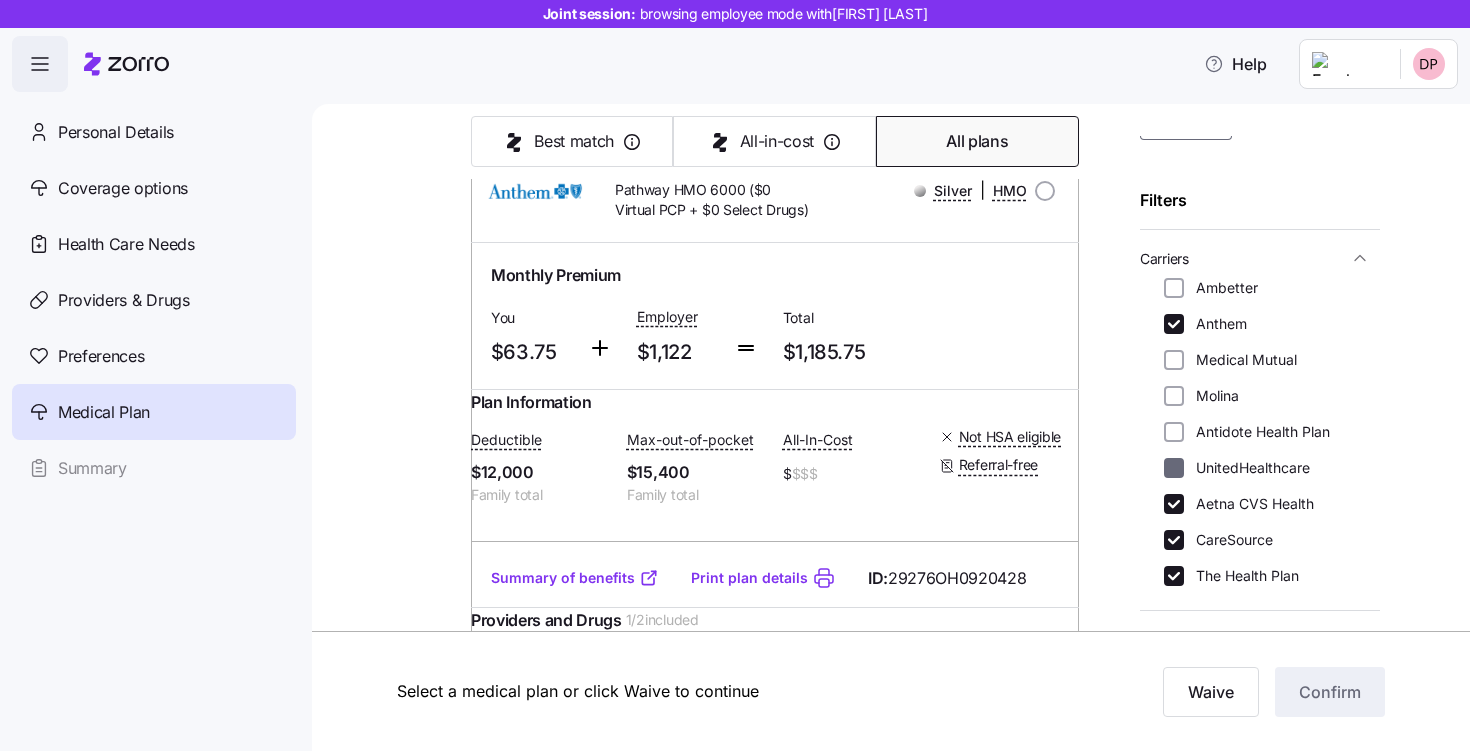 checkbox on "false" 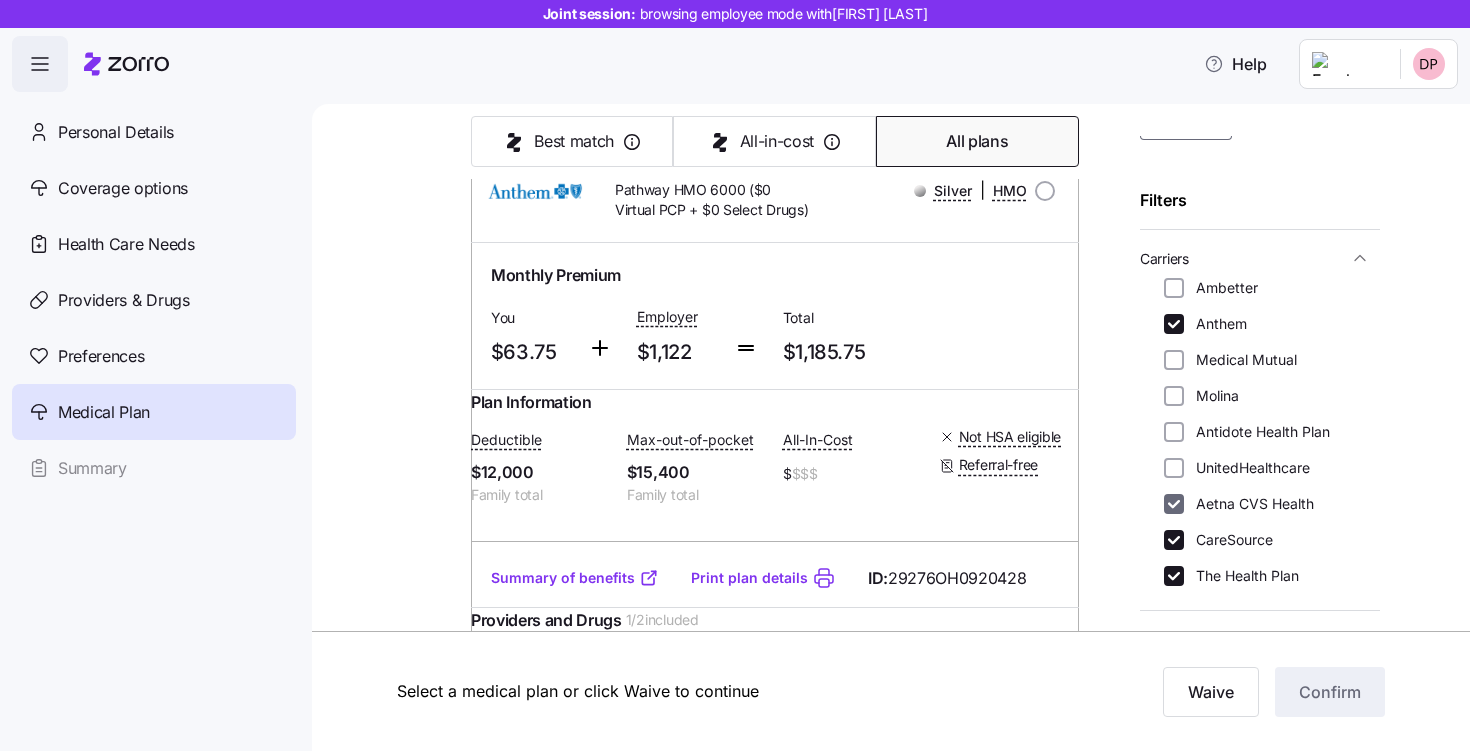 click on "Aetna CVS Health" at bounding box center [1174, 504] 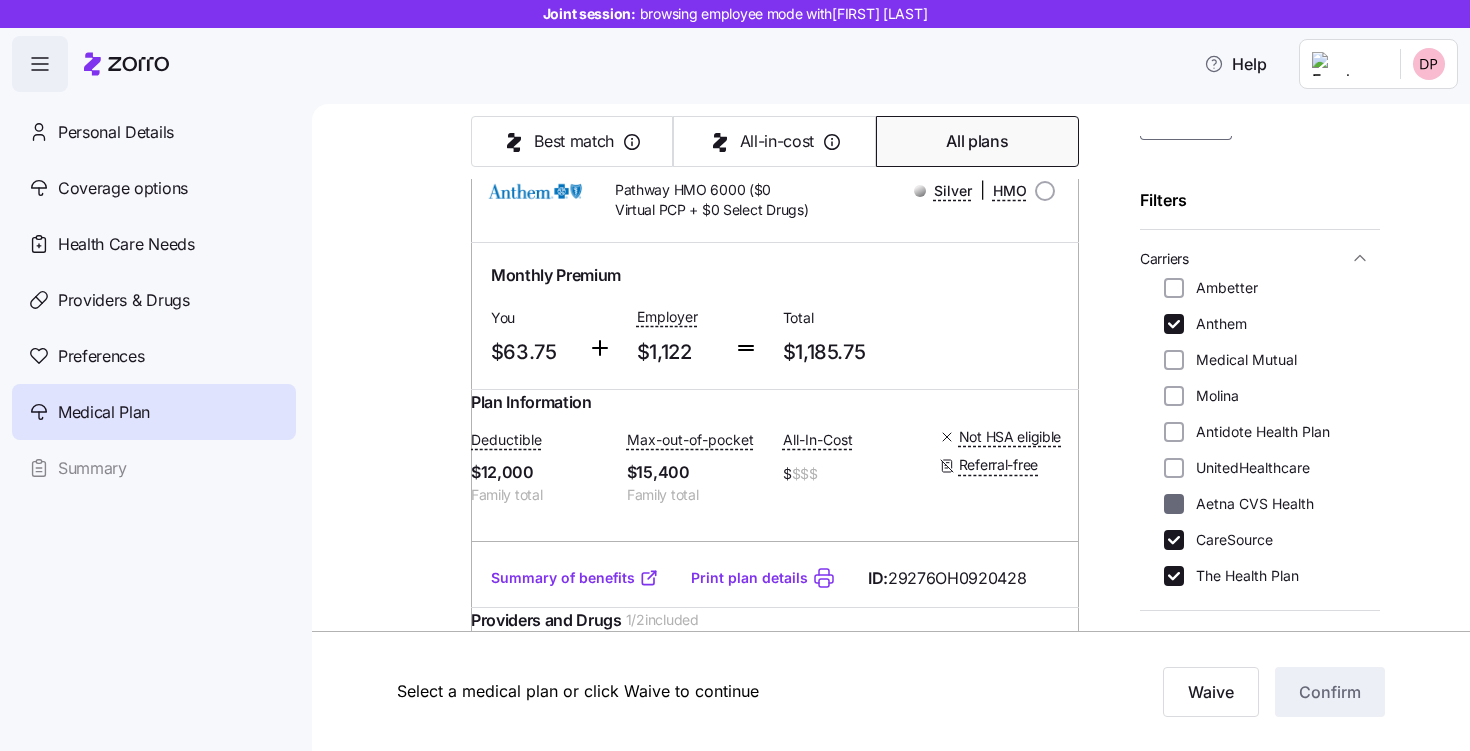 checkbox on "false" 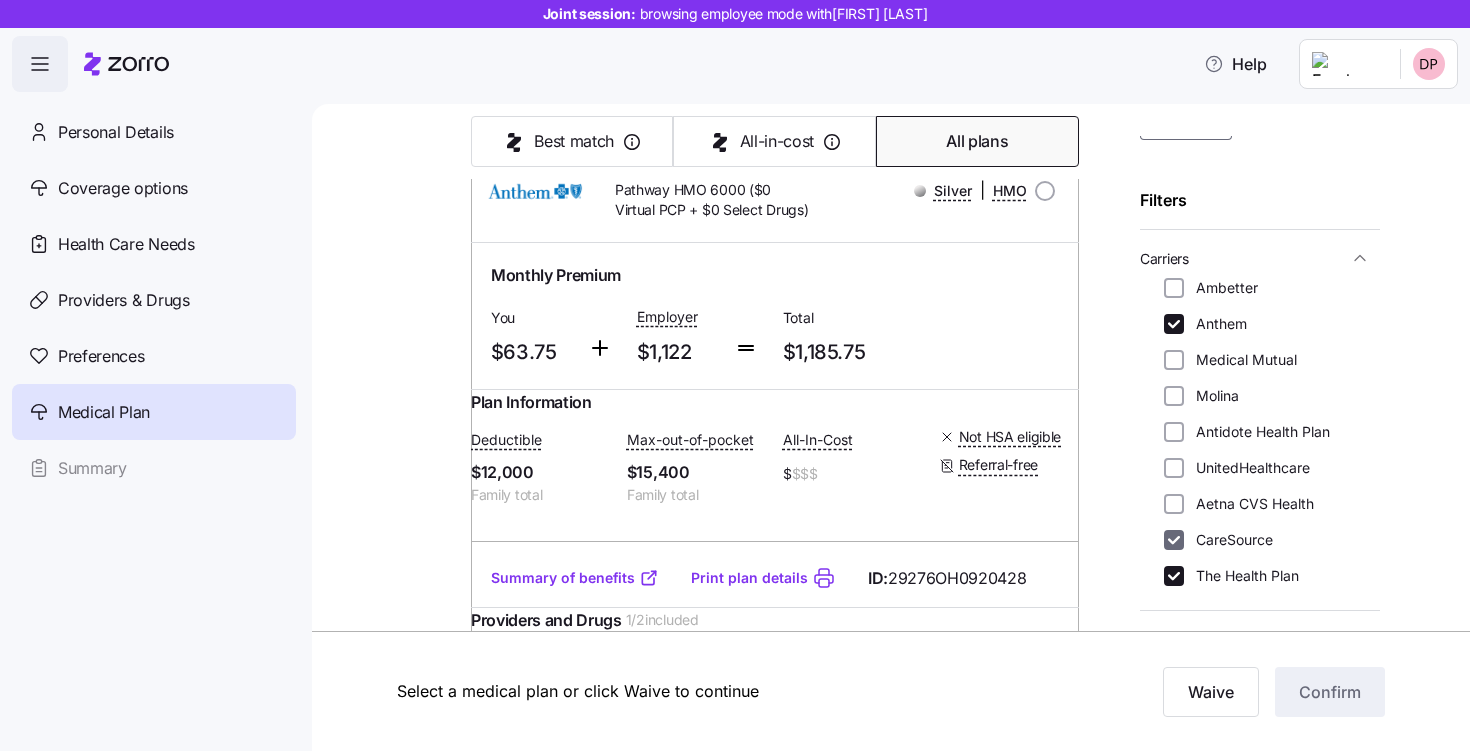 click on "CareSource" at bounding box center (1174, 540) 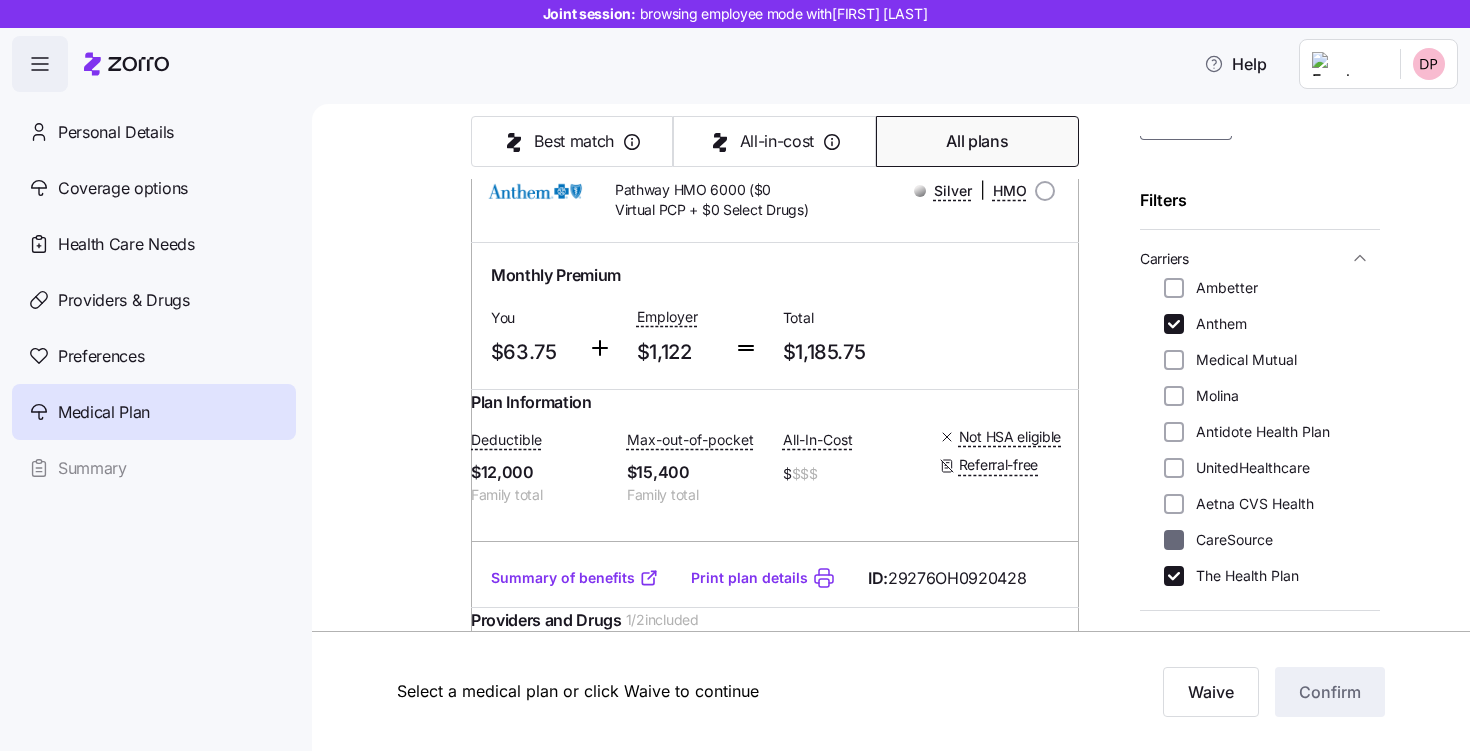 checkbox on "false" 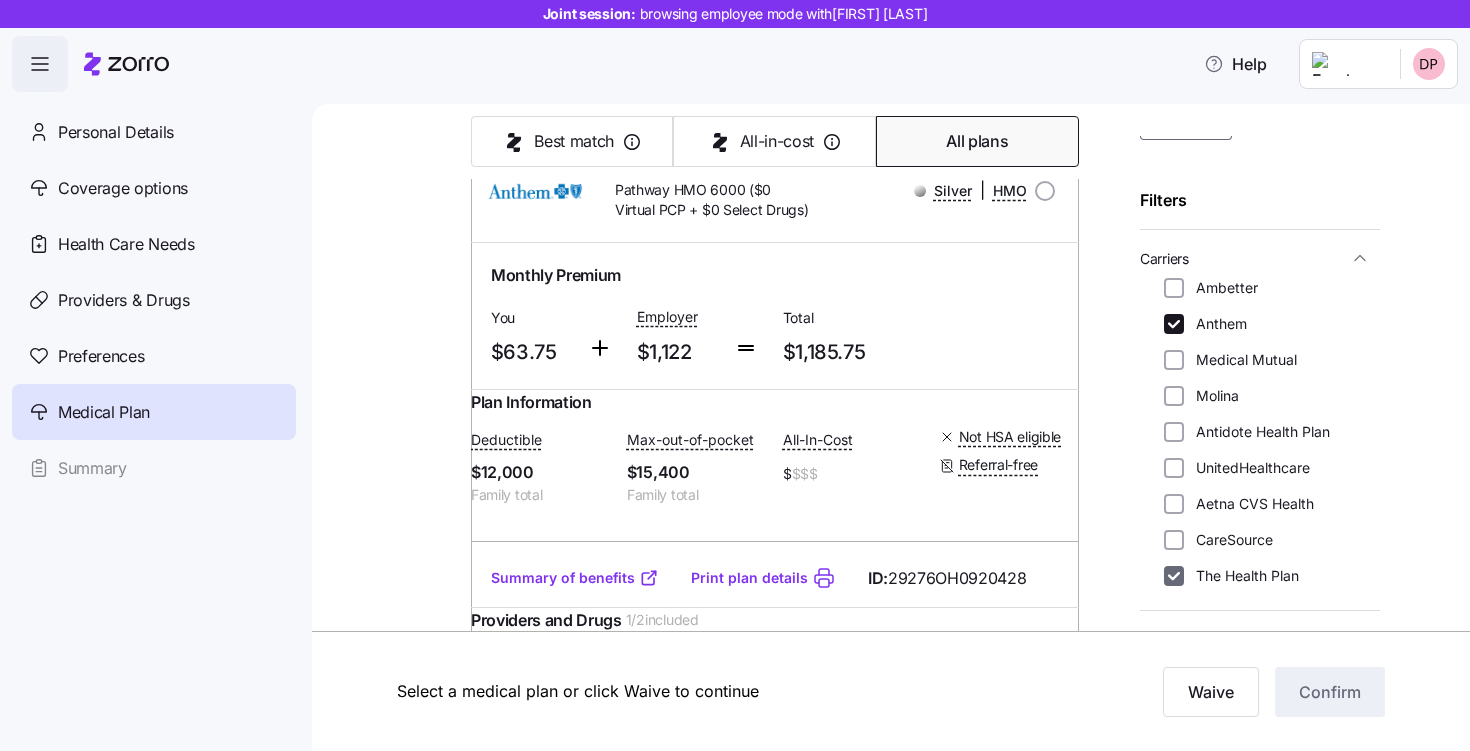 click on "The Health Plan" at bounding box center [1174, 576] 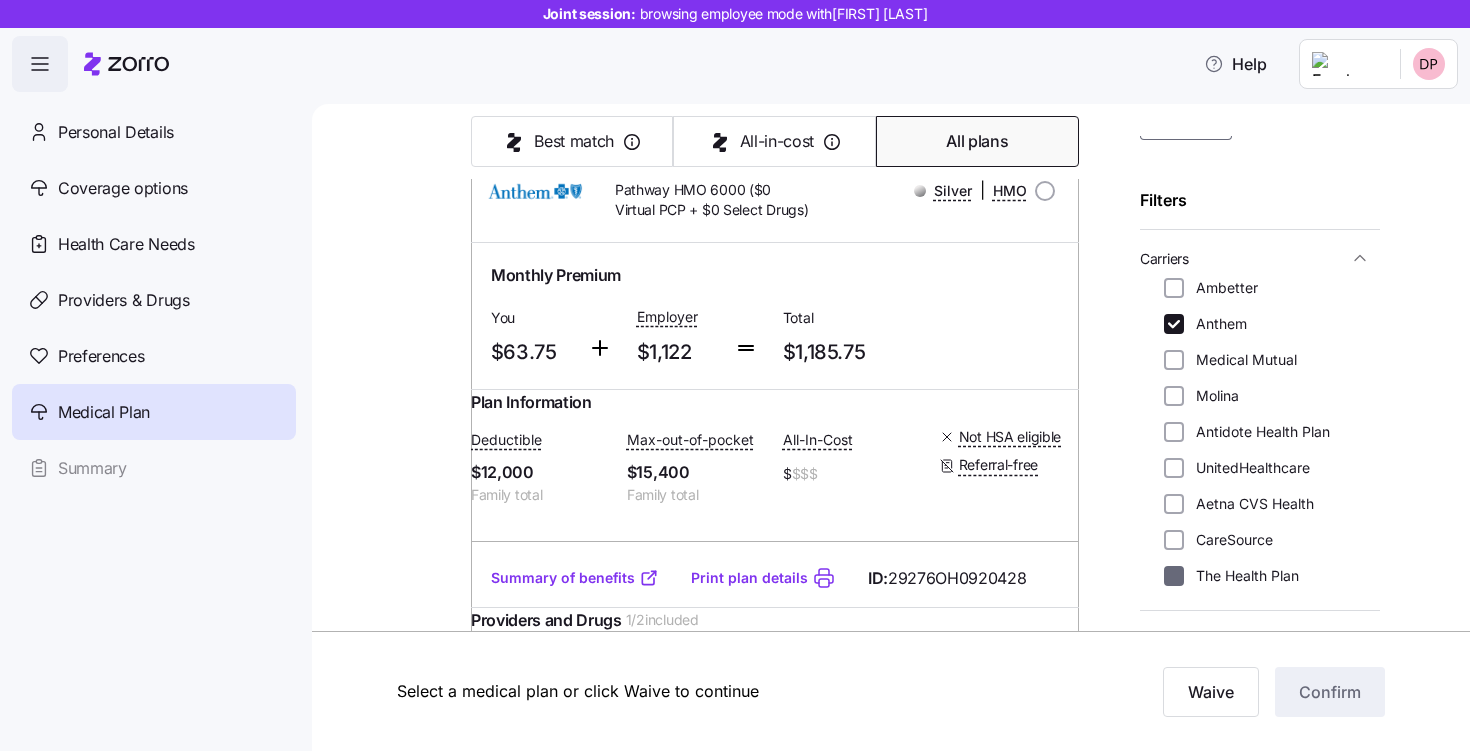 checkbox on "false" 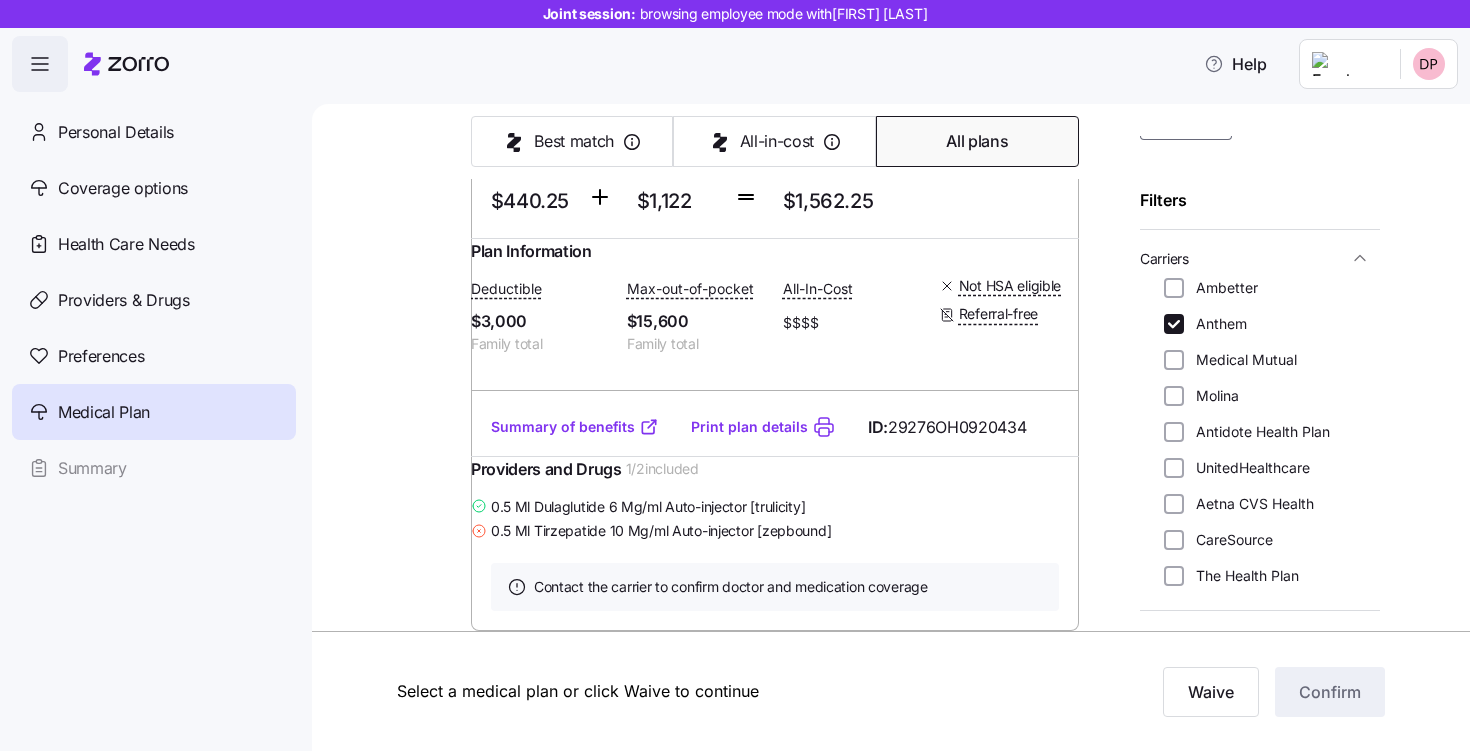 scroll, scrollTop: 5481, scrollLeft: 0, axis: vertical 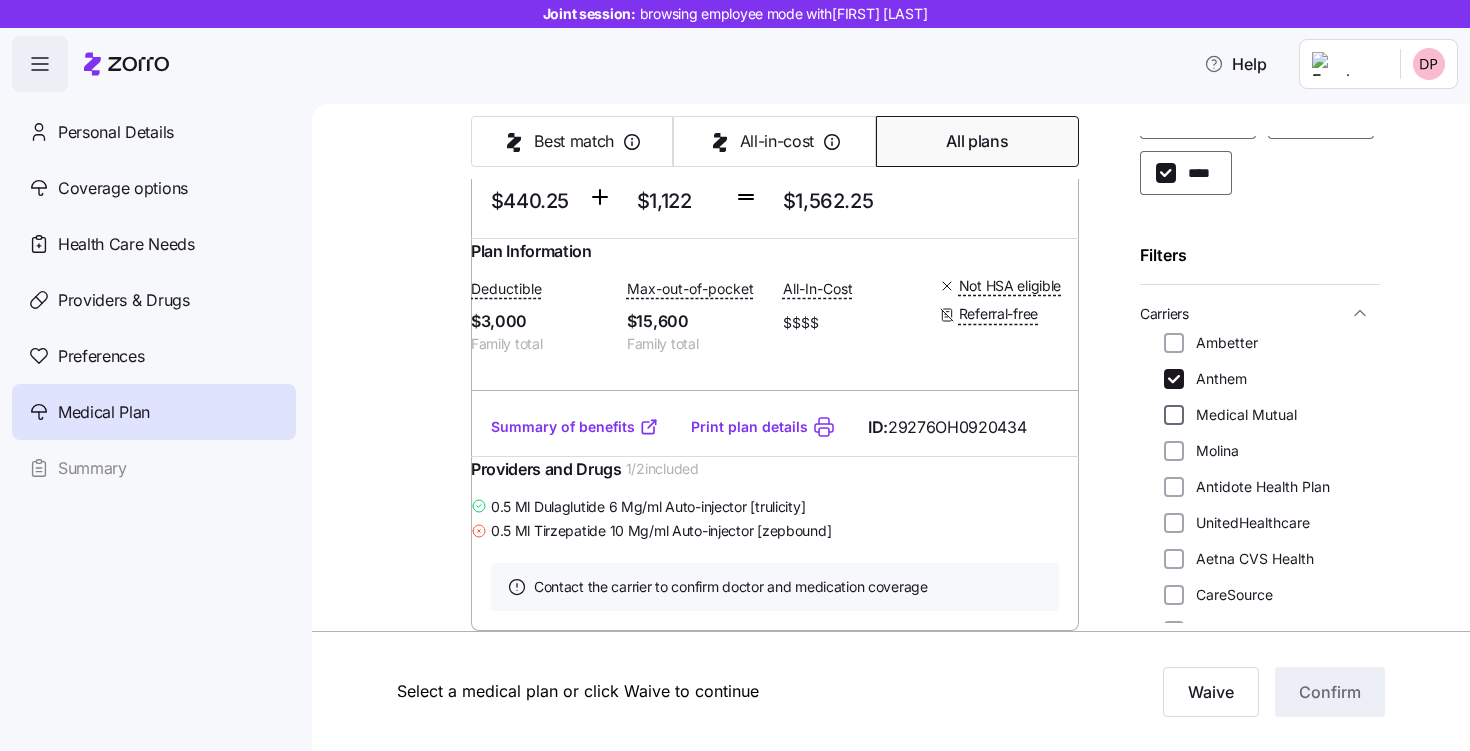 click on "Medical Mutual" at bounding box center [1174, 415] 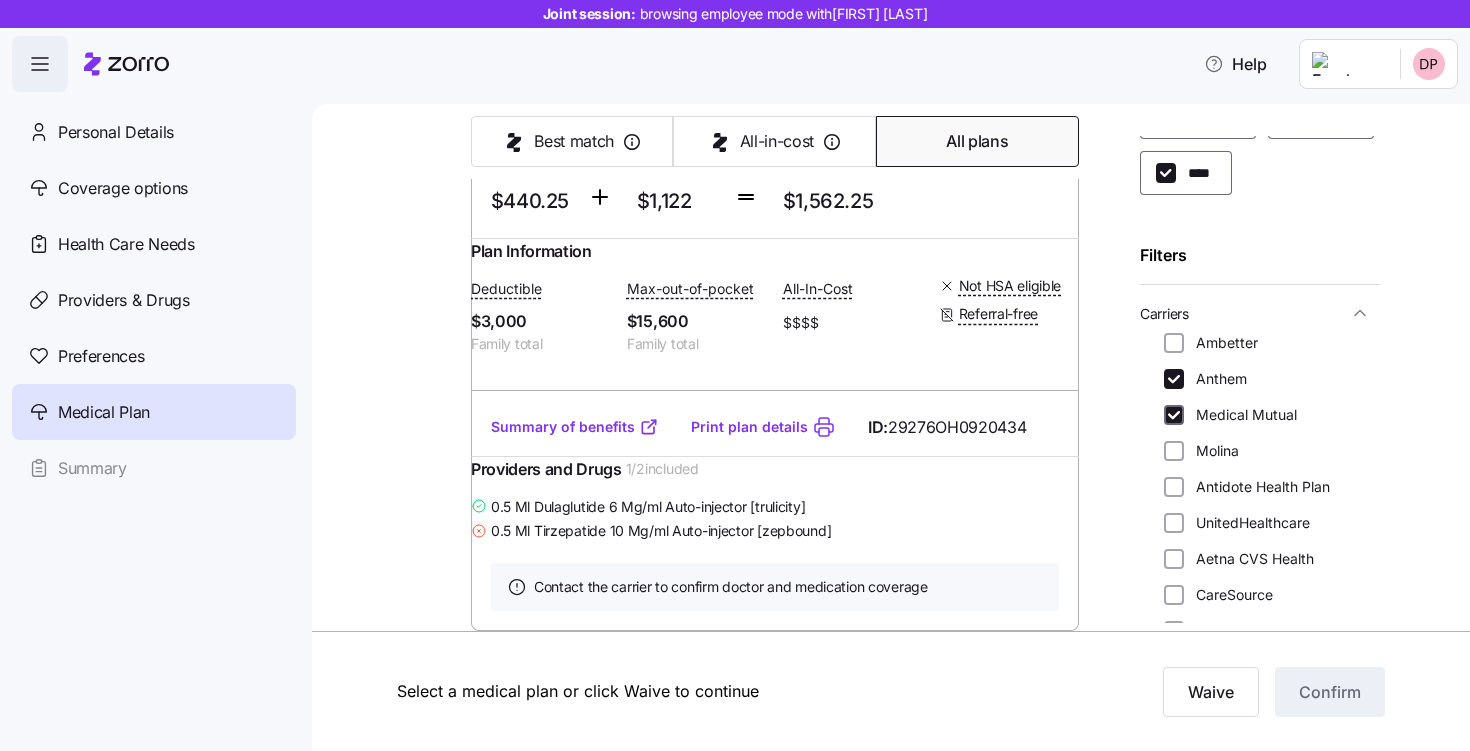 checkbox on "true" 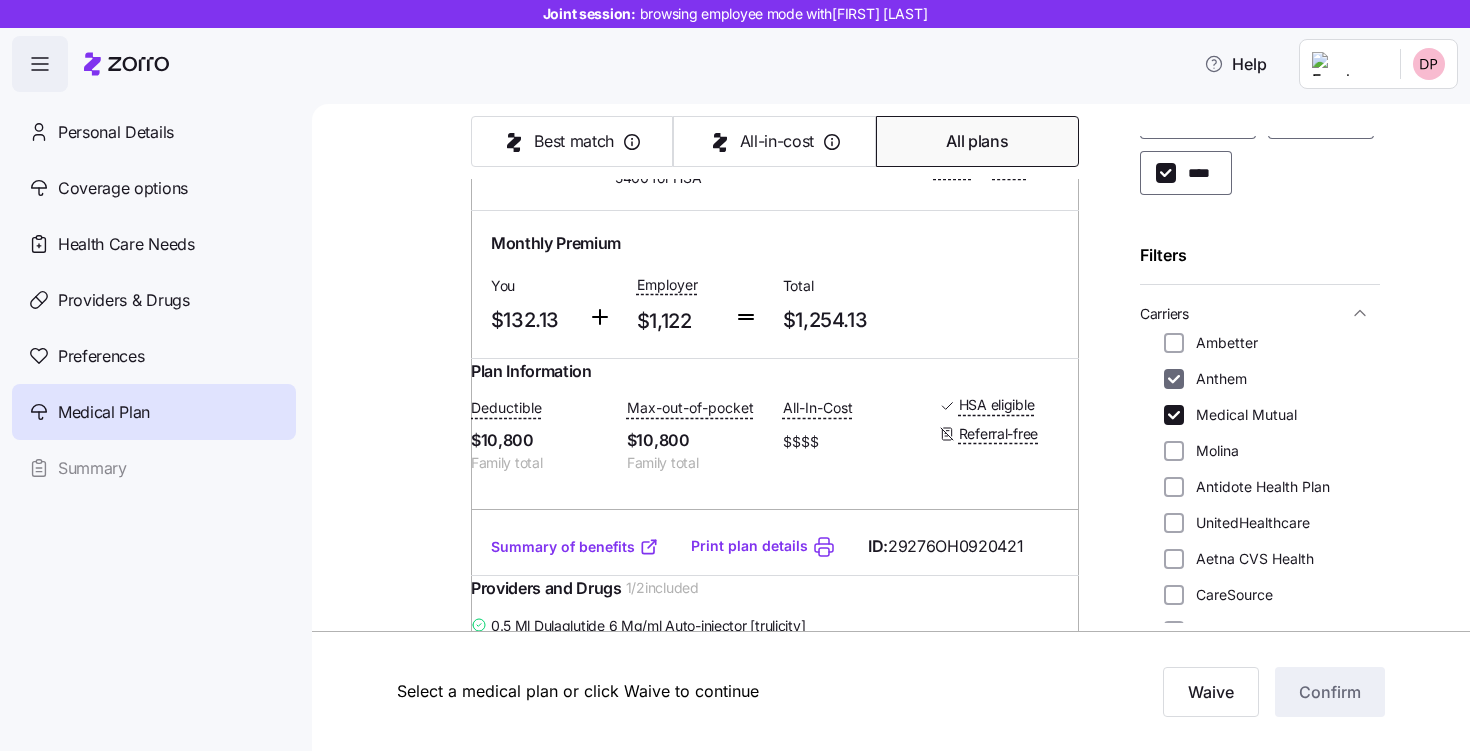 click on "Anthem" at bounding box center [1174, 379] 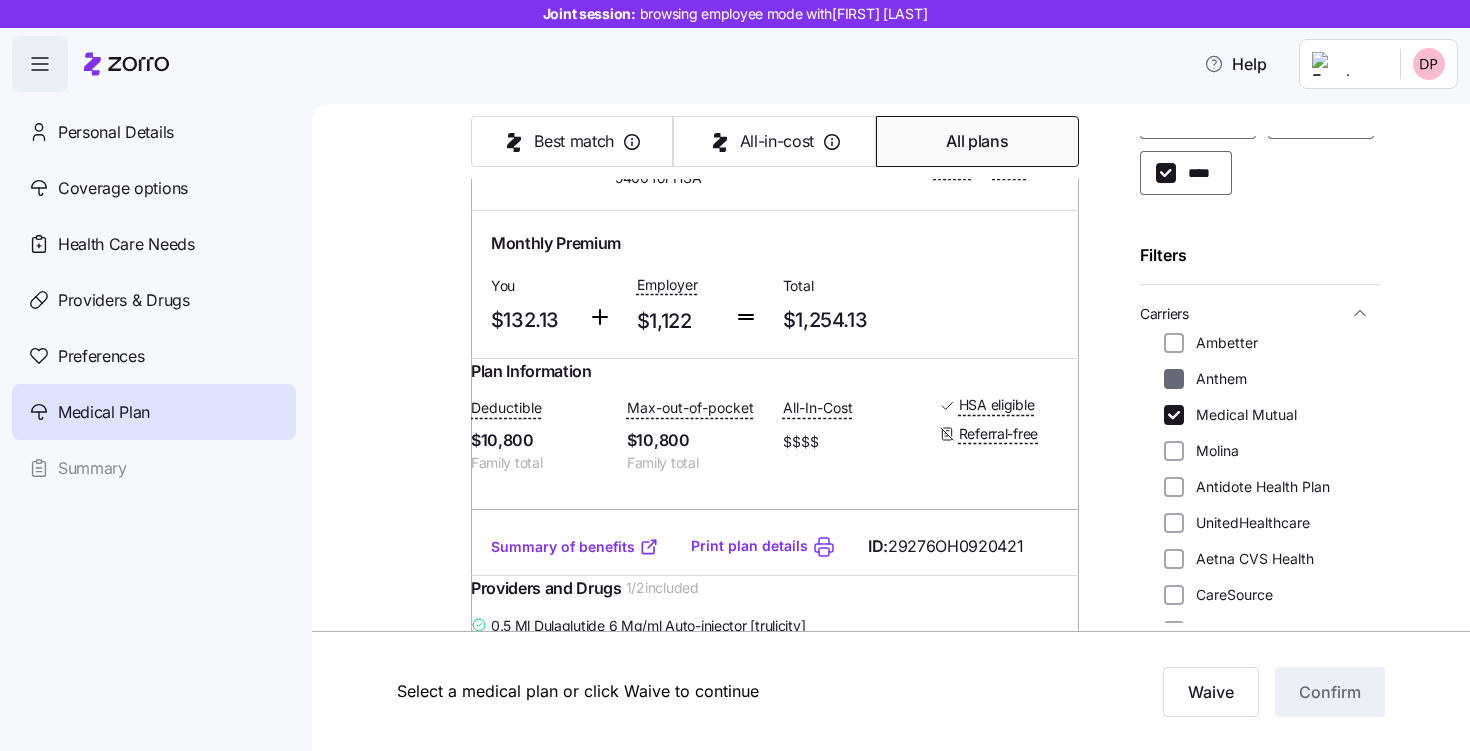 checkbox on "false" 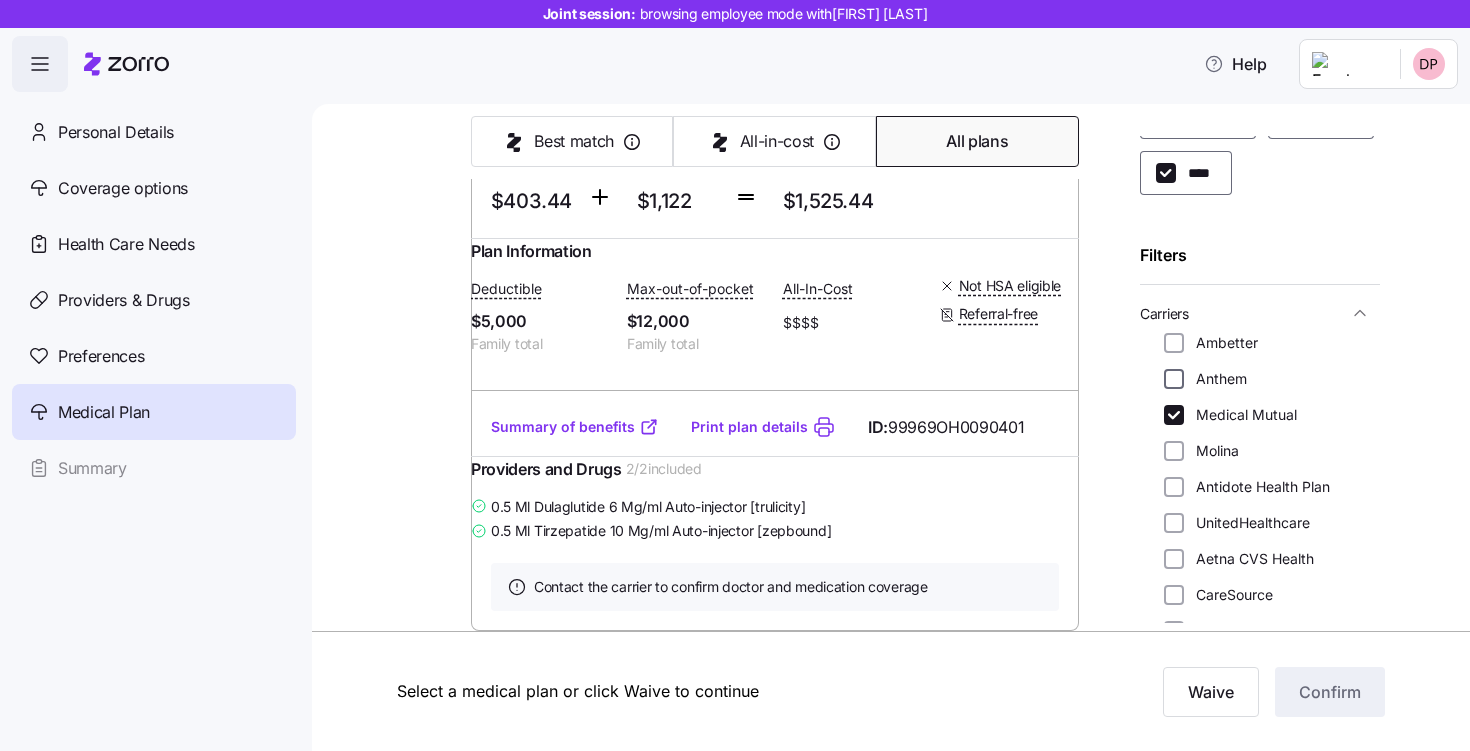 scroll, scrollTop: 2554, scrollLeft: 0, axis: vertical 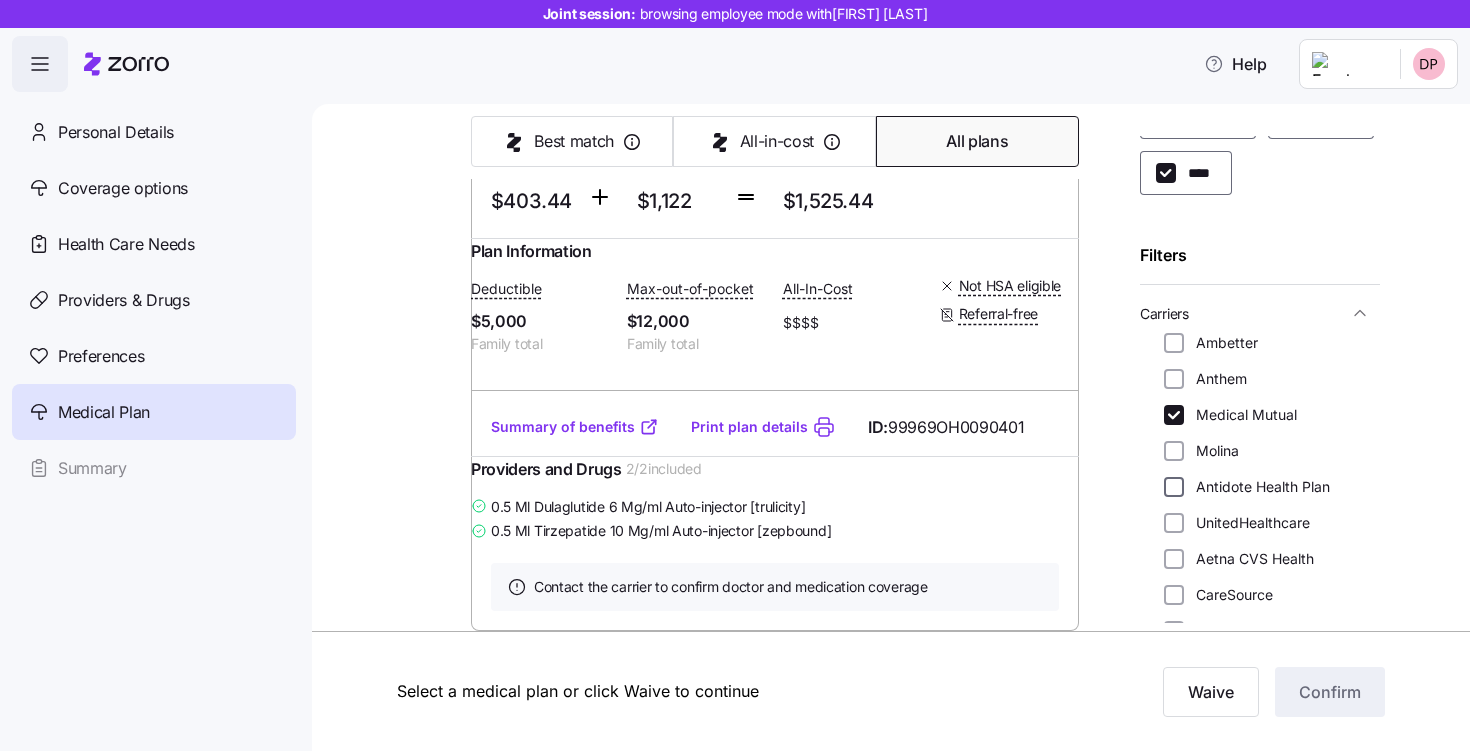click on "Antidote Health Plan" at bounding box center [1174, 487] 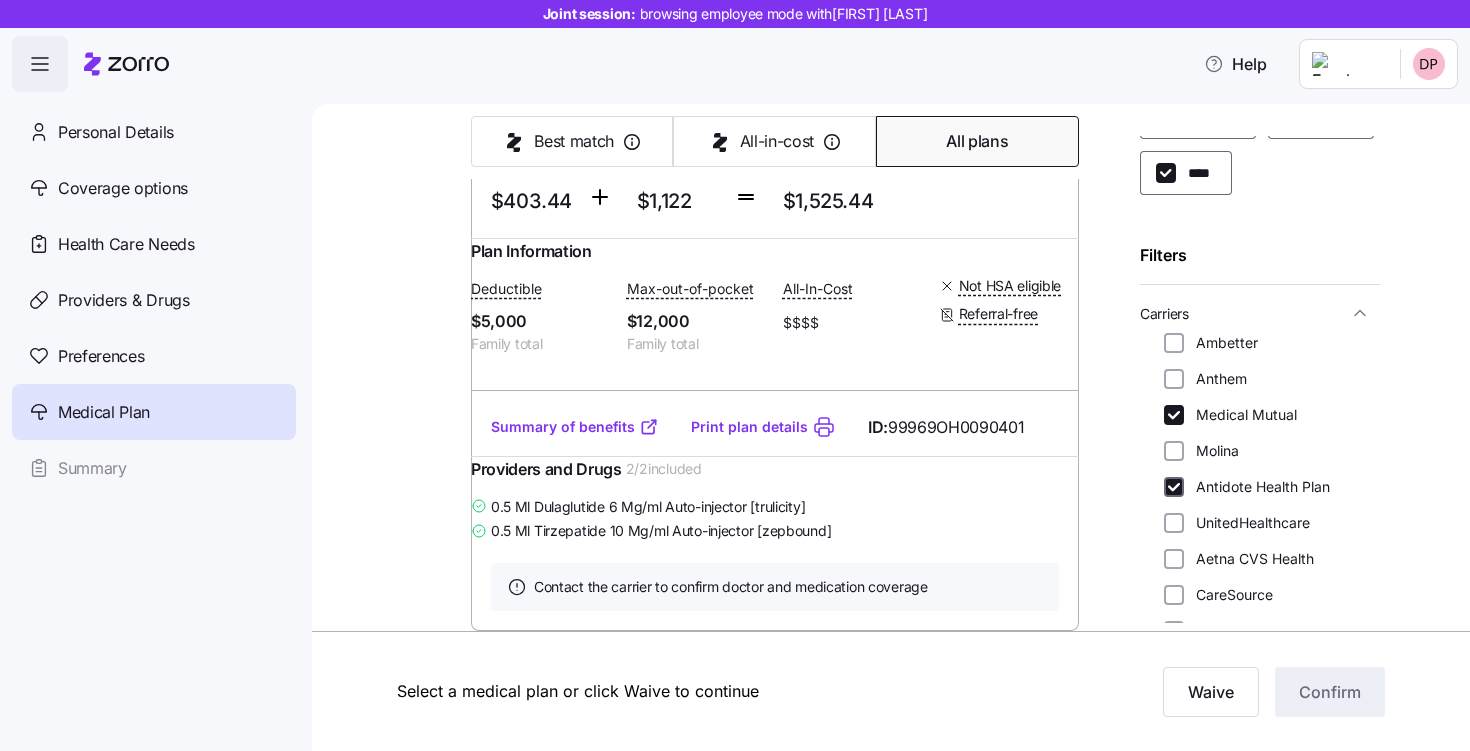 checkbox on "true" 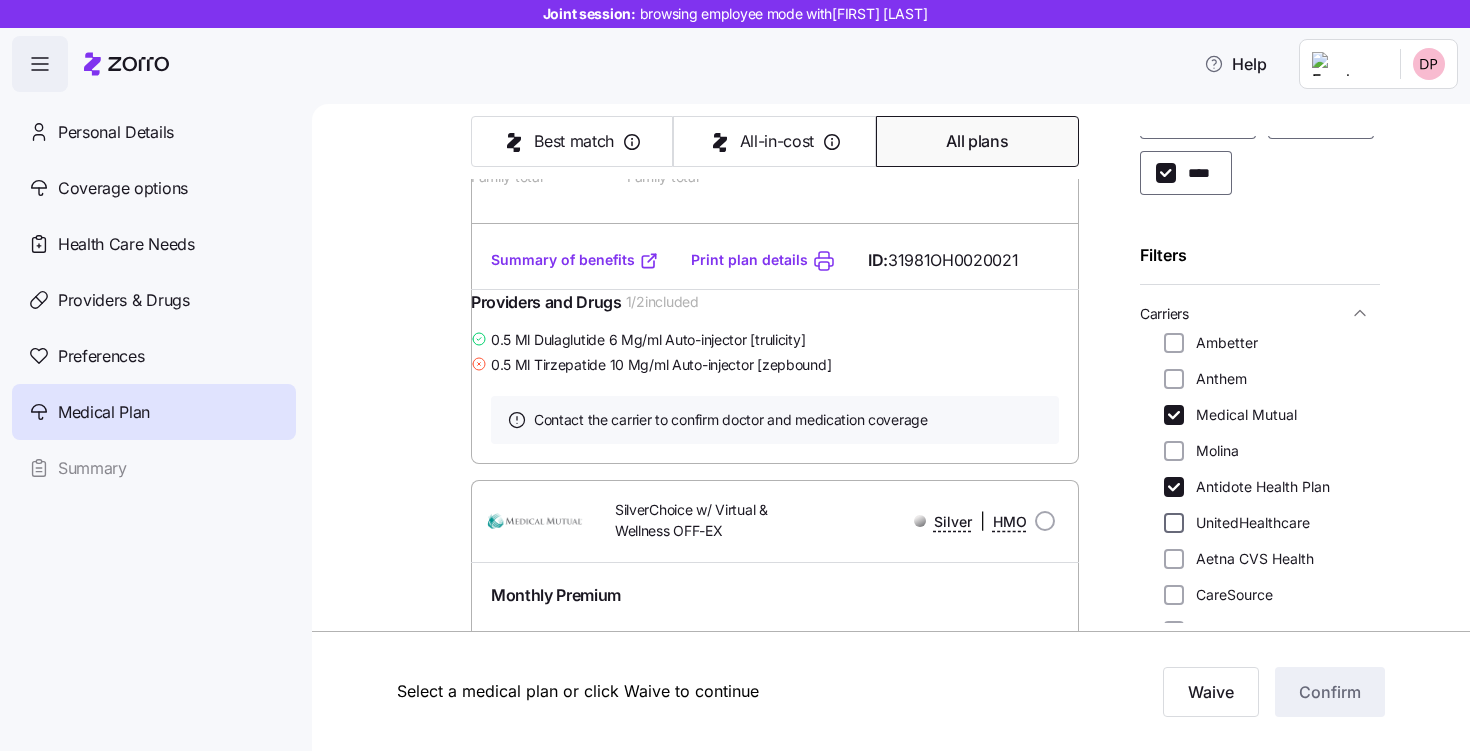 click on "UnitedHealthcare" at bounding box center (1174, 523) 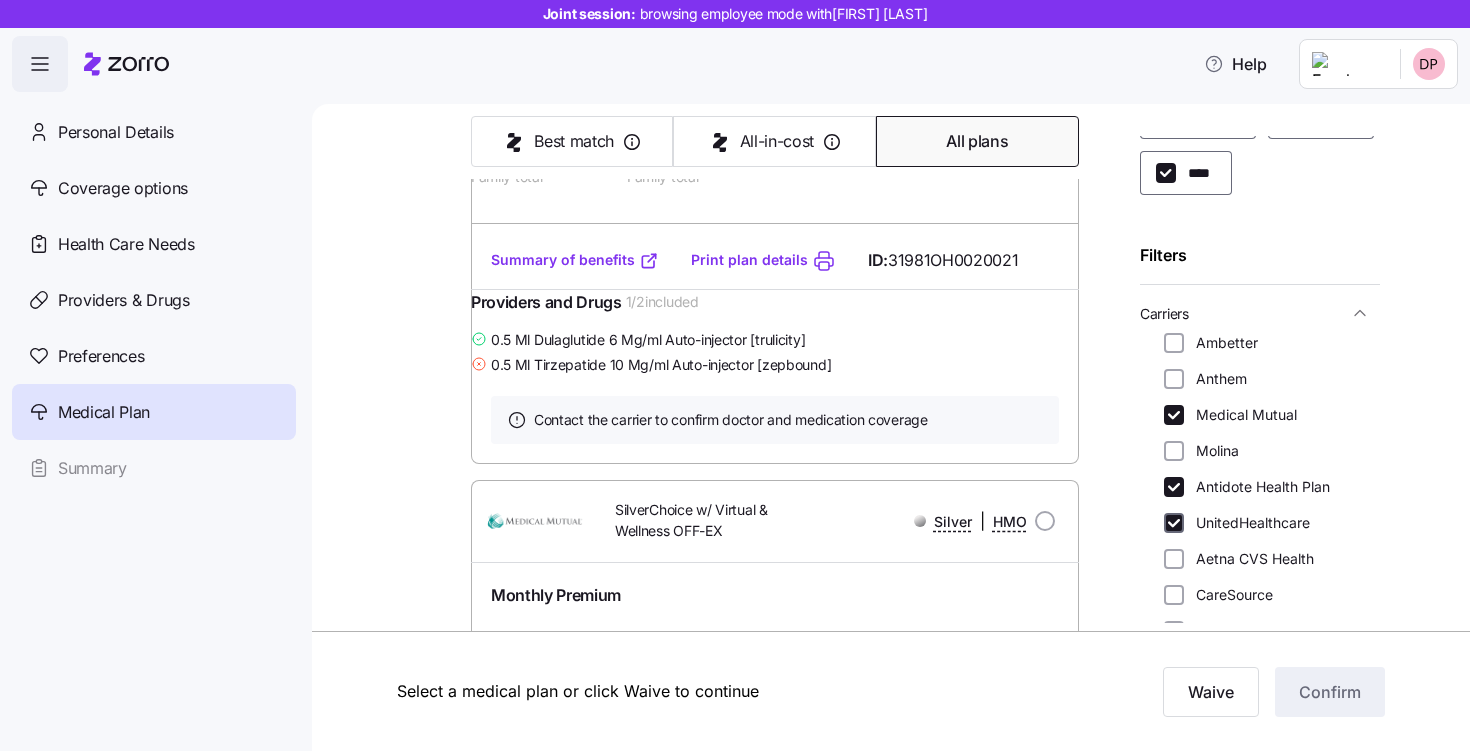 checkbox on "true" 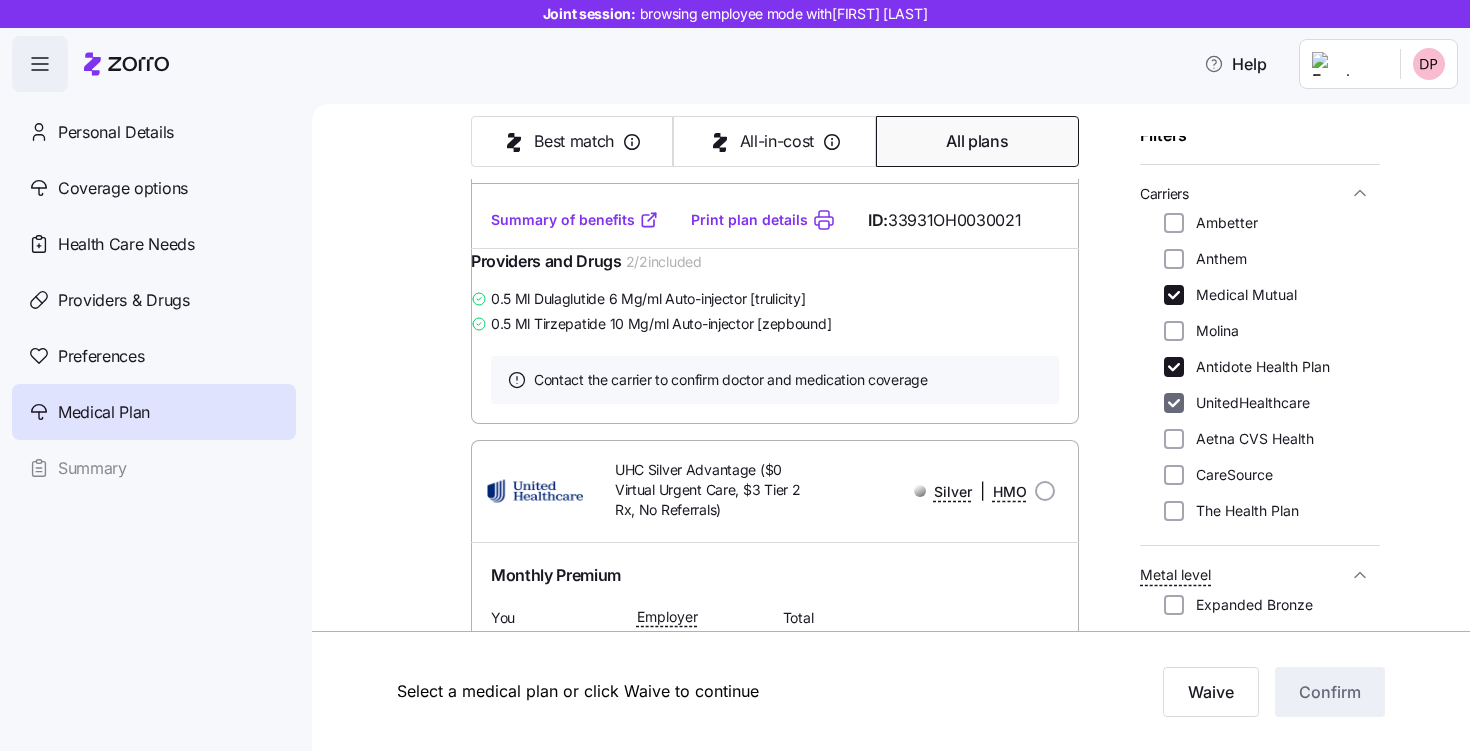 scroll, scrollTop: 249, scrollLeft: 0, axis: vertical 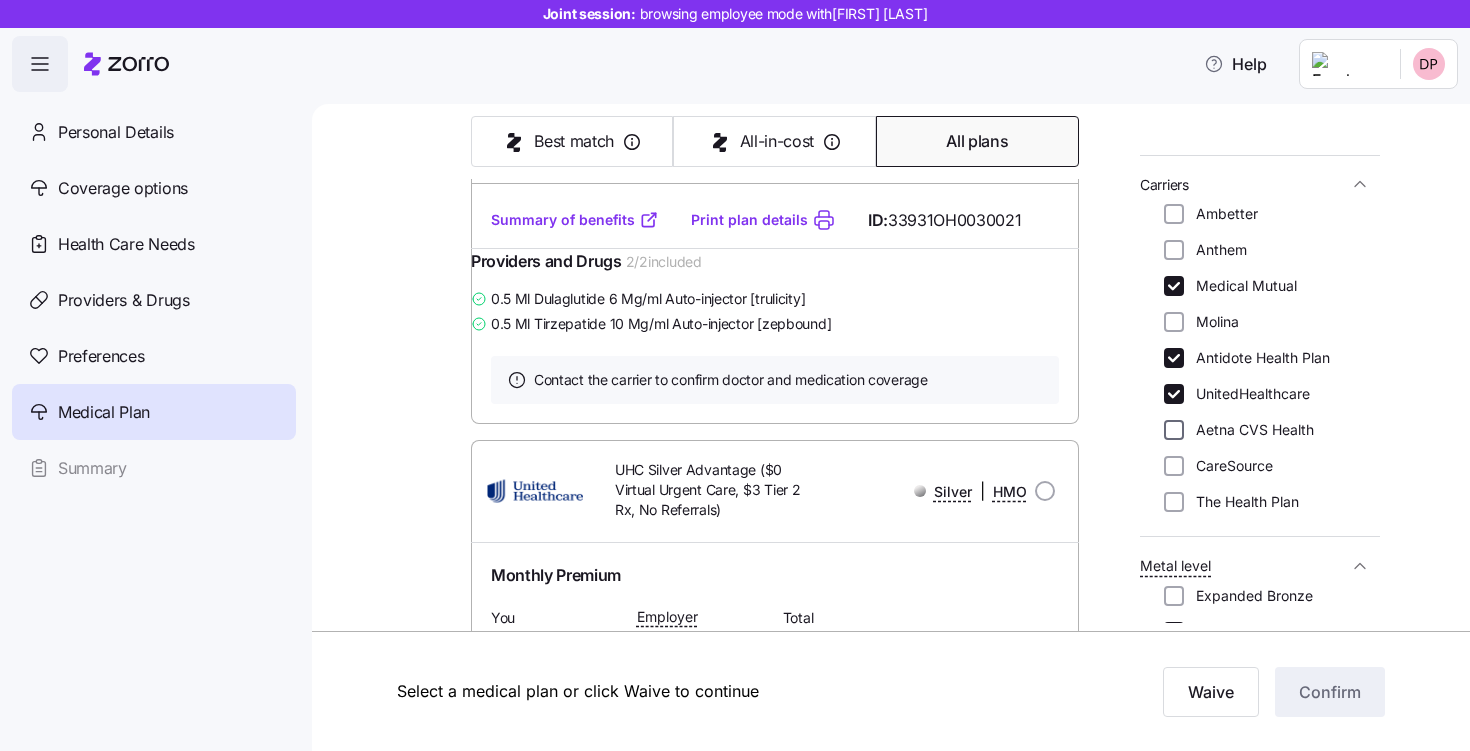 click on "Aetna CVS Health" at bounding box center [1174, 430] 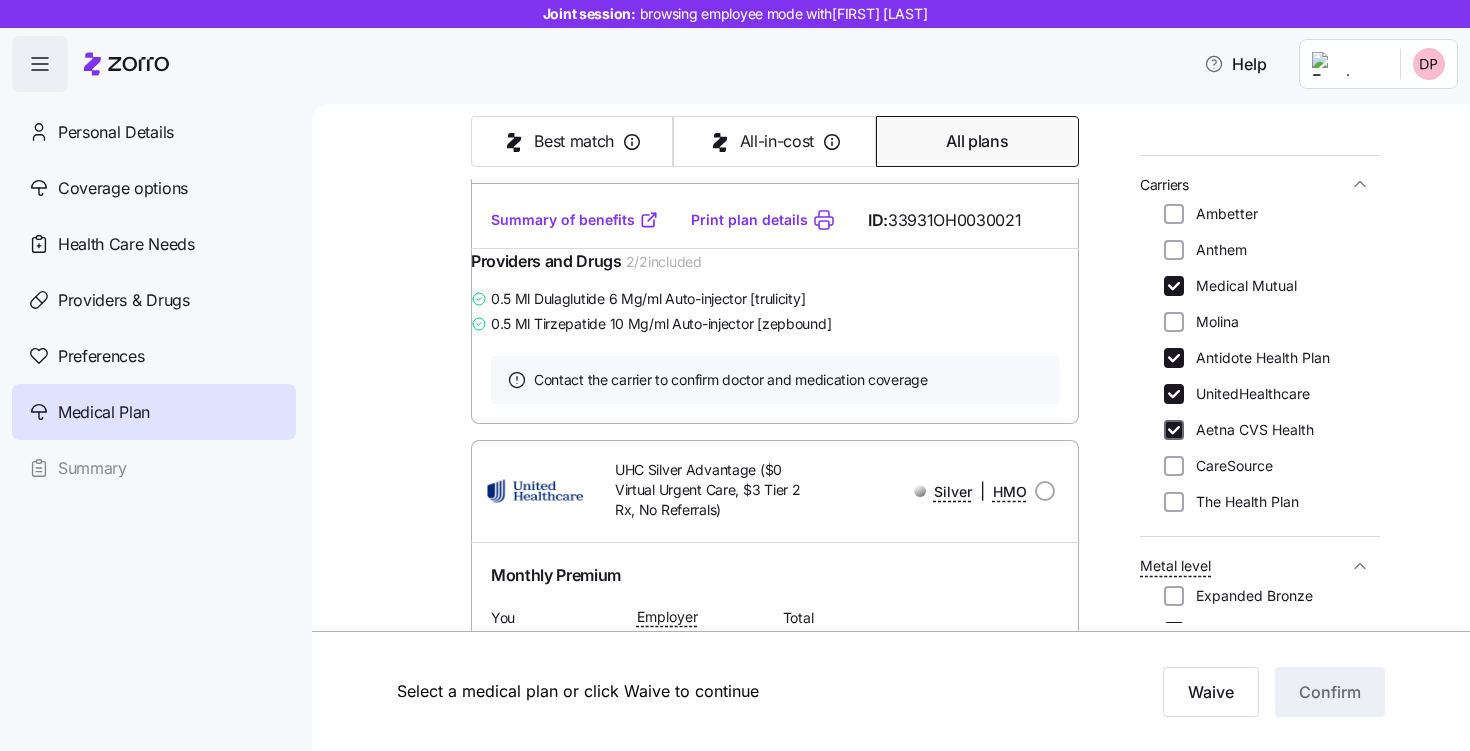 checkbox on "true" 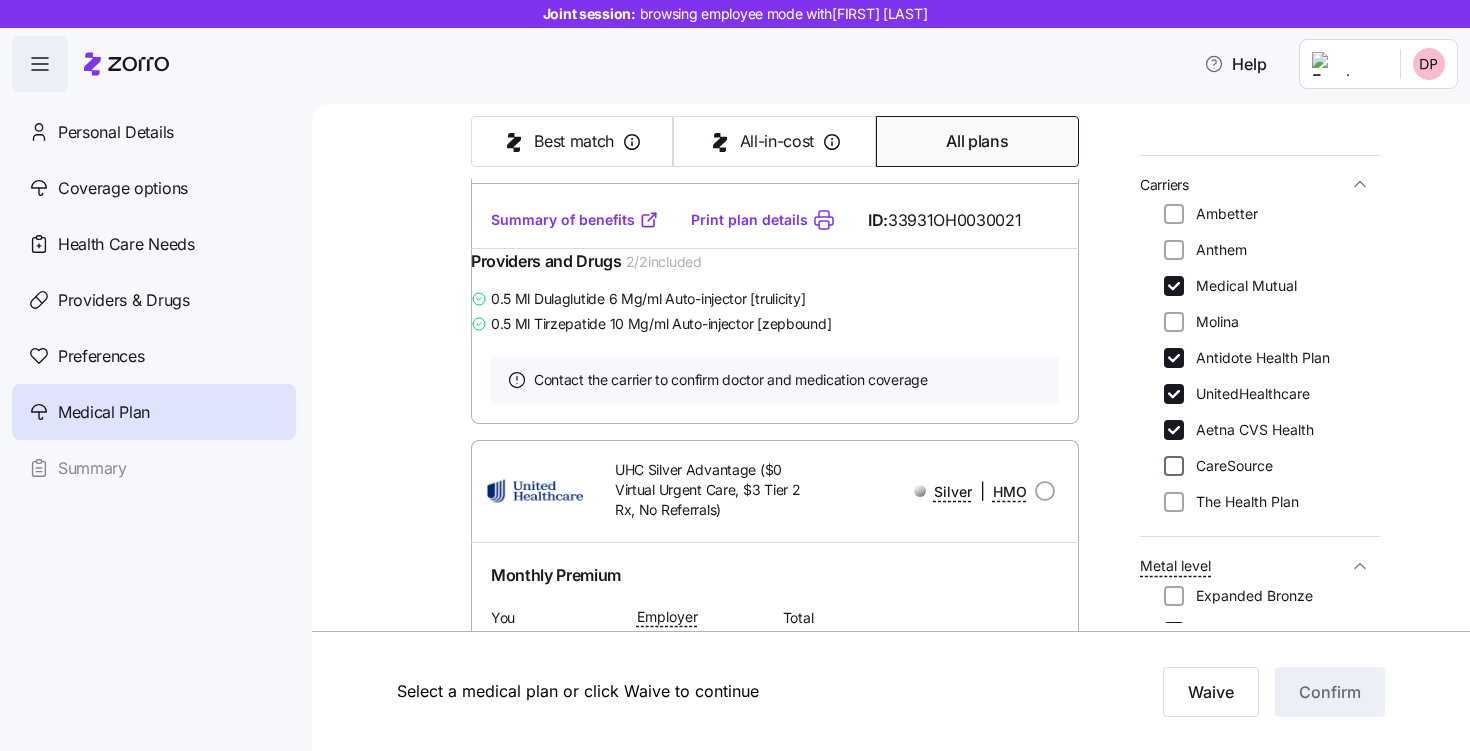 click on "CareSource" at bounding box center [1174, 466] 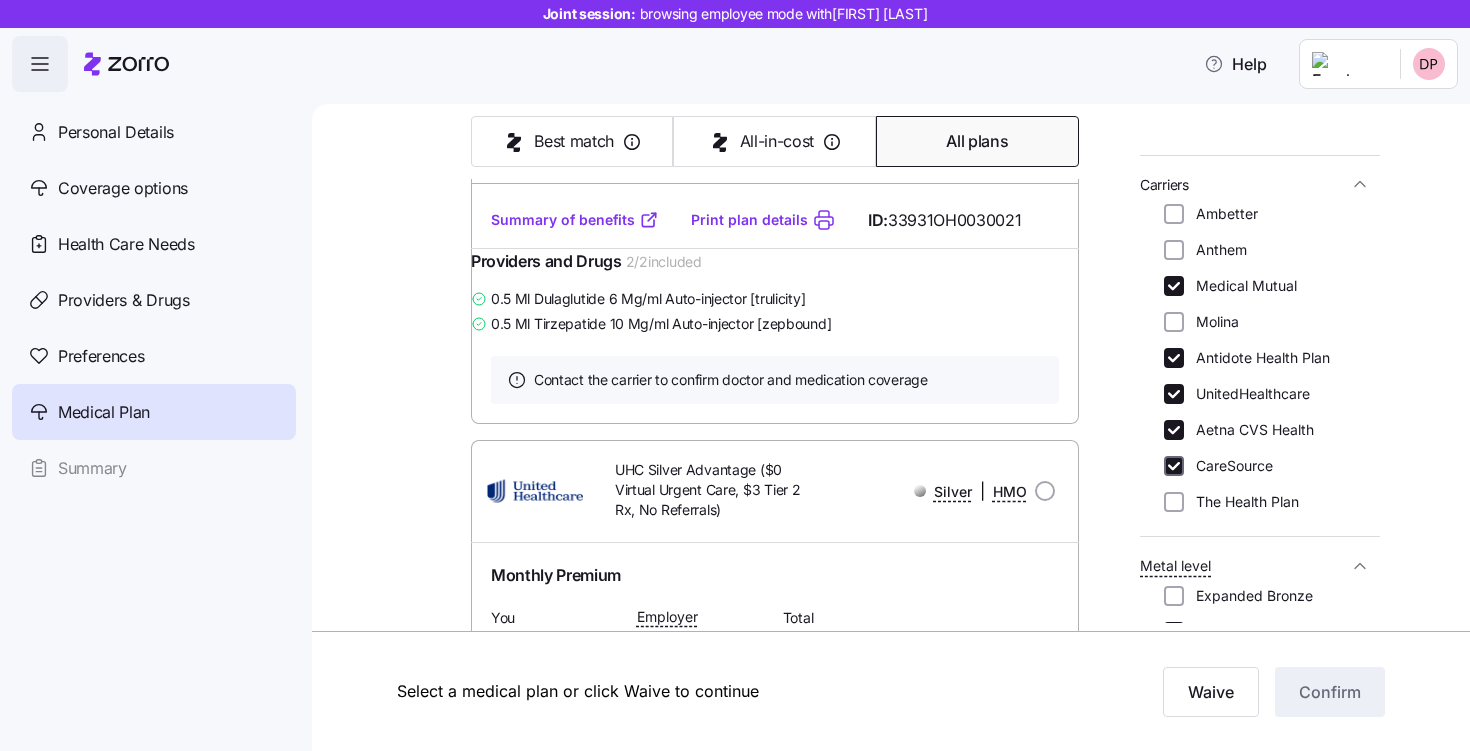 checkbox on "true" 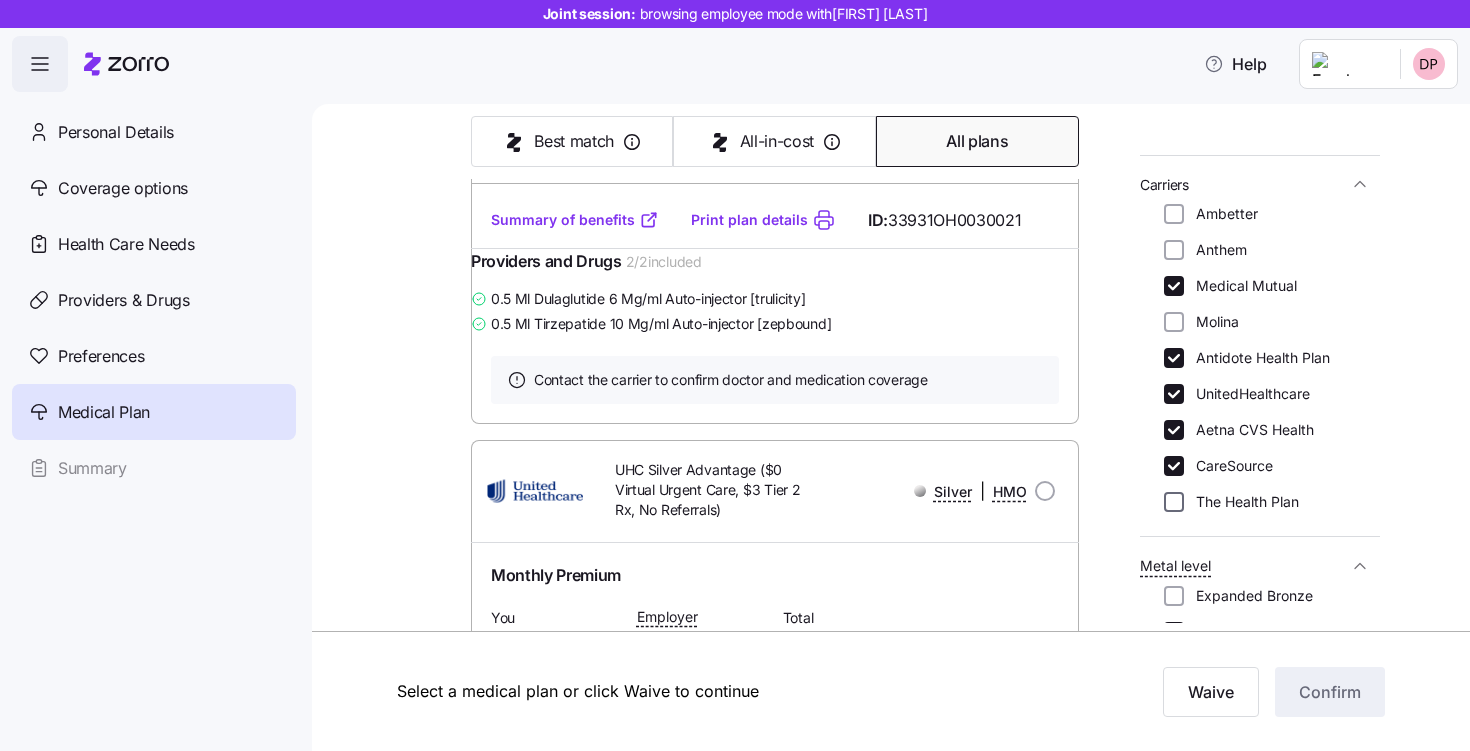 click on "The Health Plan" at bounding box center [1174, 502] 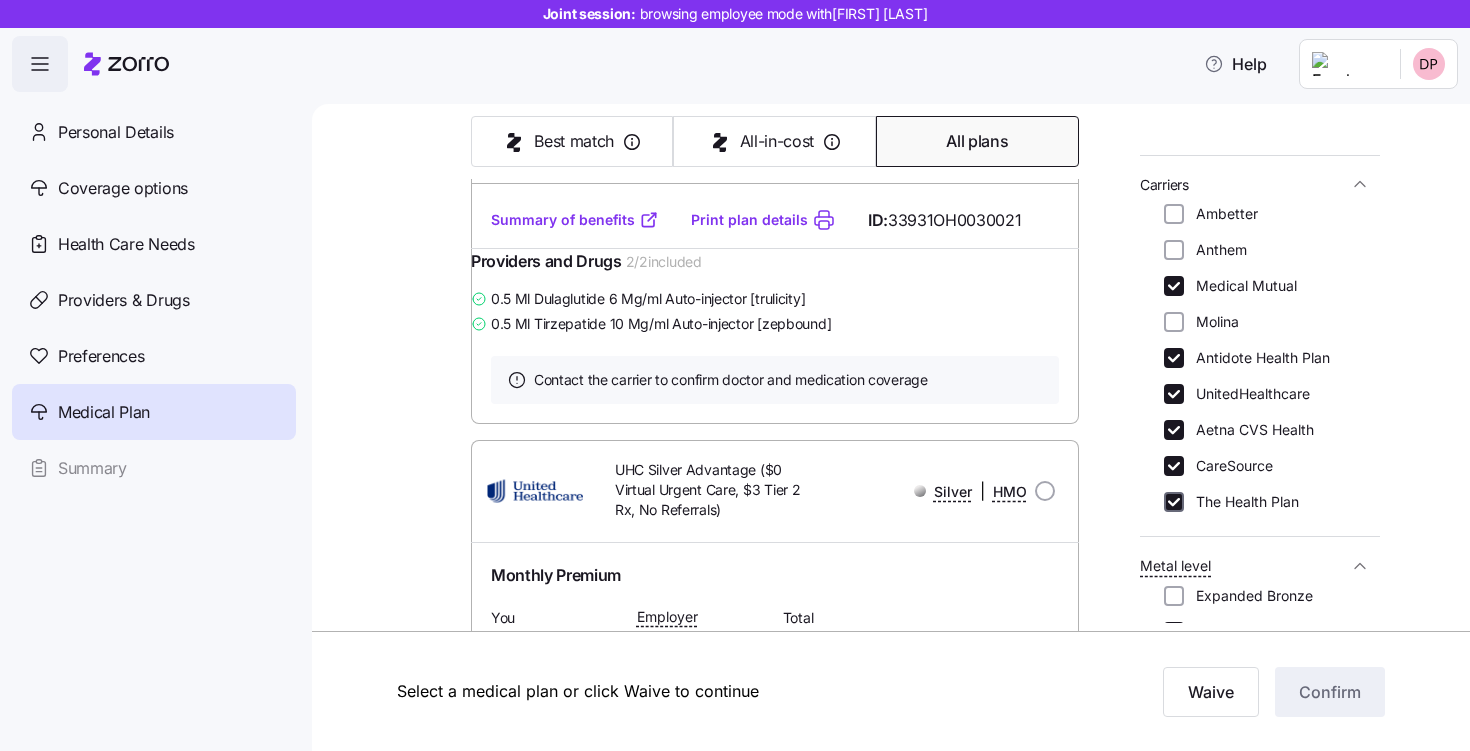 checkbox on "true" 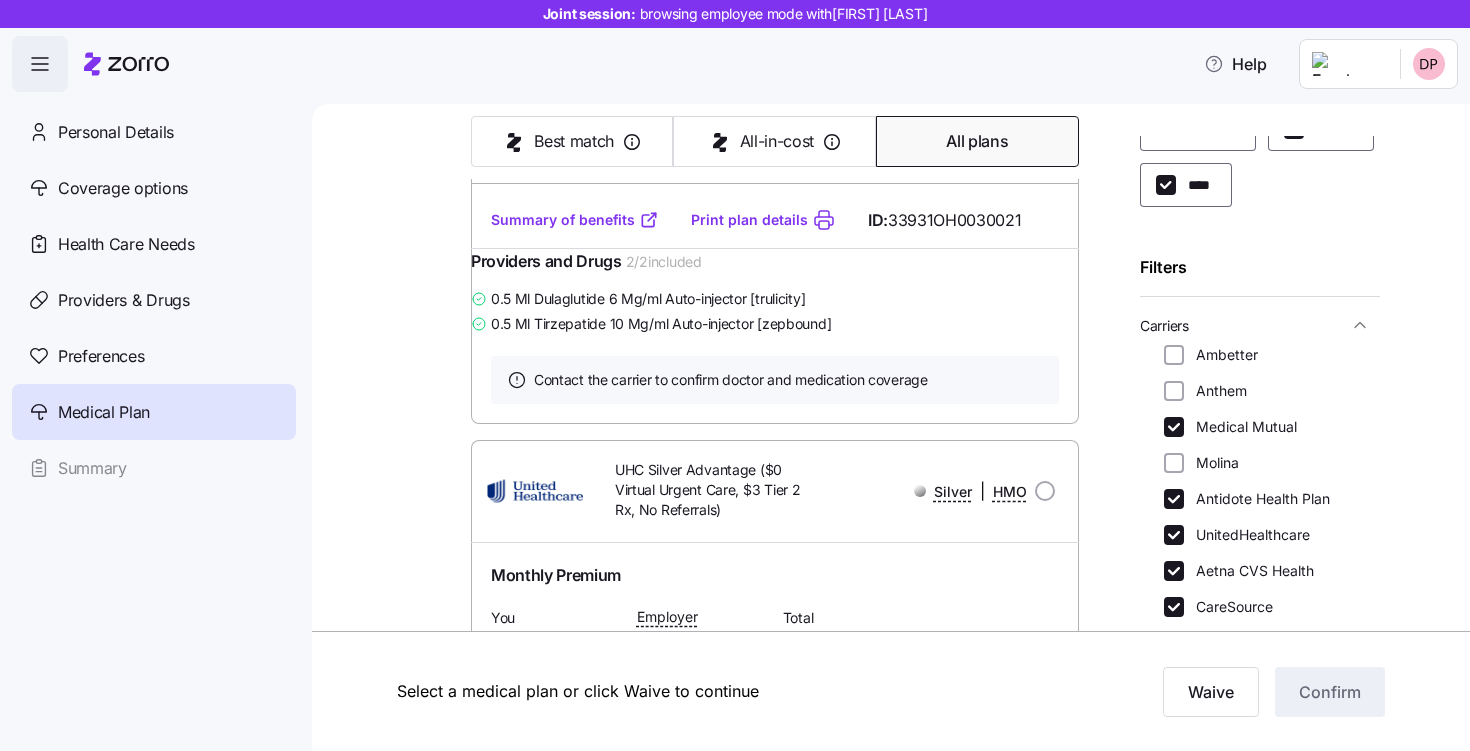 scroll, scrollTop: 0, scrollLeft: 0, axis: both 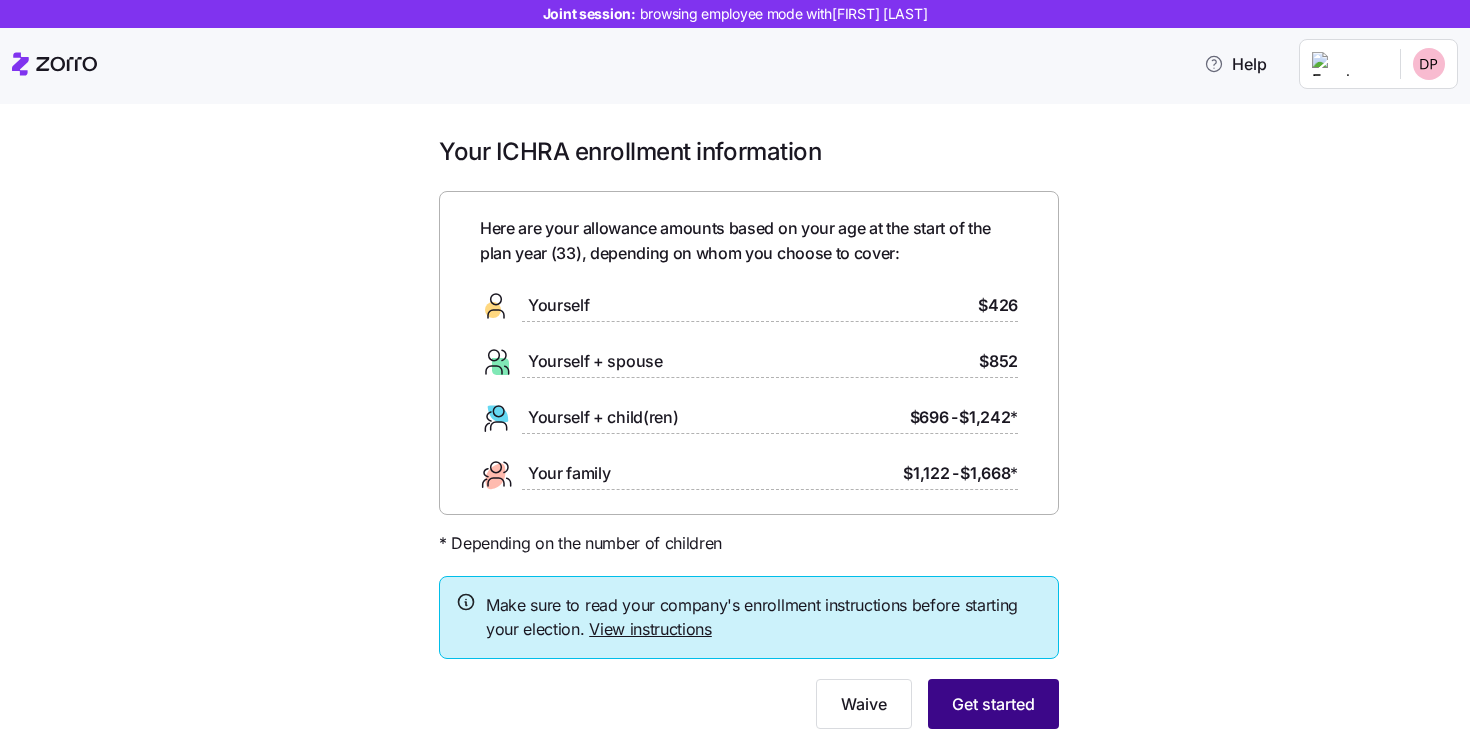 click on "Get started" at bounding box center (993, 704) 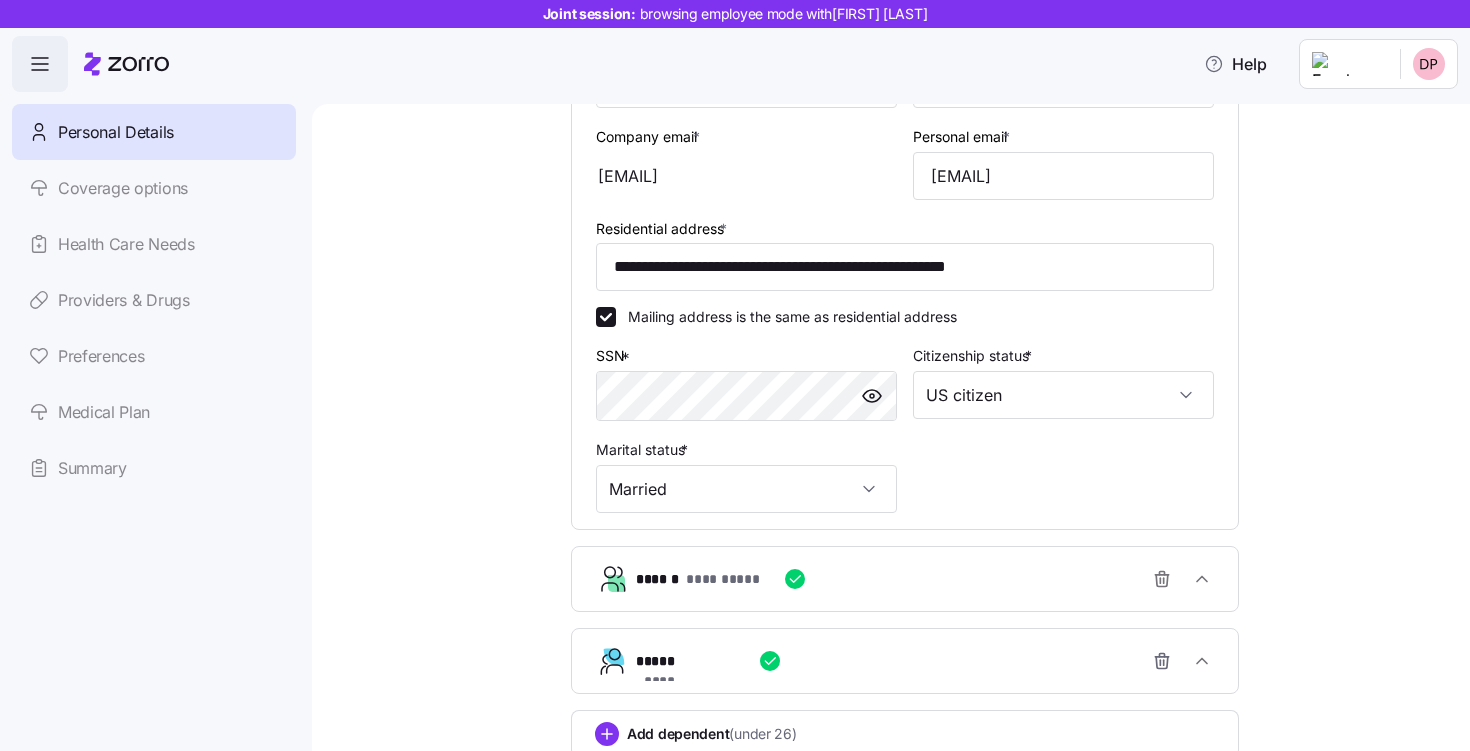 scroll, scrollTop: 613, scrollLeft: 0, axis: vertical 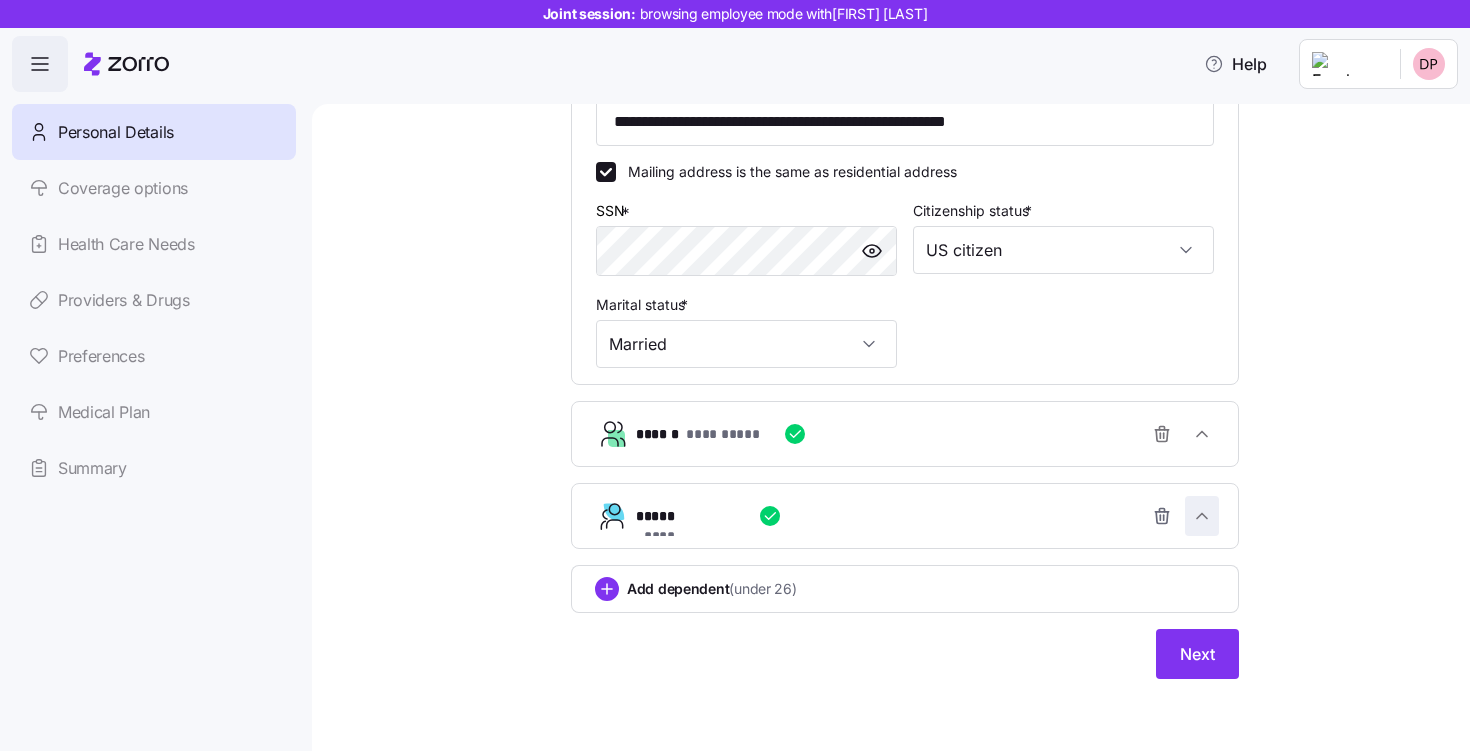 click 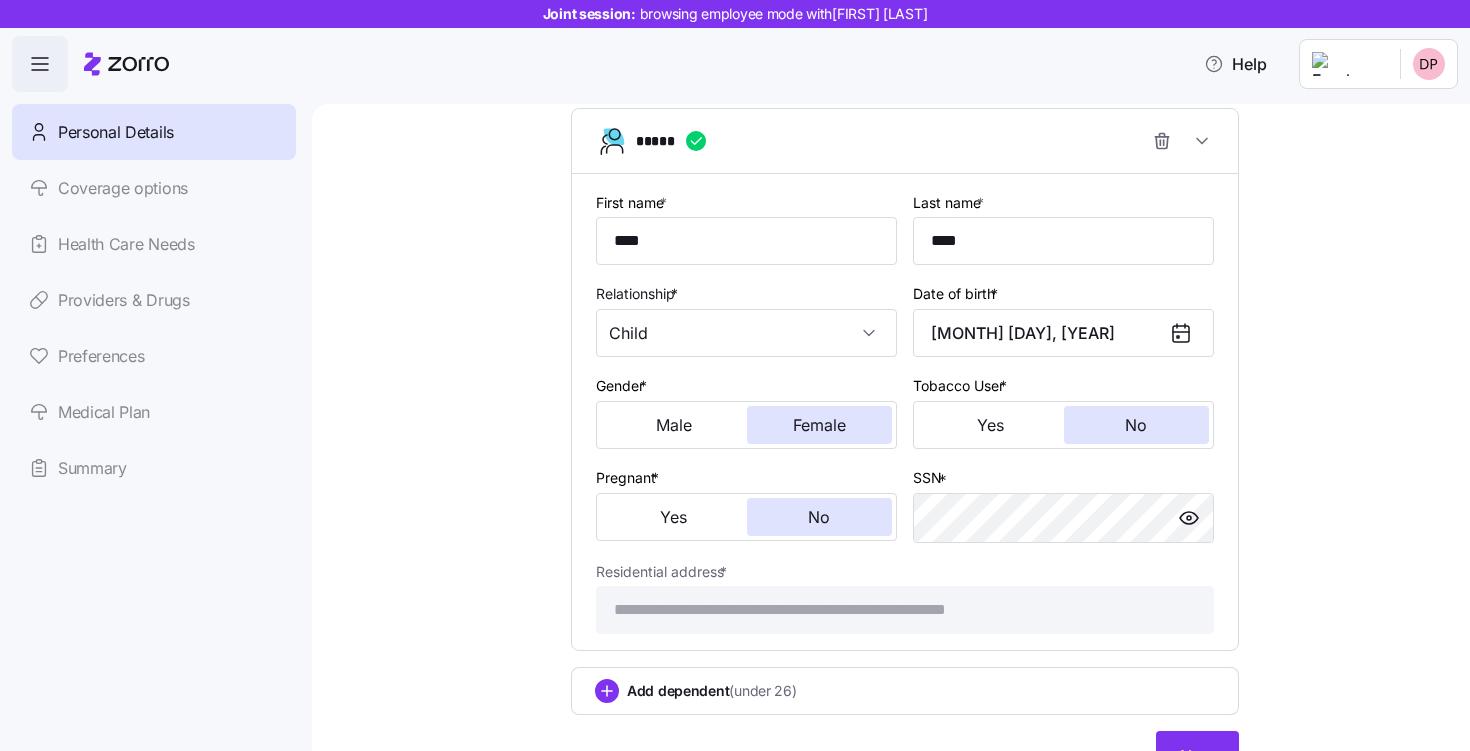 scroll, scrollTop: 982, scrollLeft: 0, axis: vertical 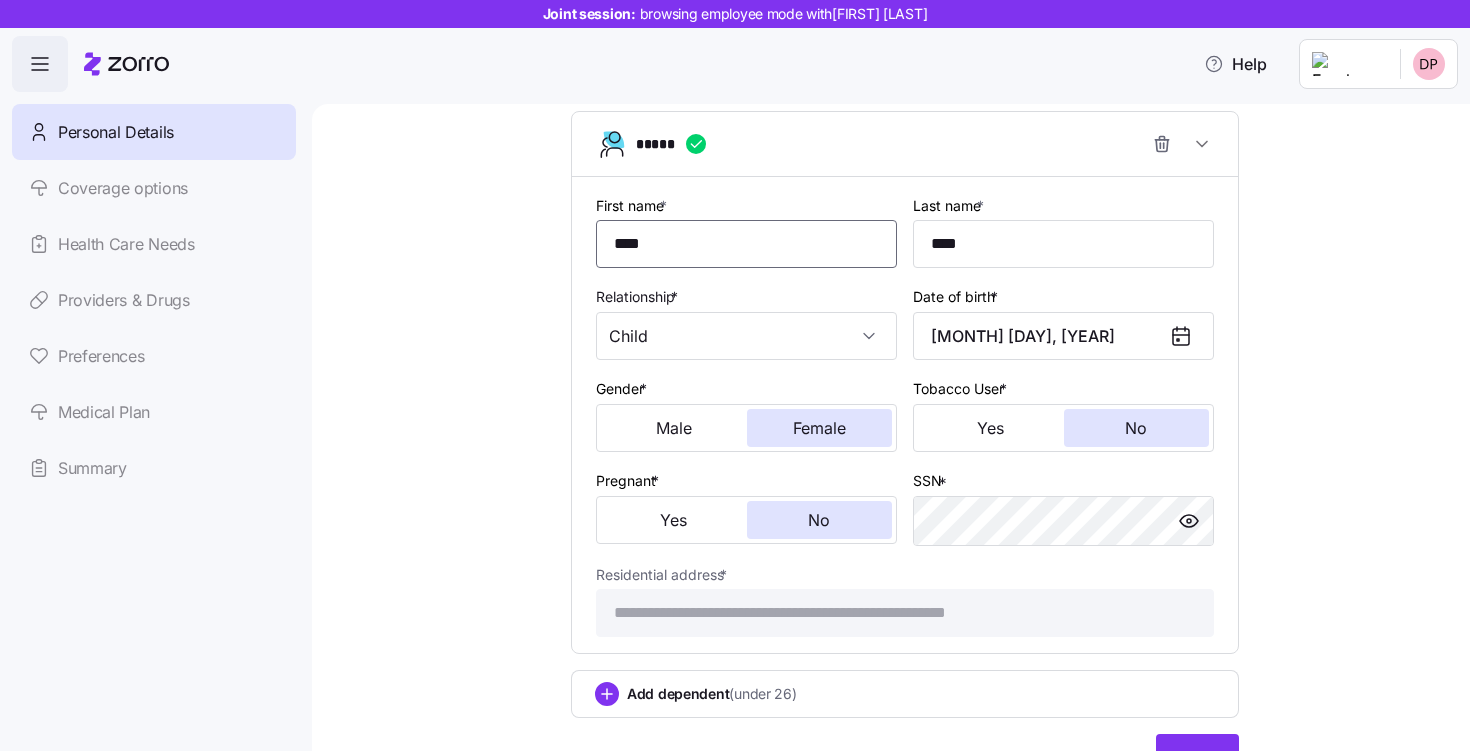 click on "****" at bounding box center [746, 244] 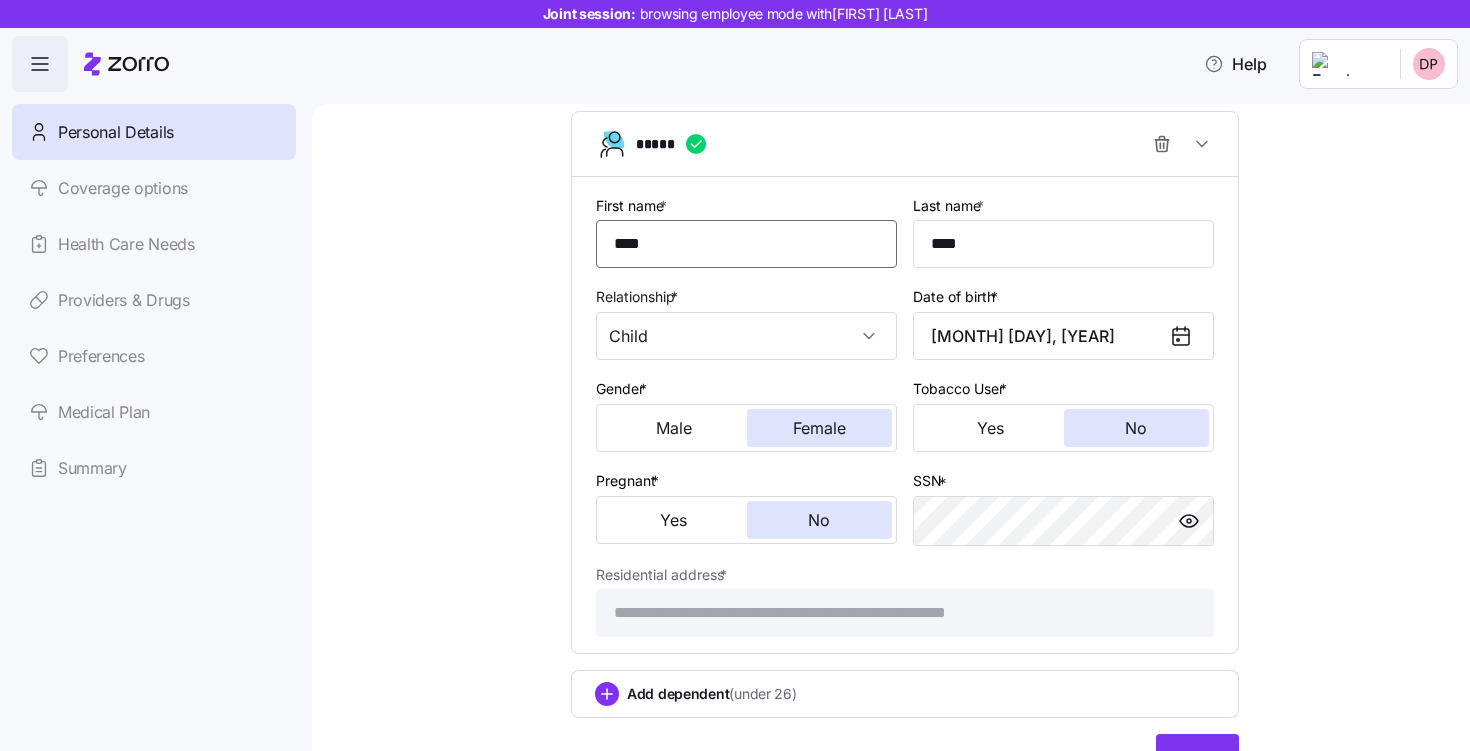type on "*" 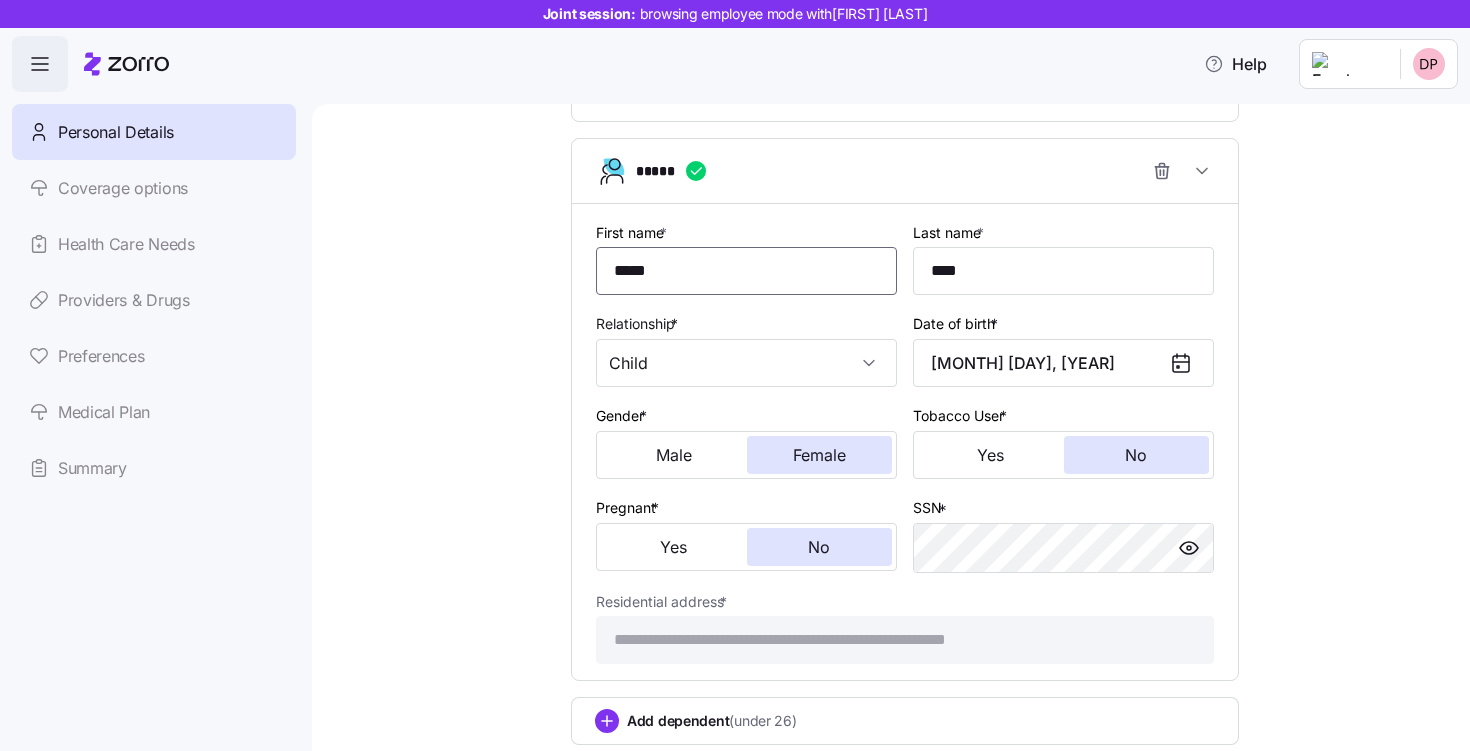scroll, scrollTop: 1093, scrollLeft: 0, axis: vertical 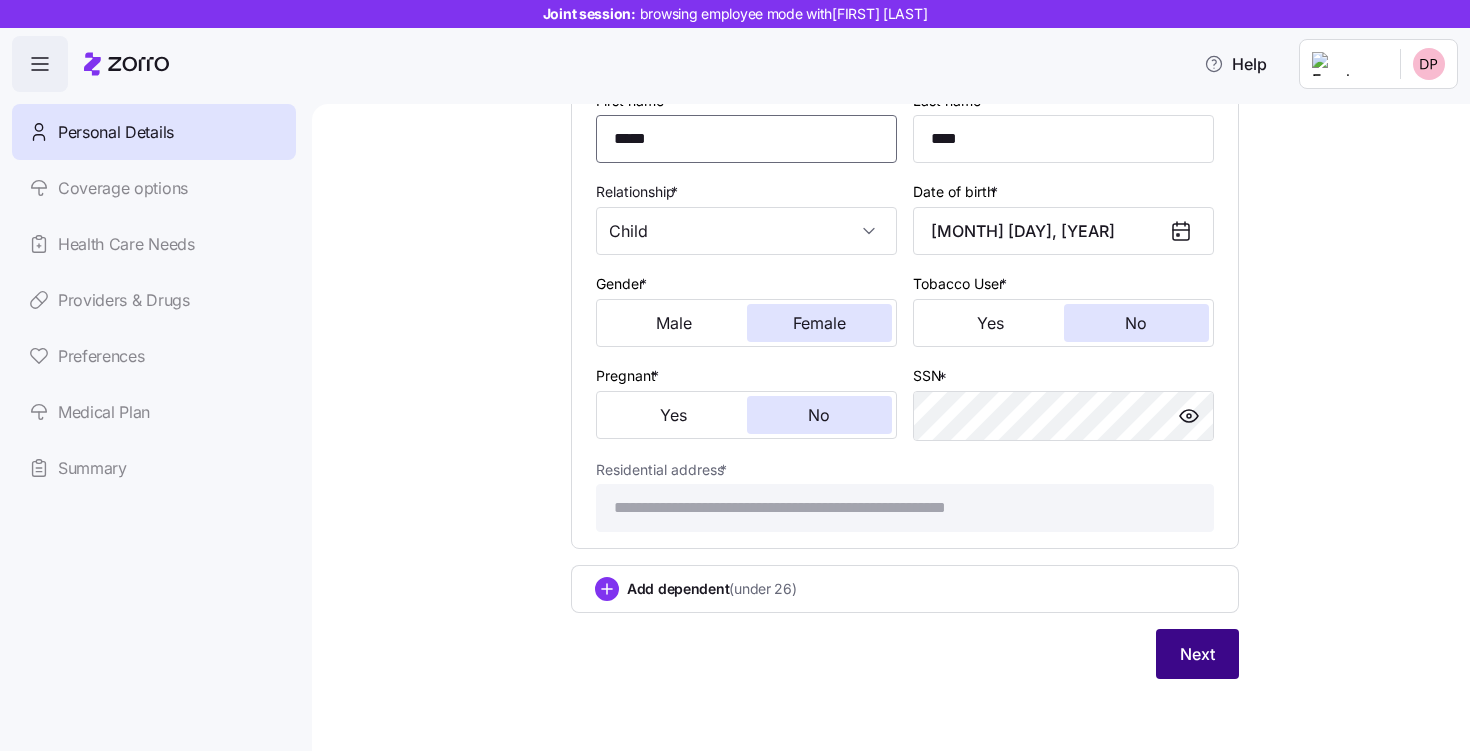 type on "*****" 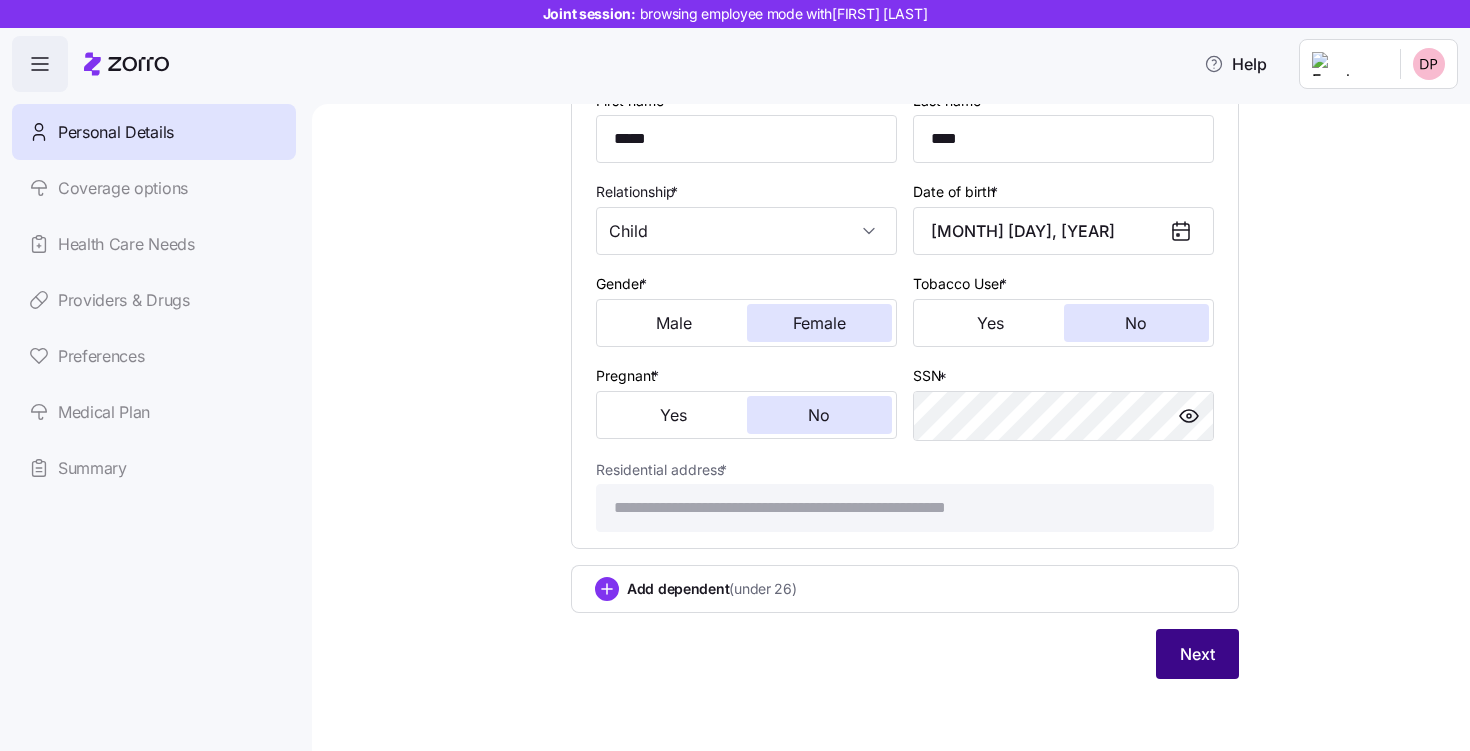 click on "Next" at bounding box center [1197, 654] 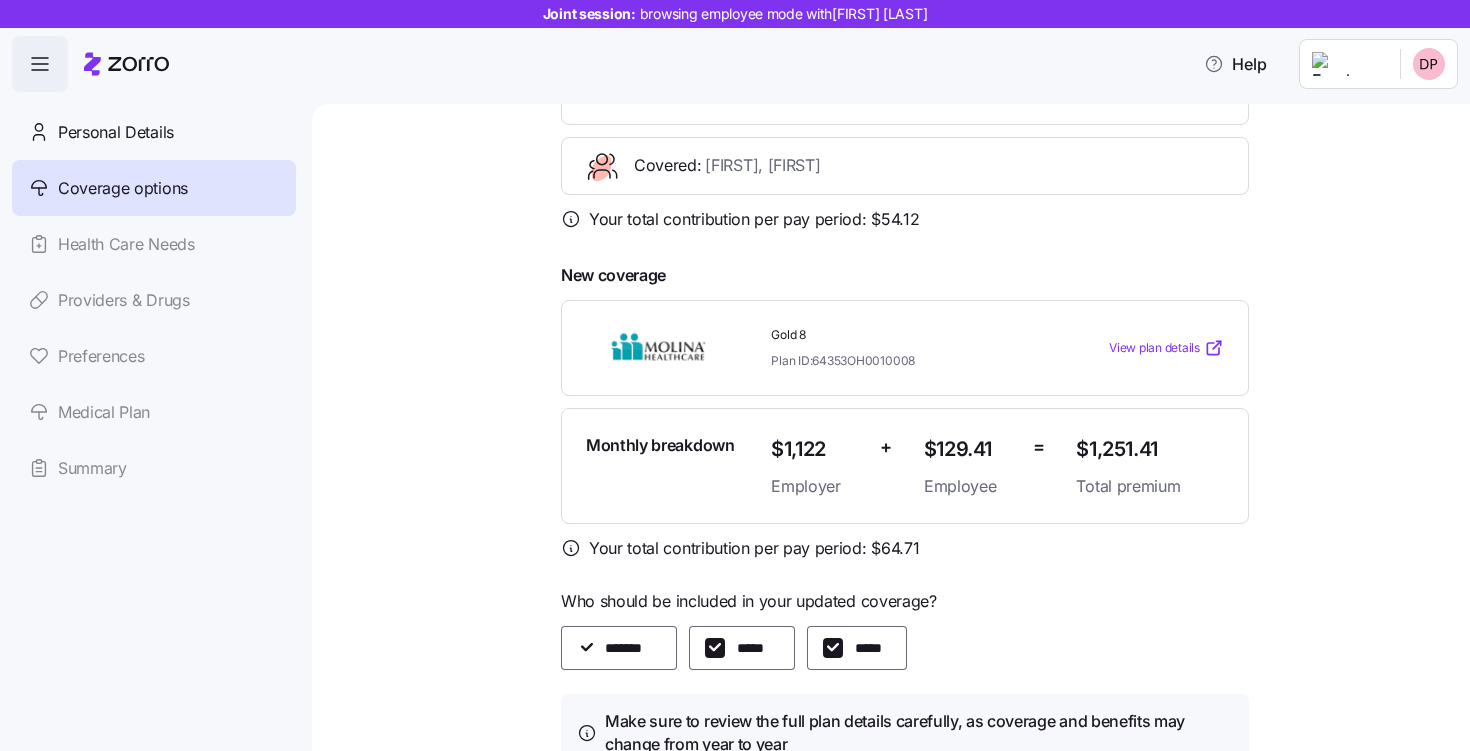 scroll, scrollTop: 523, scrollLeft: 0, axis: vertical 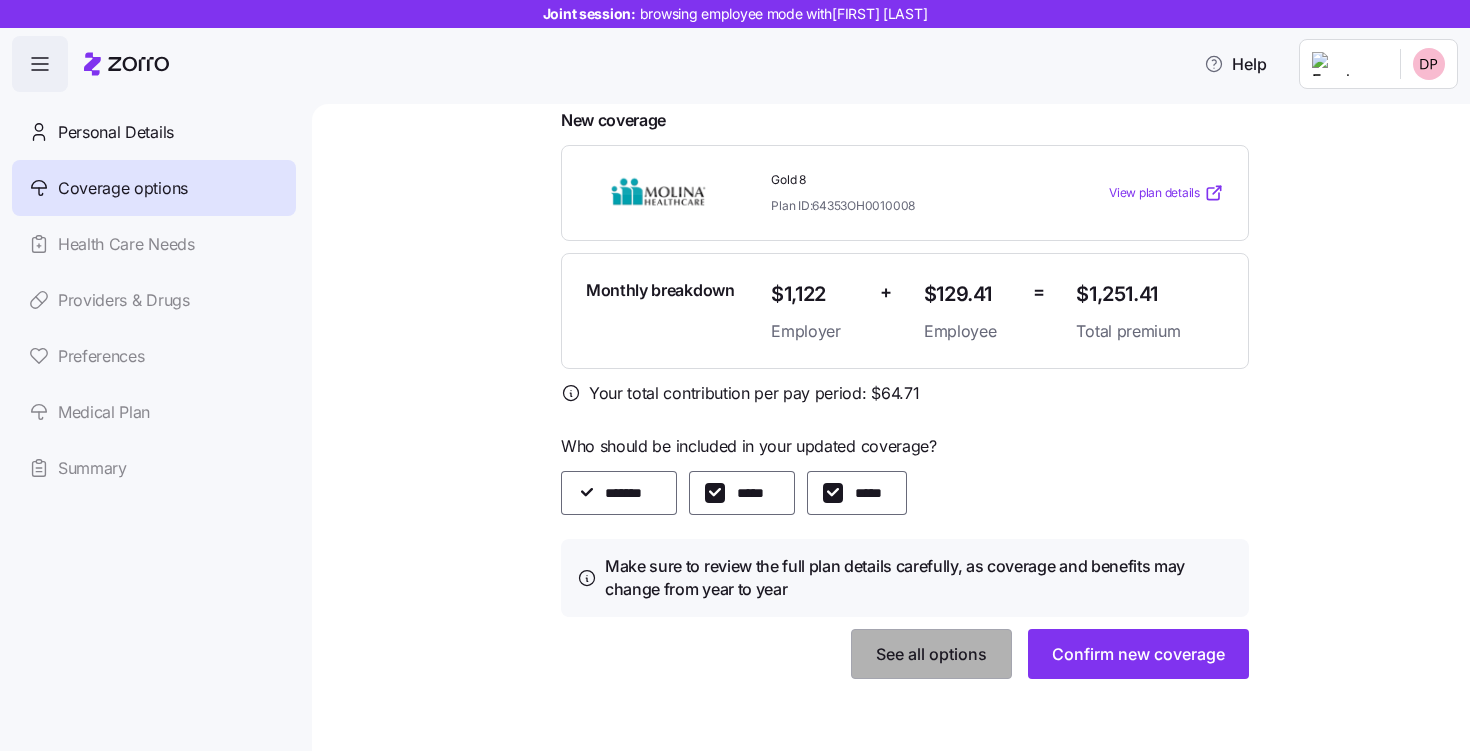 click on "See all options" at bounding box center [931, 654] 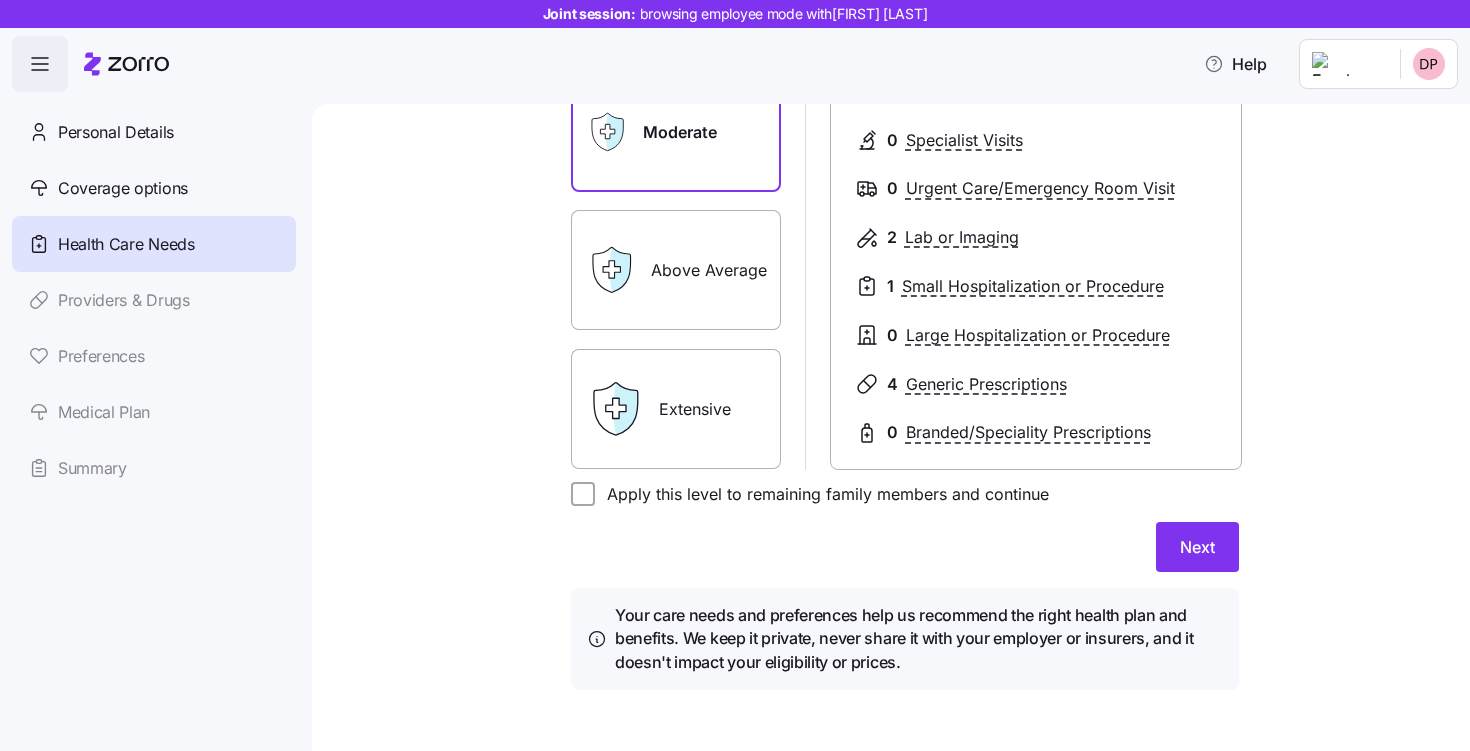 scroll, scrollTop: 354, scrollLeft: 0, axis: vertical 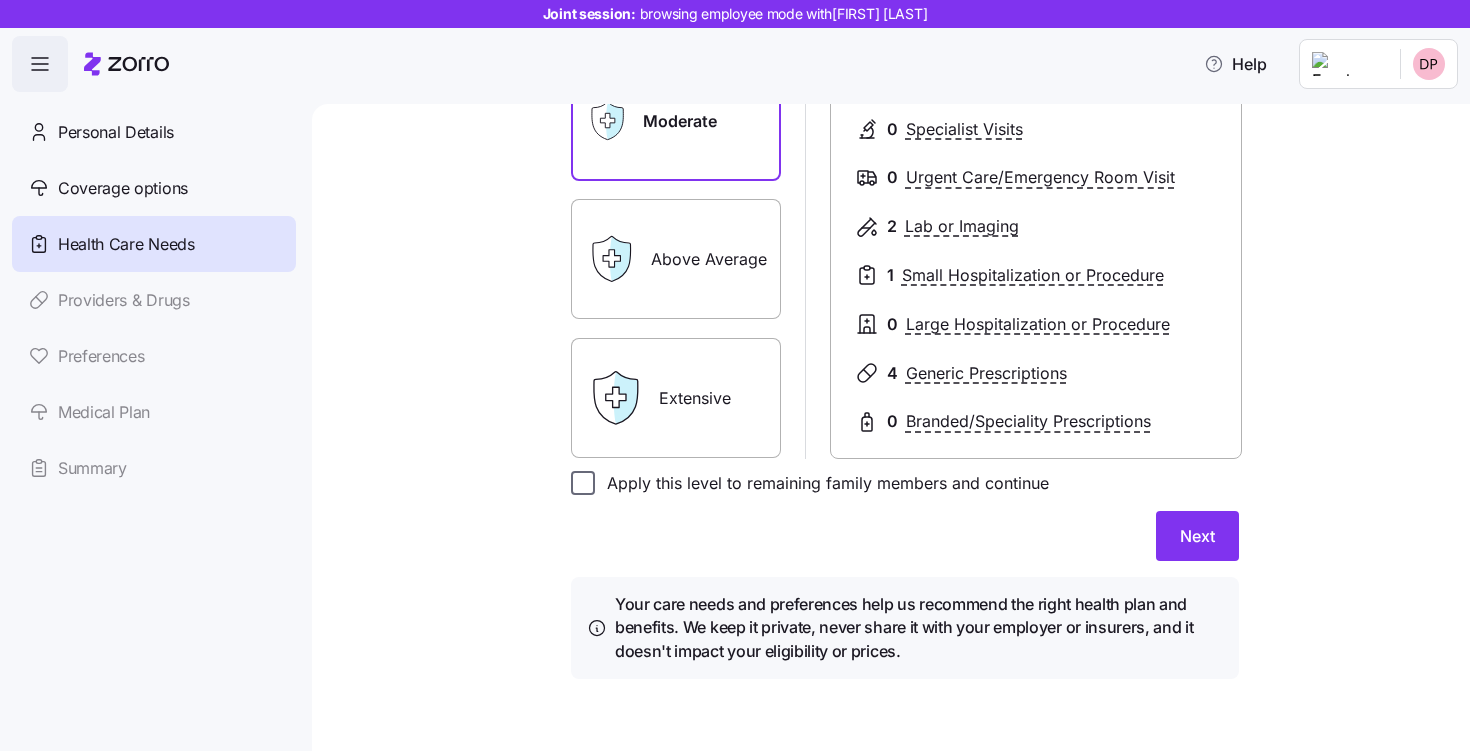 click on "******* ***** ***** Essential Moderate Above Average Extensive Moderate 2 PCP Visits 0 Specialist Visits 0 Urgent Care/Emergency Room Visit 2 Lab or Imaging 1 Small Hospitalization or Procedure 0 Large Hospitalization or Procedure 4 Generic Prescriptions 0 Branded/Speciality Prescriptions Essential Moderate Above Average Extensive Moderate 2 PCP Visits 0 Specialist Visits 0 Urgent Care/Emergency Room Visit 2 Lab or Imaging 1 Small Hospitalization or Procedure 0 Large Hospitalization or Procedure 4 Generic Prescriptions 0 Branded/Speciality Prescriptions Essential Moderate Above Average Extensive Moderate 2 PCP Visits 0 Specialist Visits 0 Urgent Care/Emergency Room Visit 2 Lab or Imaging 1 Small Hospitalization or Procedure 0 Large Hospitalization or Procedure 4 Generic Prescriptions 0 Branded/Speciality Prescriptions Apply this level to remaining family members and continue Next" at bounding box center (905, 272) 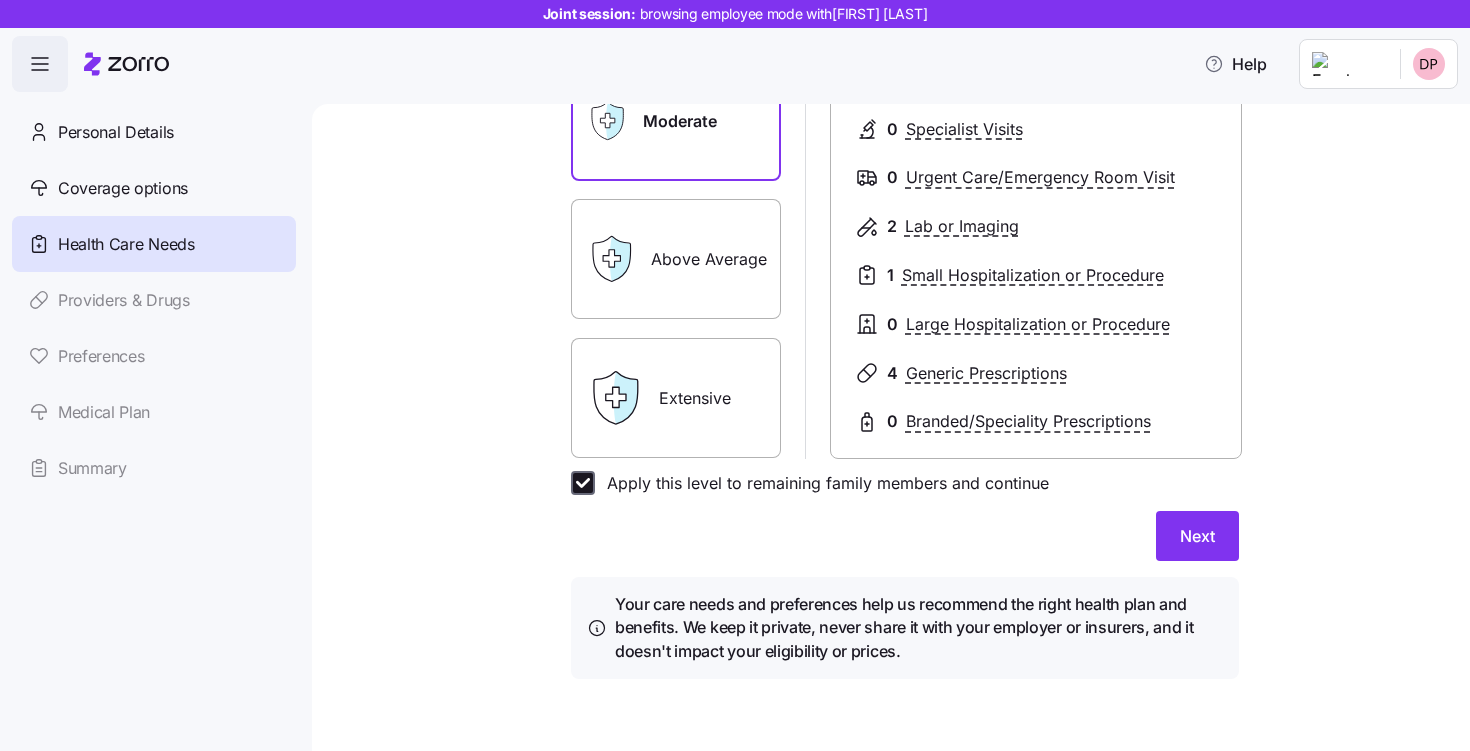 checkbox on "true" 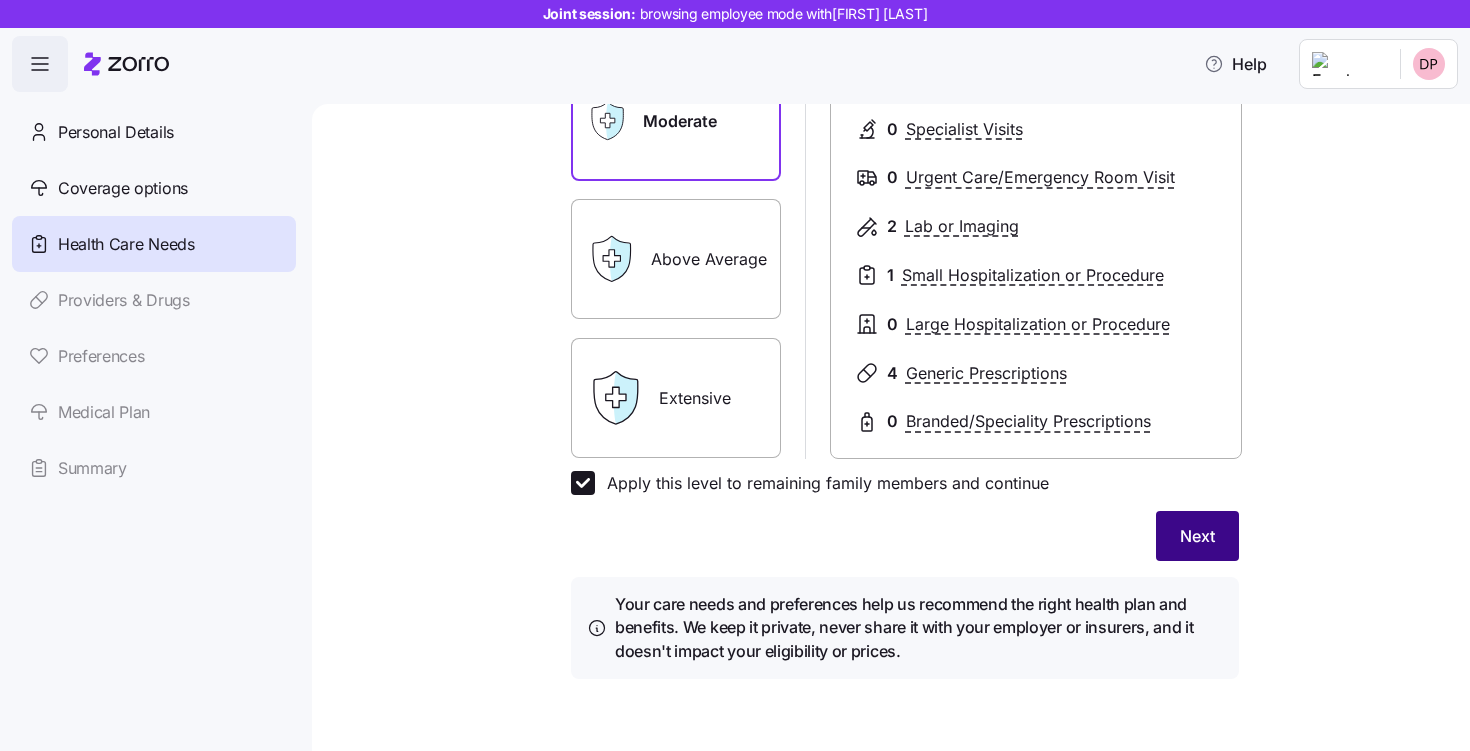 click on "Next" at bounding box center (1197, 536) 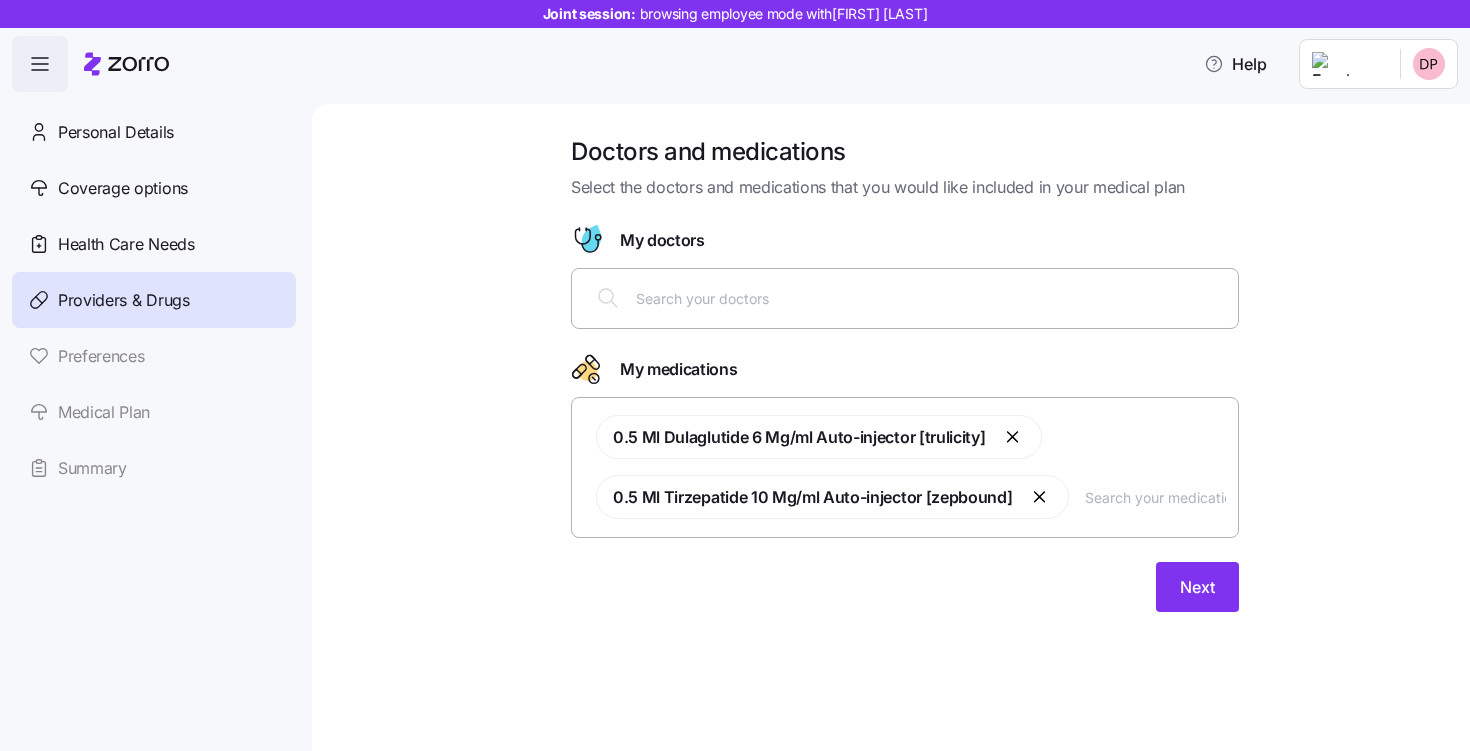 click at bounding box center (931, 298) 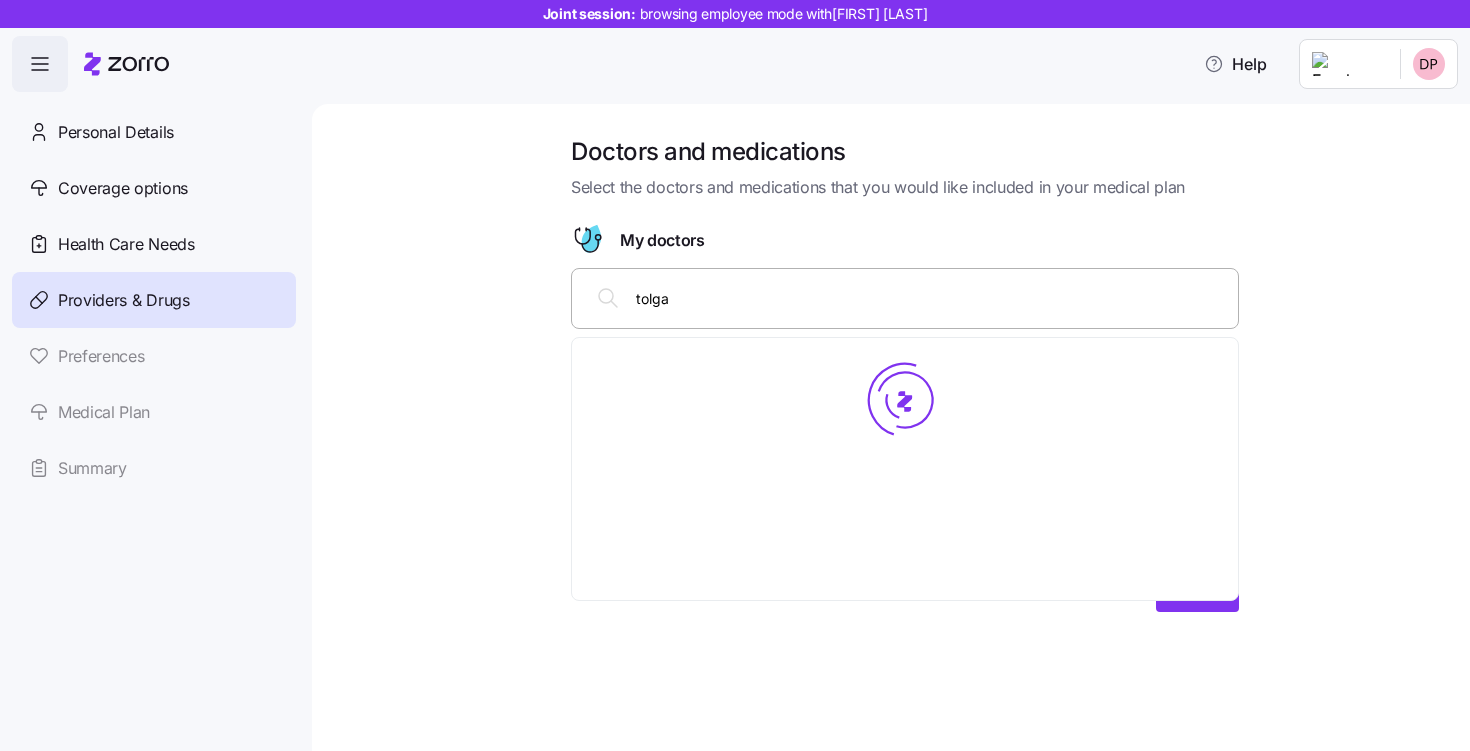 type on "[CITY] [CITY_CODE]" 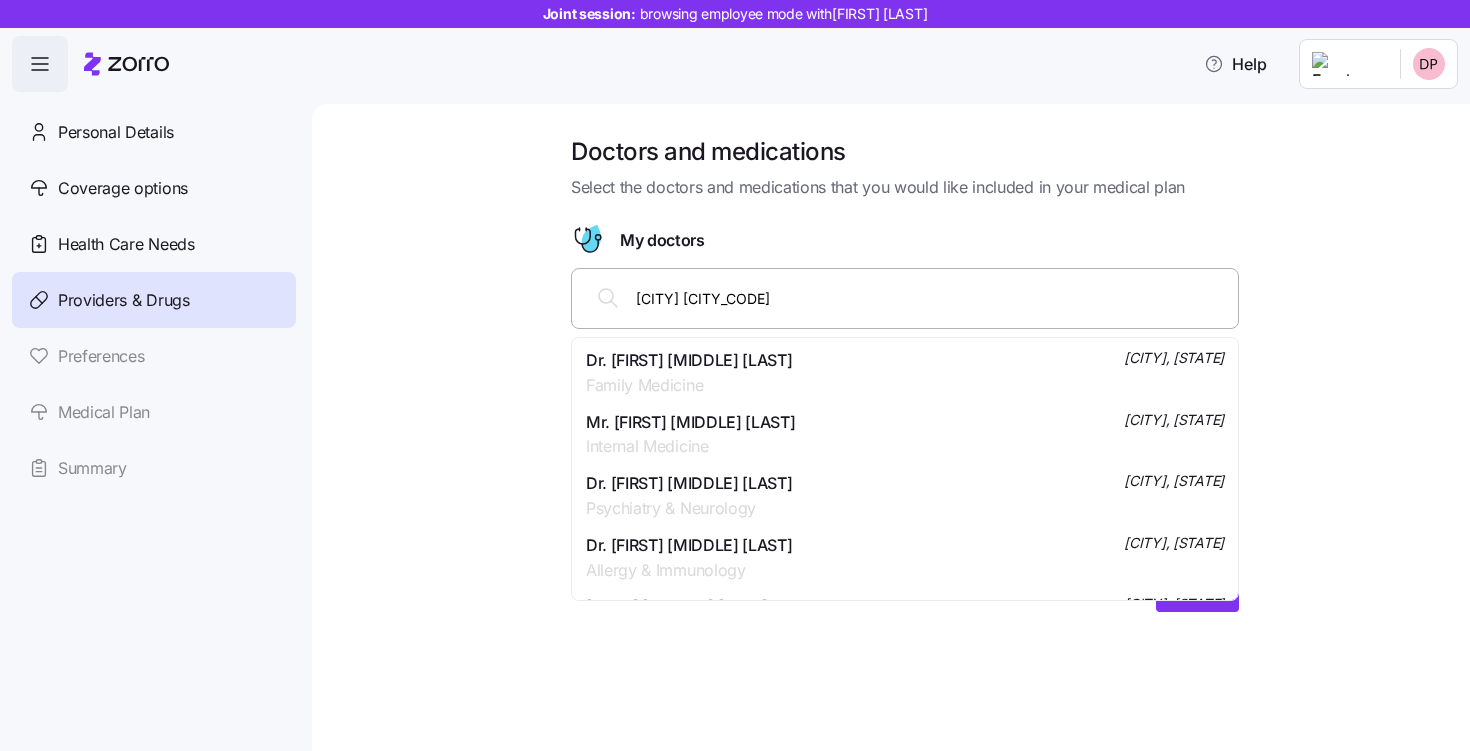 click on "Family Medicine" at bounding box center [689, 385] 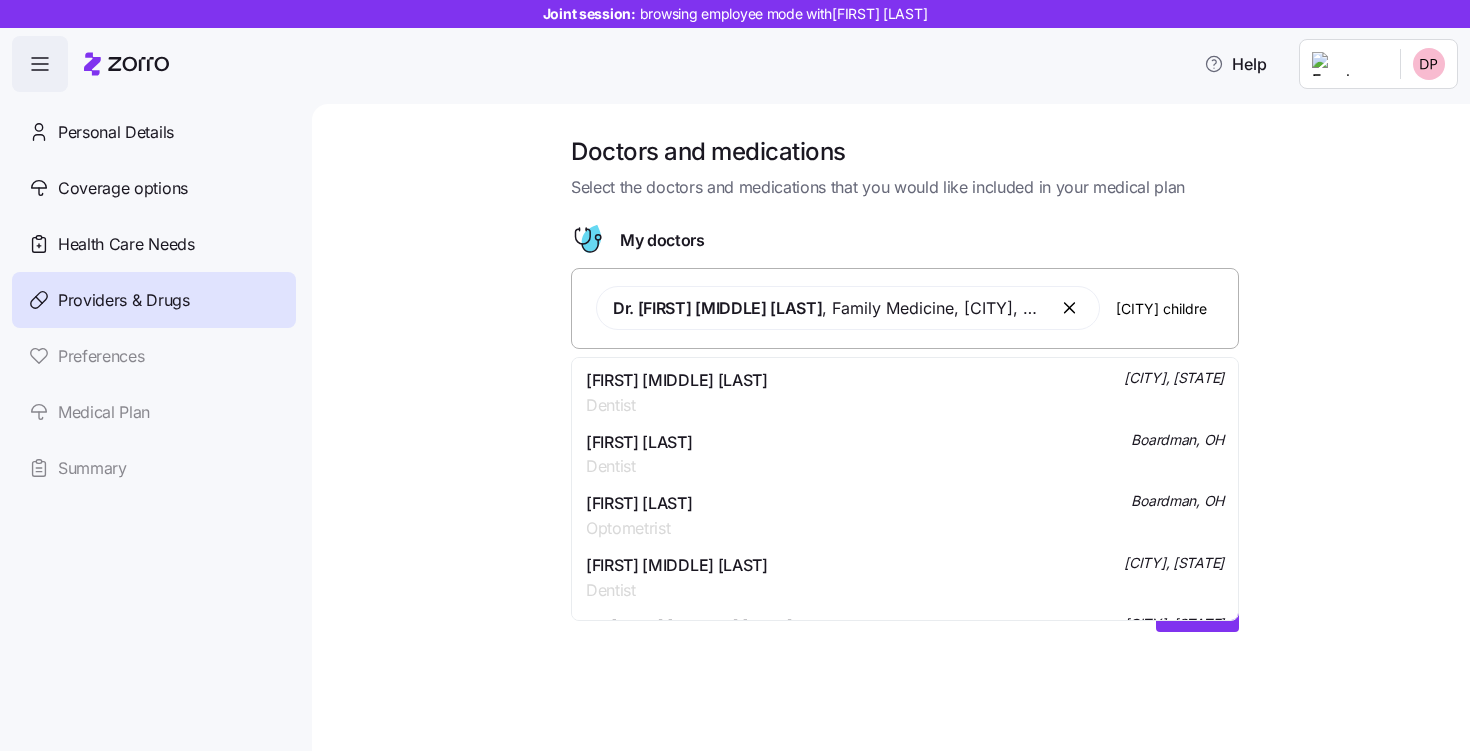 type on "[CITY] childre" 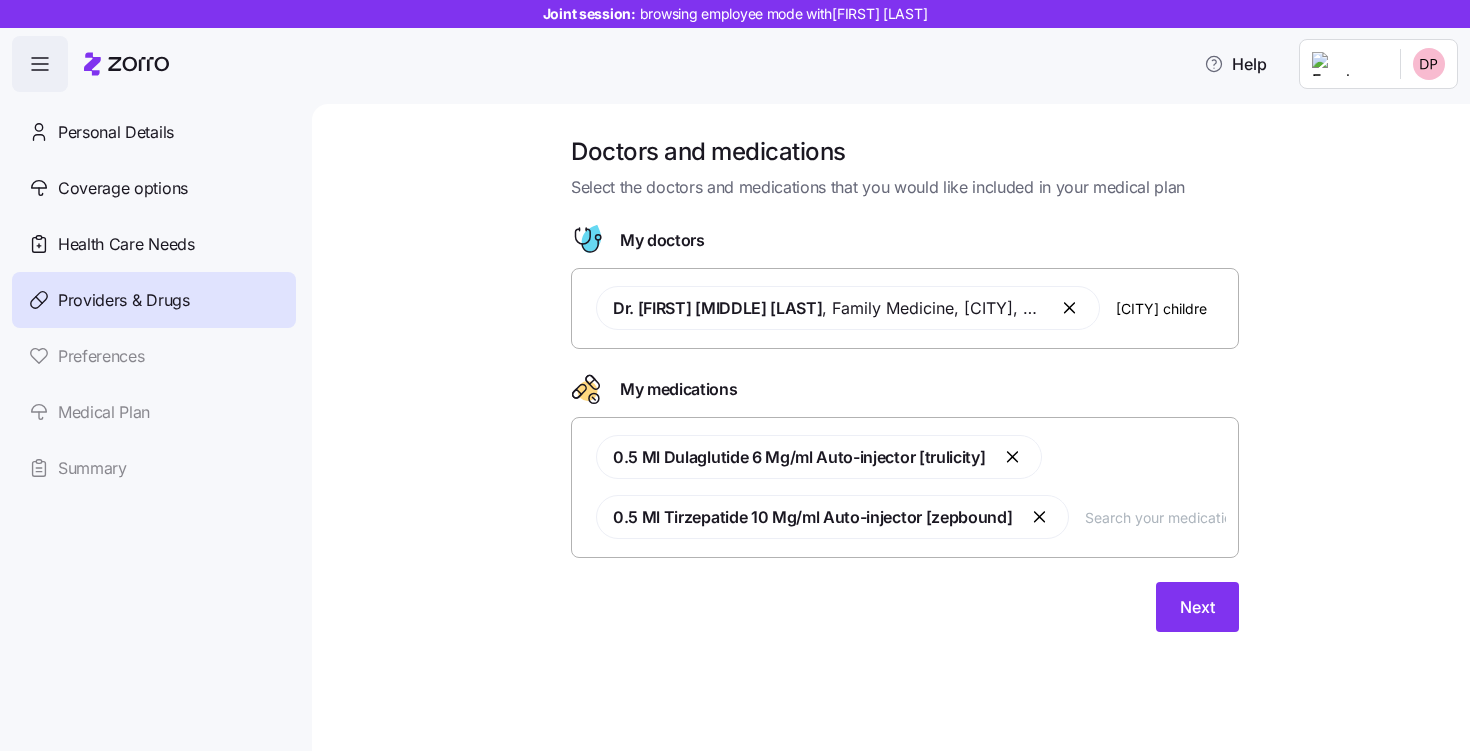 click on "Doctors and medications Select the doctors and medications that you would like included in your medical plan My doctors Dr. [FIRST] [LAST] , Family Medicine , [CITY], [STATE] [CITY] My medications 0.5 Ml Dulaglutide 6 Mg/ml Auto-injector [trulicity] 0.5 Ml Tirzepatide 10 Mg/ml Auto-injector [zepbound] Next" at bounding box center [905, 396] 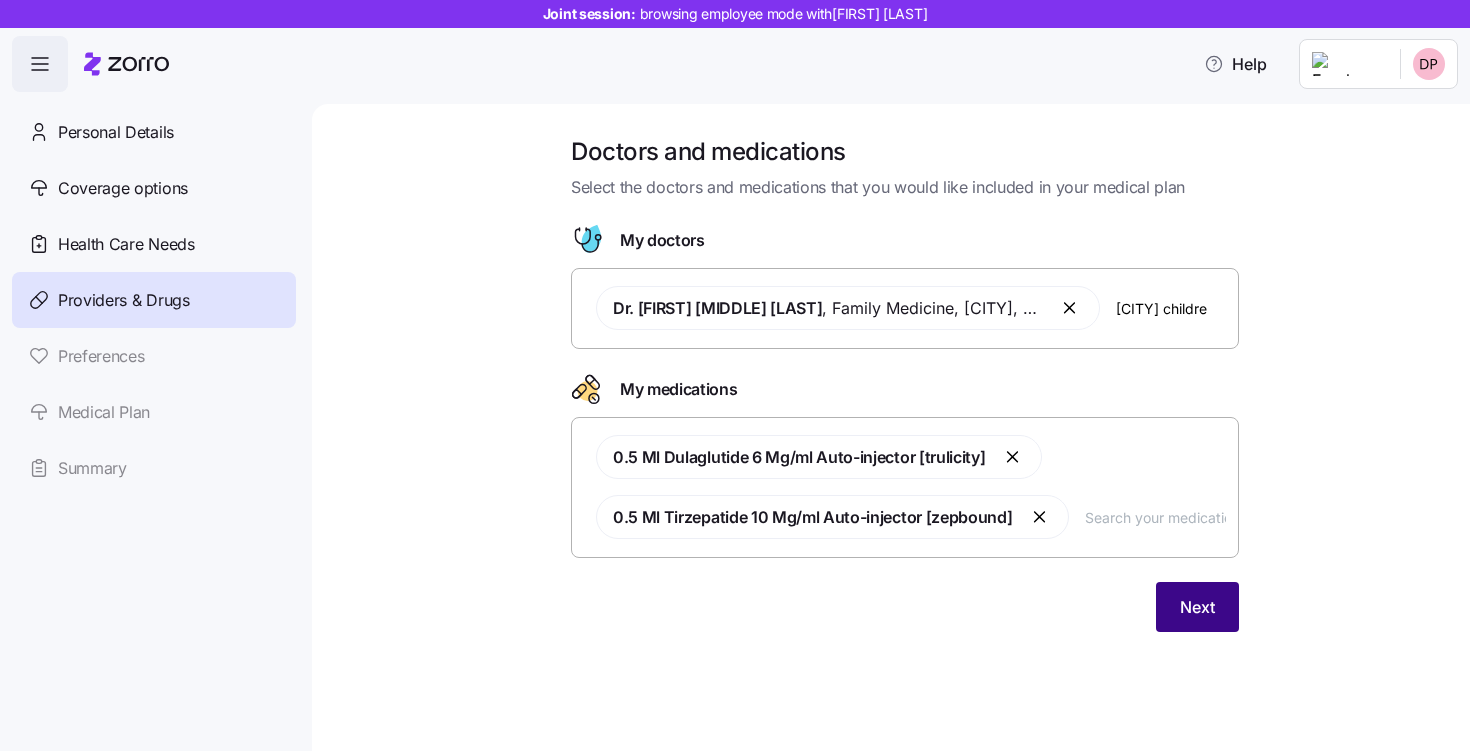 click on "Next" at bounding box center [1197, 607] 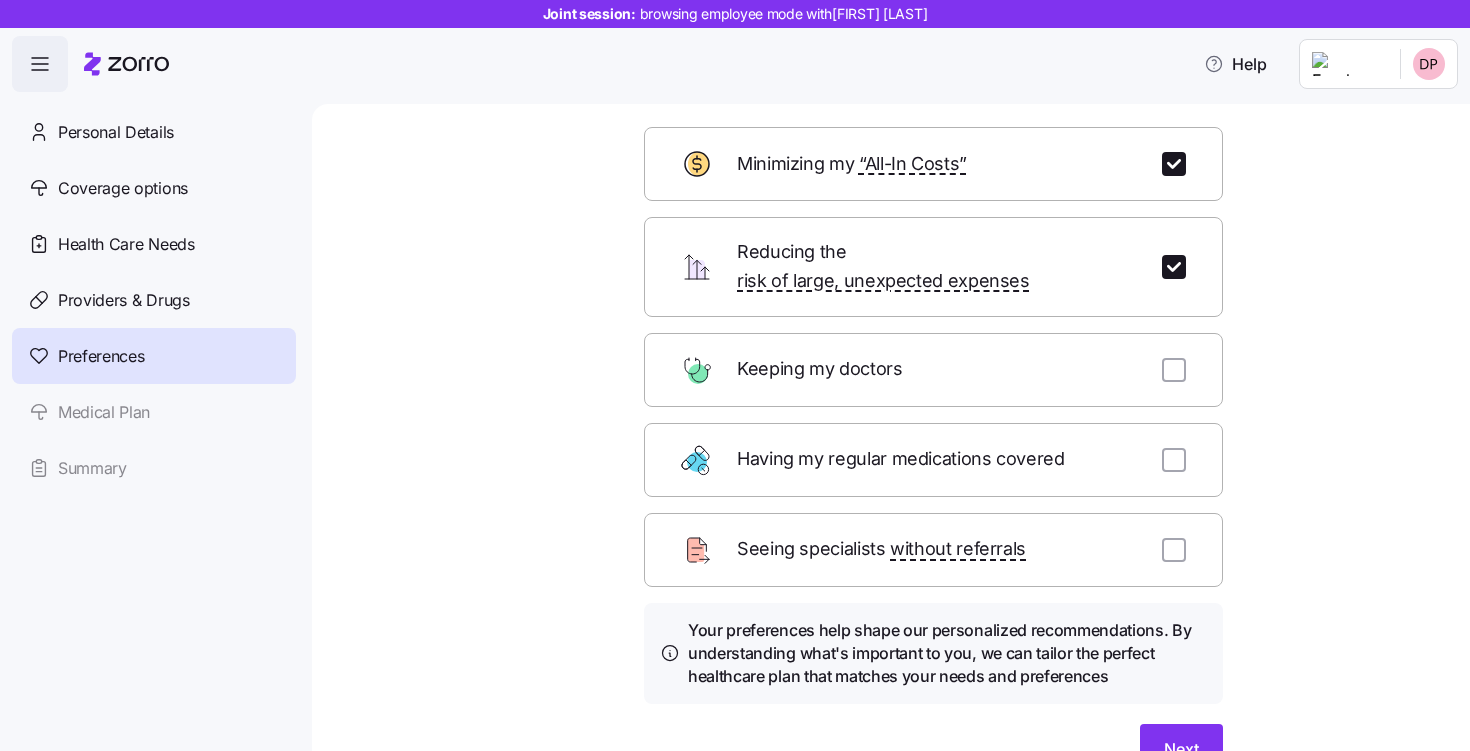scroll, scrollTop: 190, scrollLeft: 0, axis: vertical 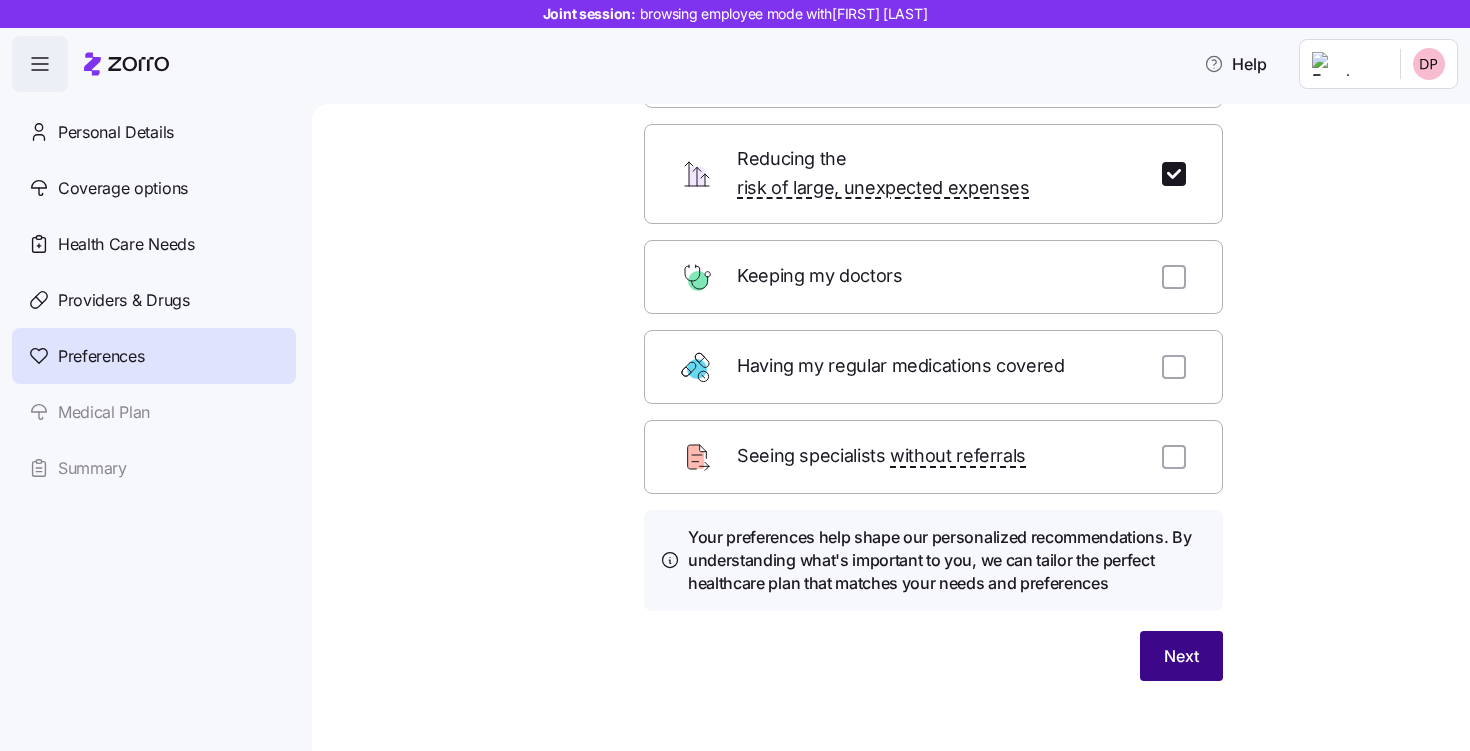click on "Next" at bounding box center [1181, 656] 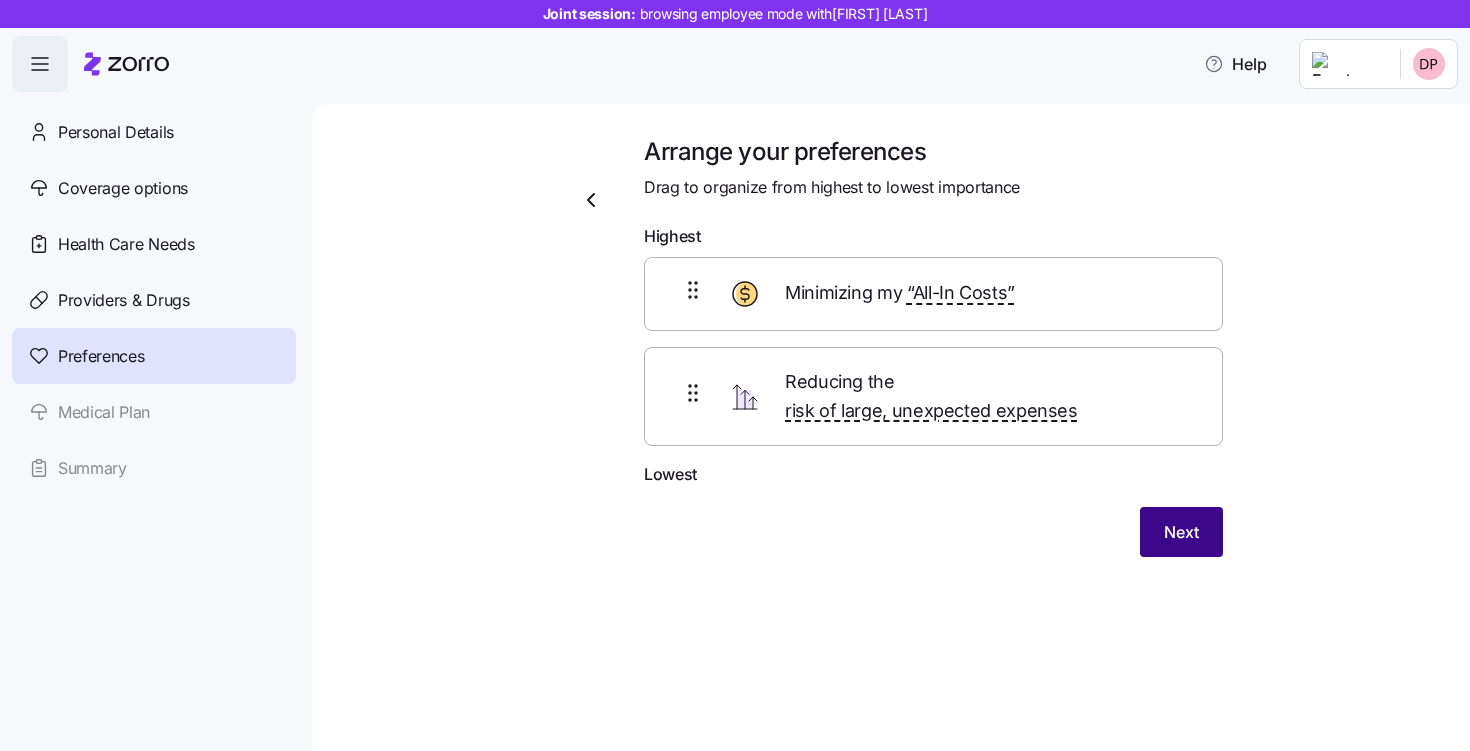 click on "Next" at bounding box center (1181, 532) 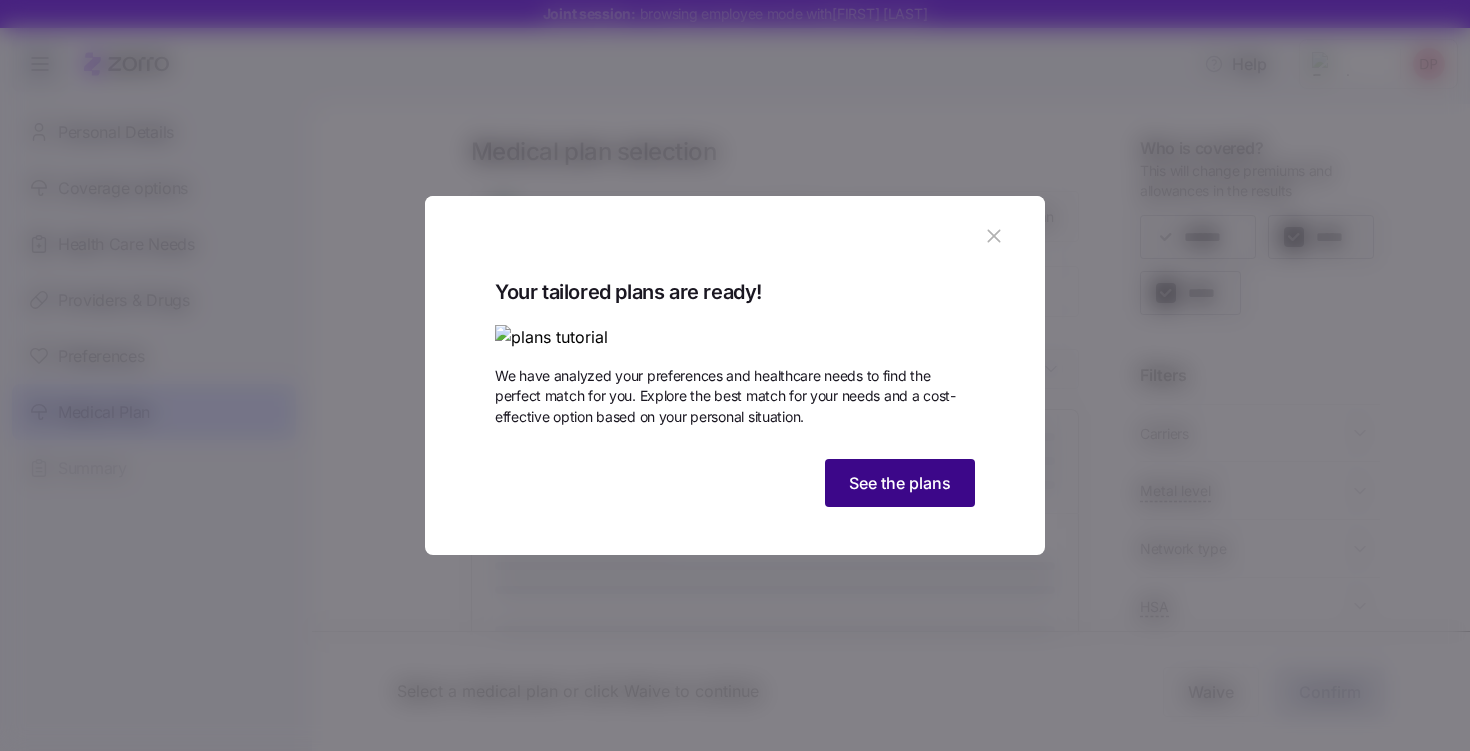 click on "See the plans" at bounding box center (900, 483) 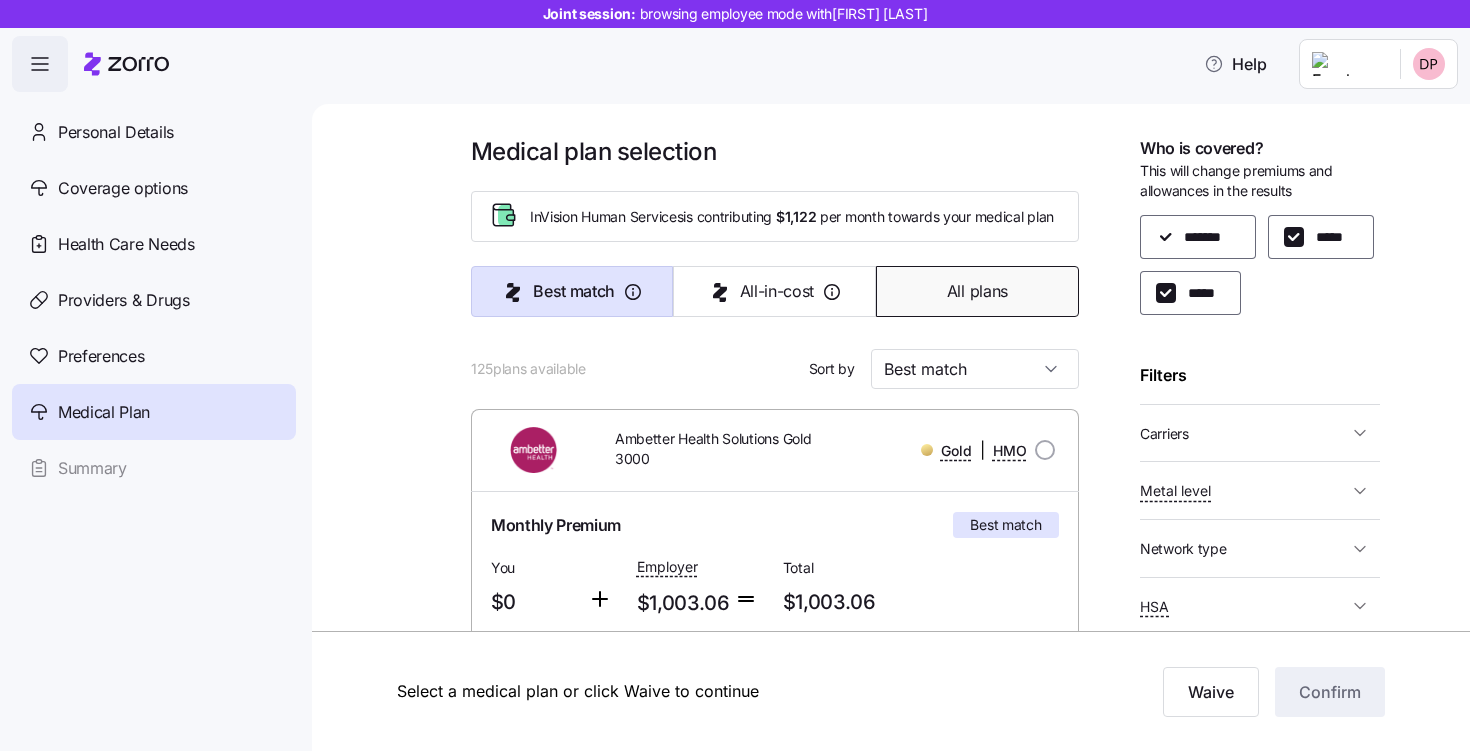 click on "All plans" at bounding box center [977, 291] 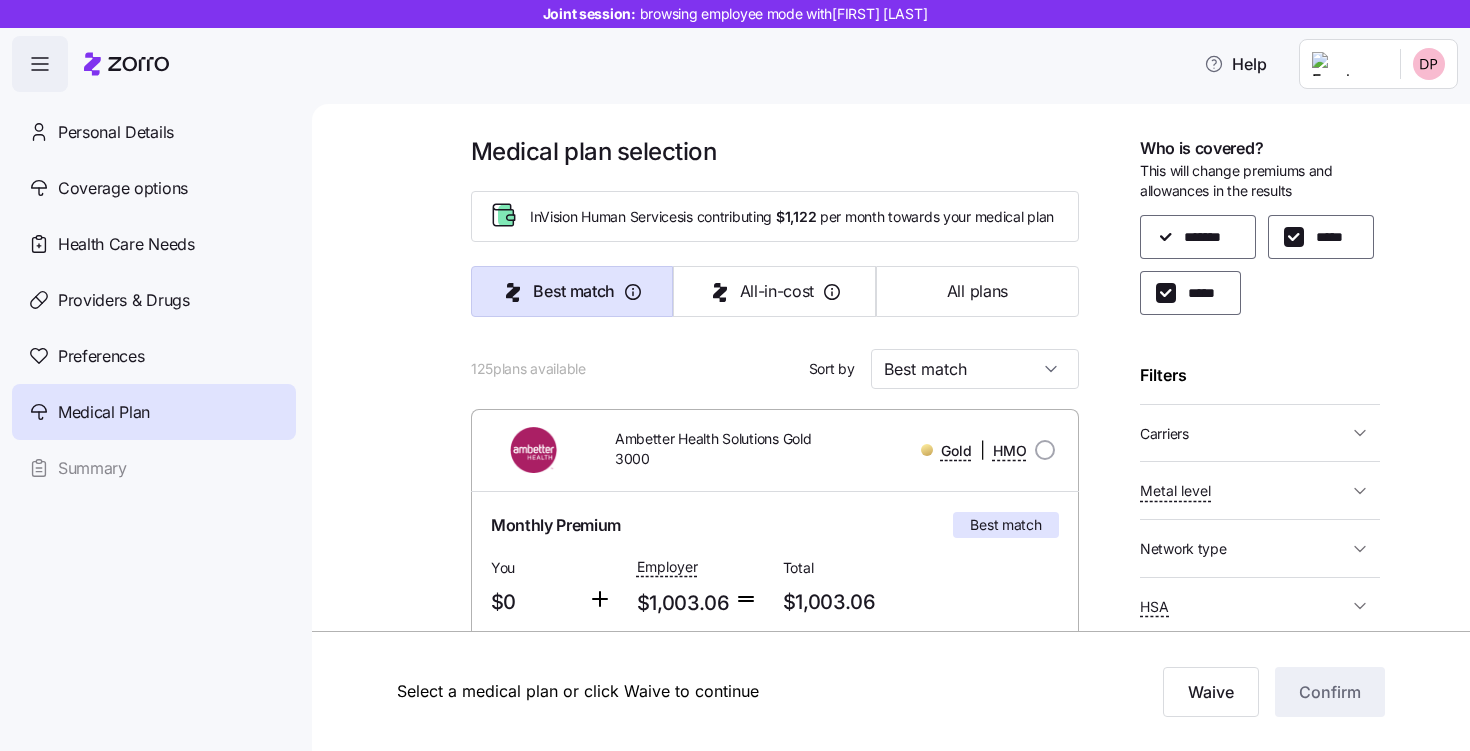type on "Premium" 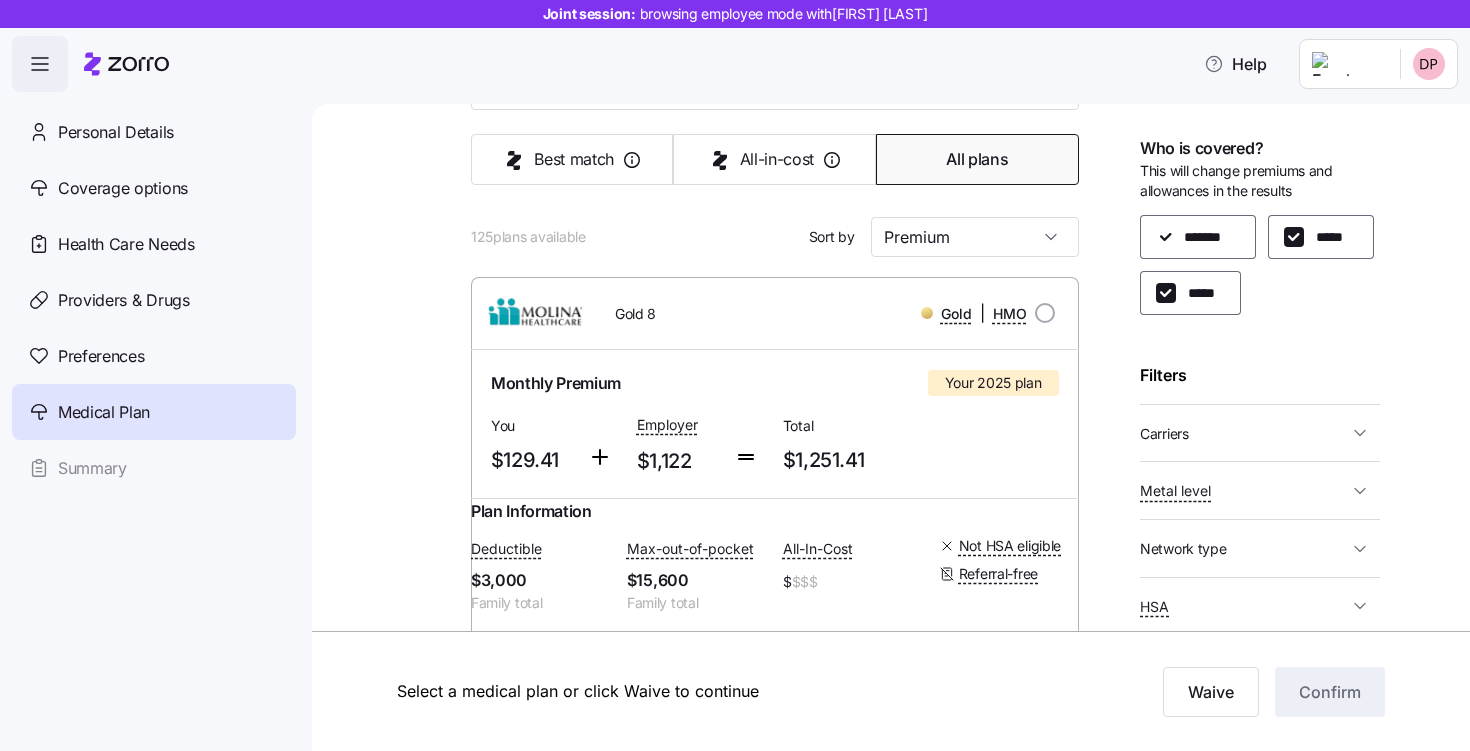 scroll, scrollTop: 133, scrollLeft: 0, axis: vertical 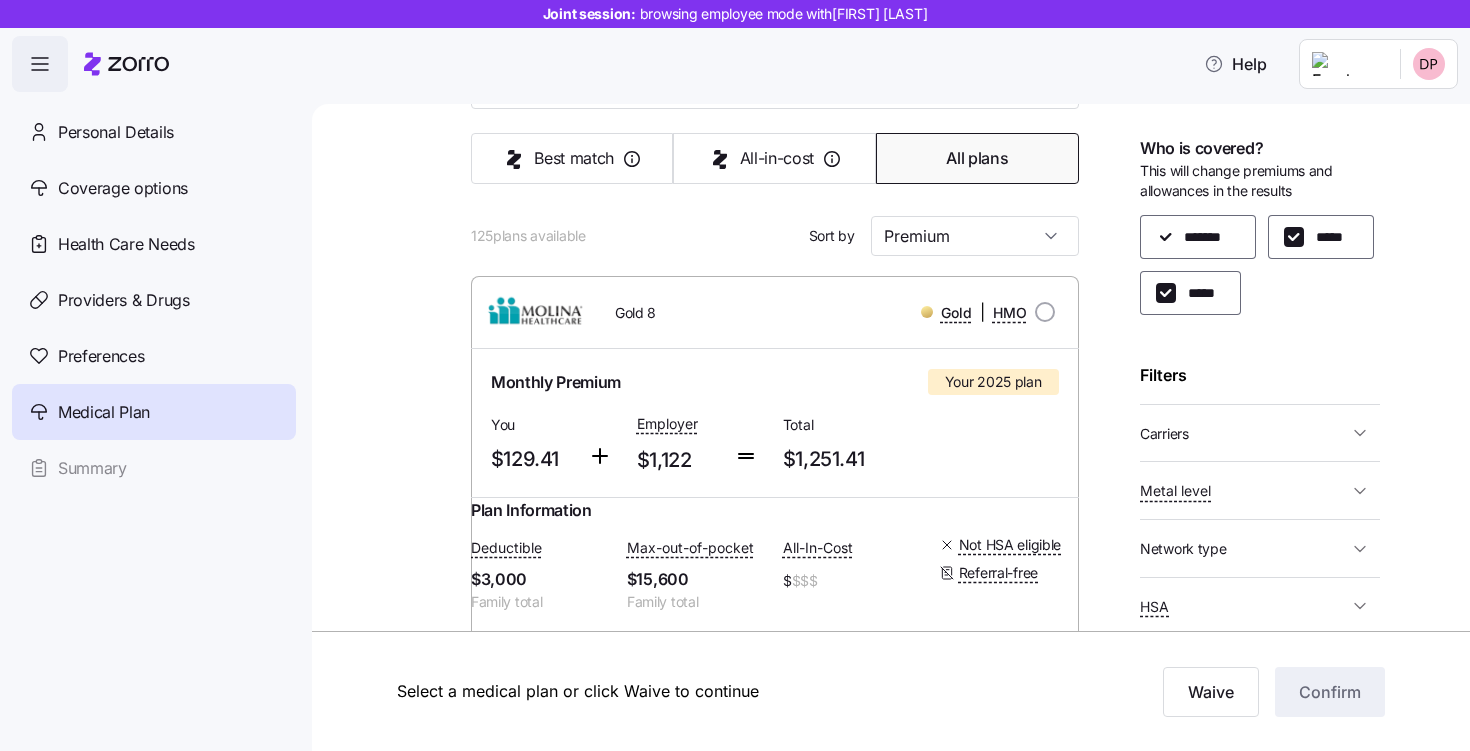 click on "Carriers" at bounding box center [1164, 434] 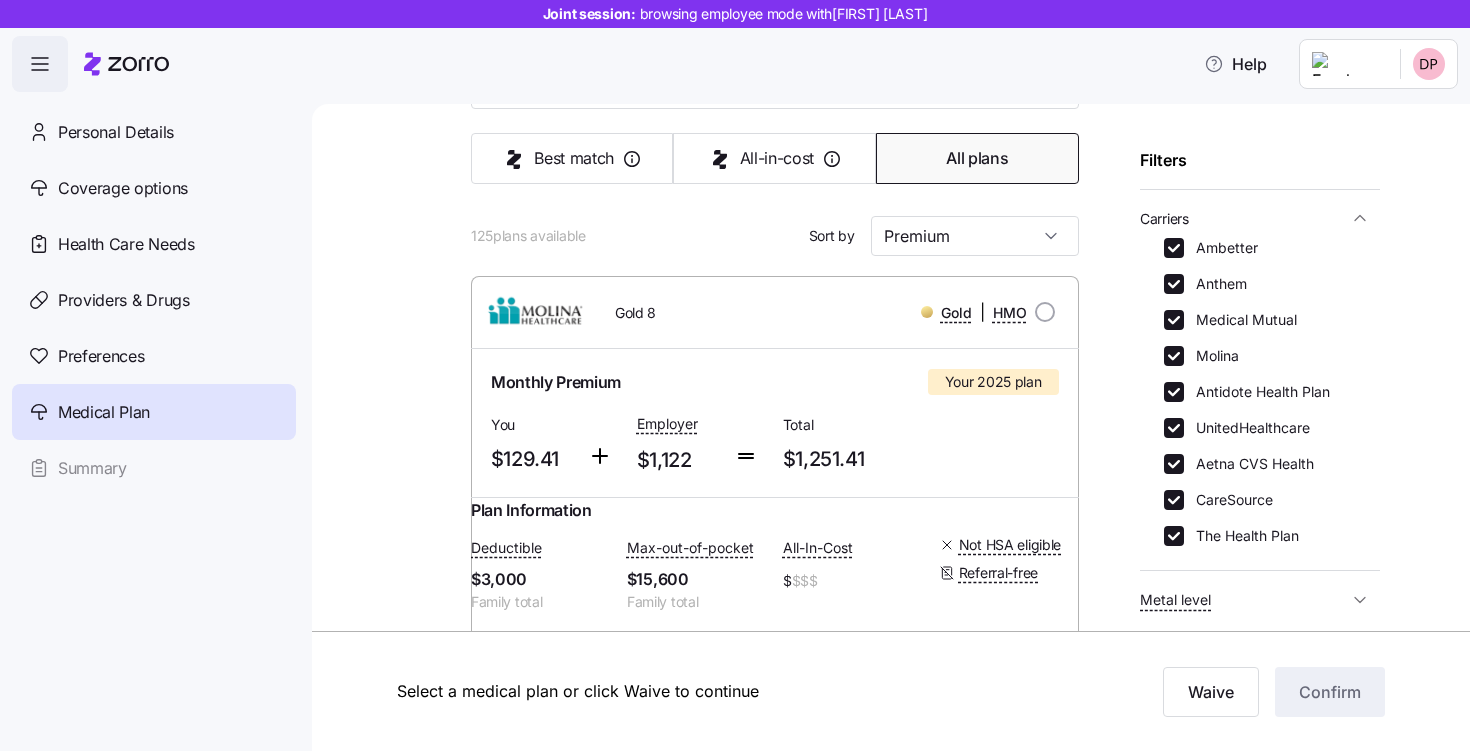 scroll, scrollTop: 366, scrollLeft: 0, axis: vertical 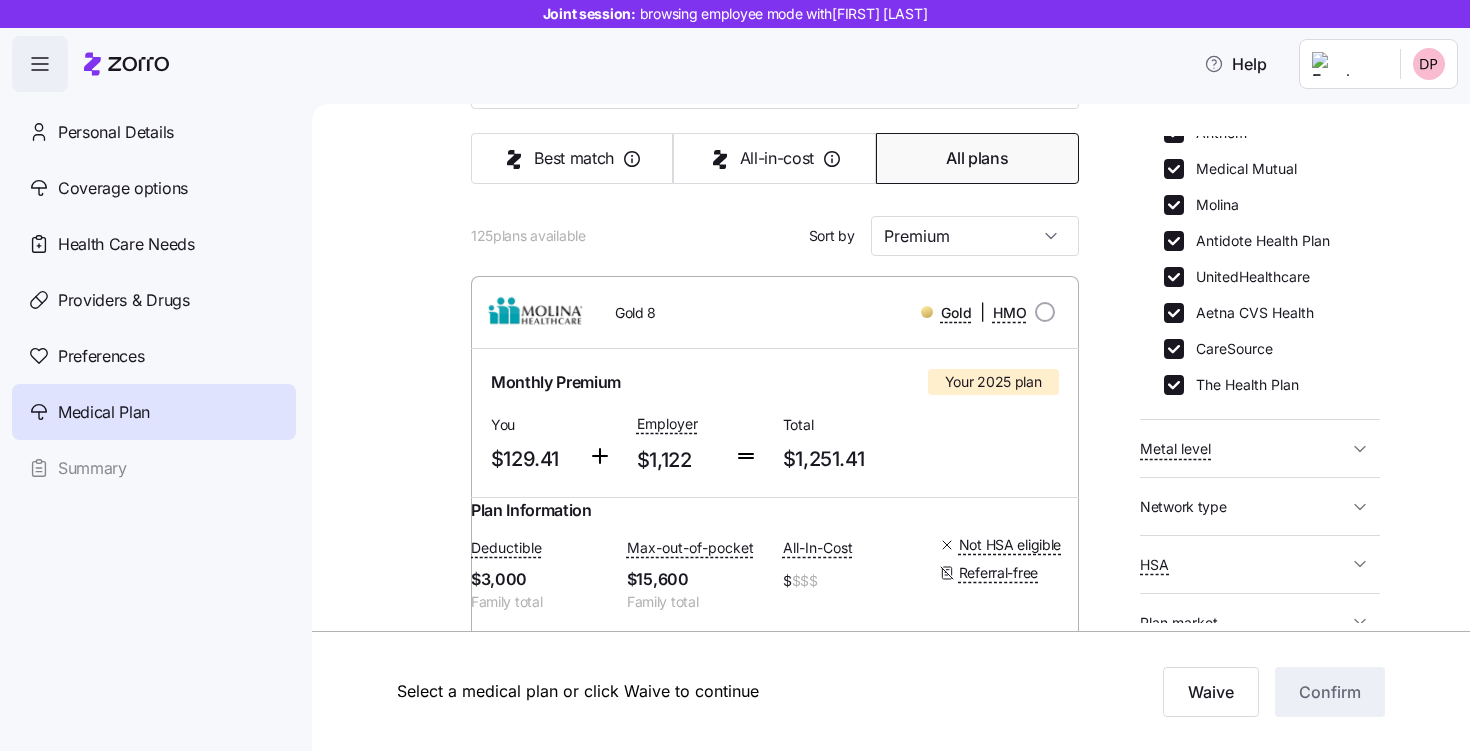 click on "Metal level" at bounding box center [1175, 449] 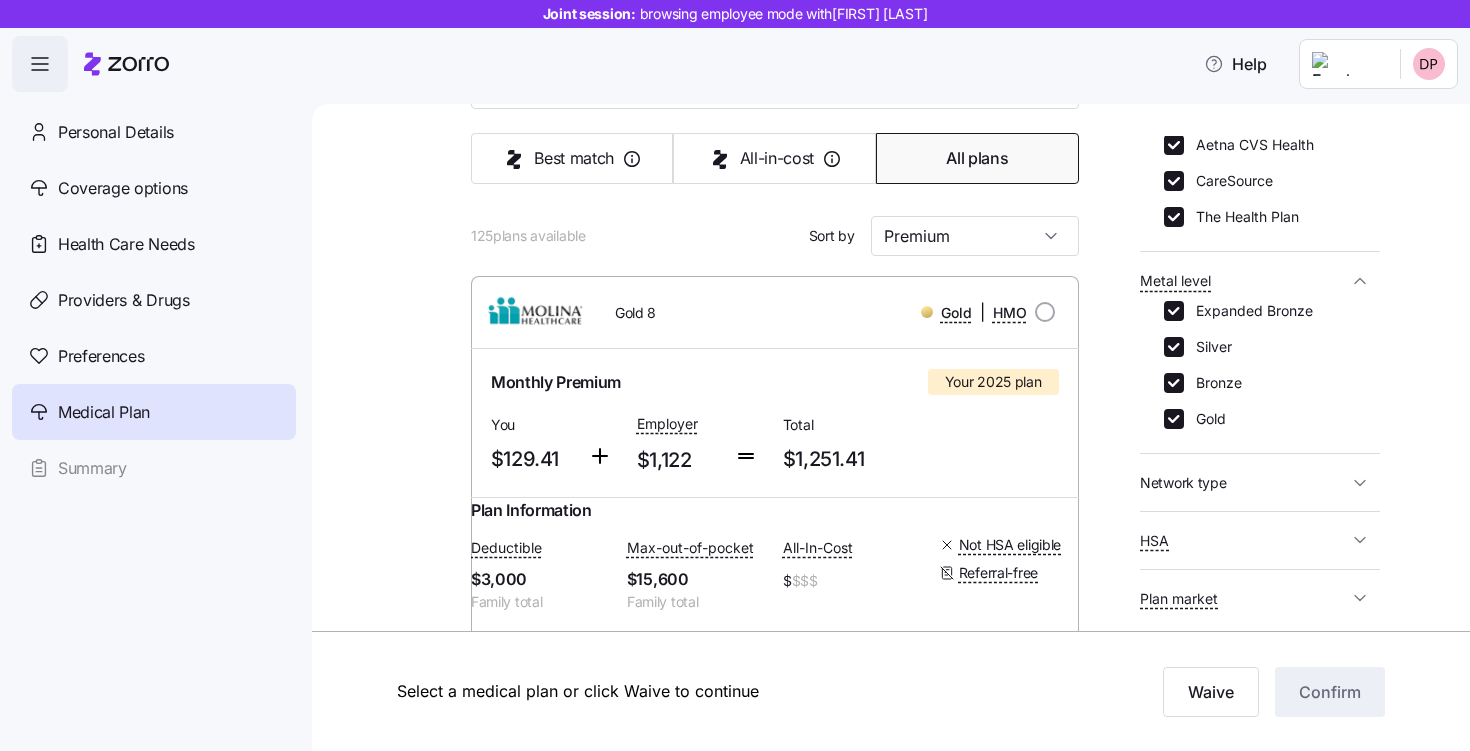 scroll, scrollTop: 536, scrollLeft: 0, axis: vertical 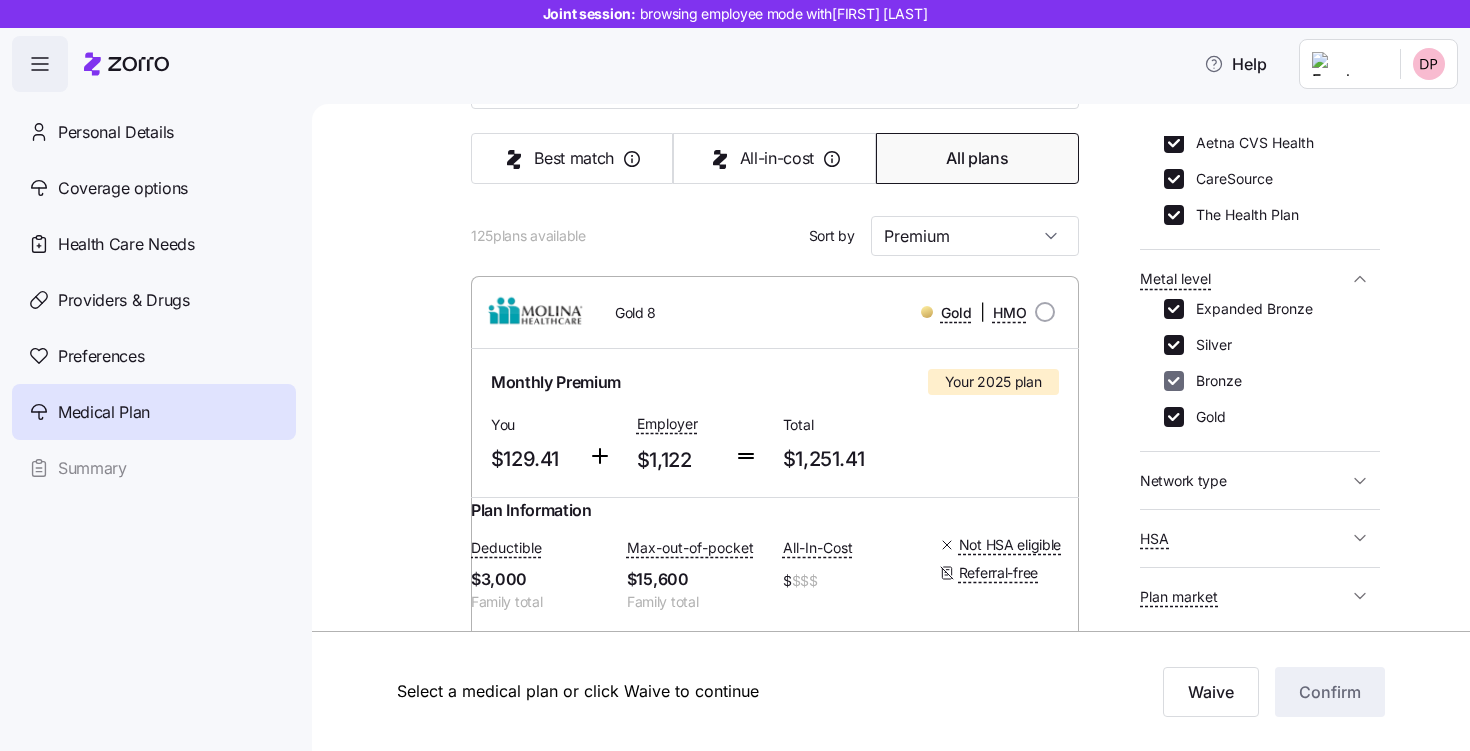 click on "Bronze" at bounding box center [1174, 381] 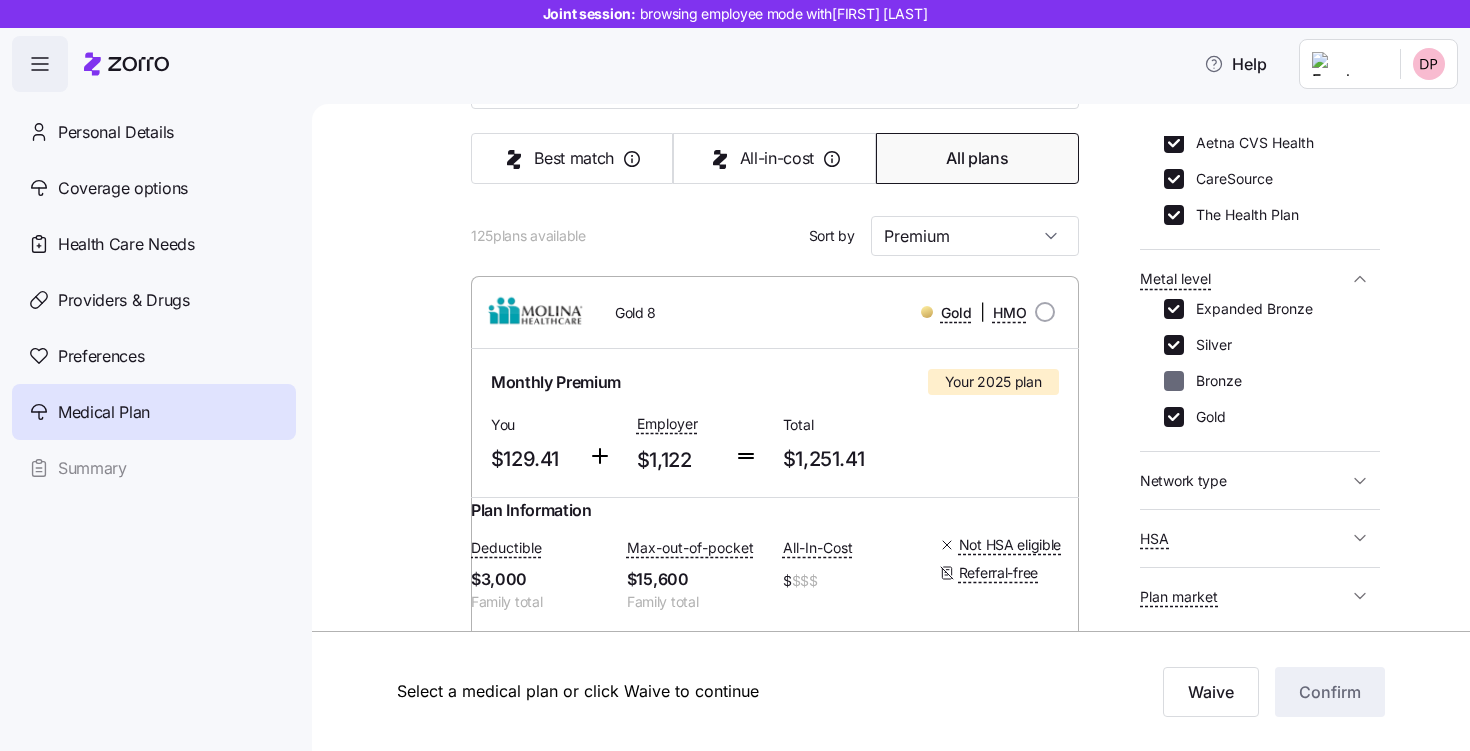 checkbox on "false" 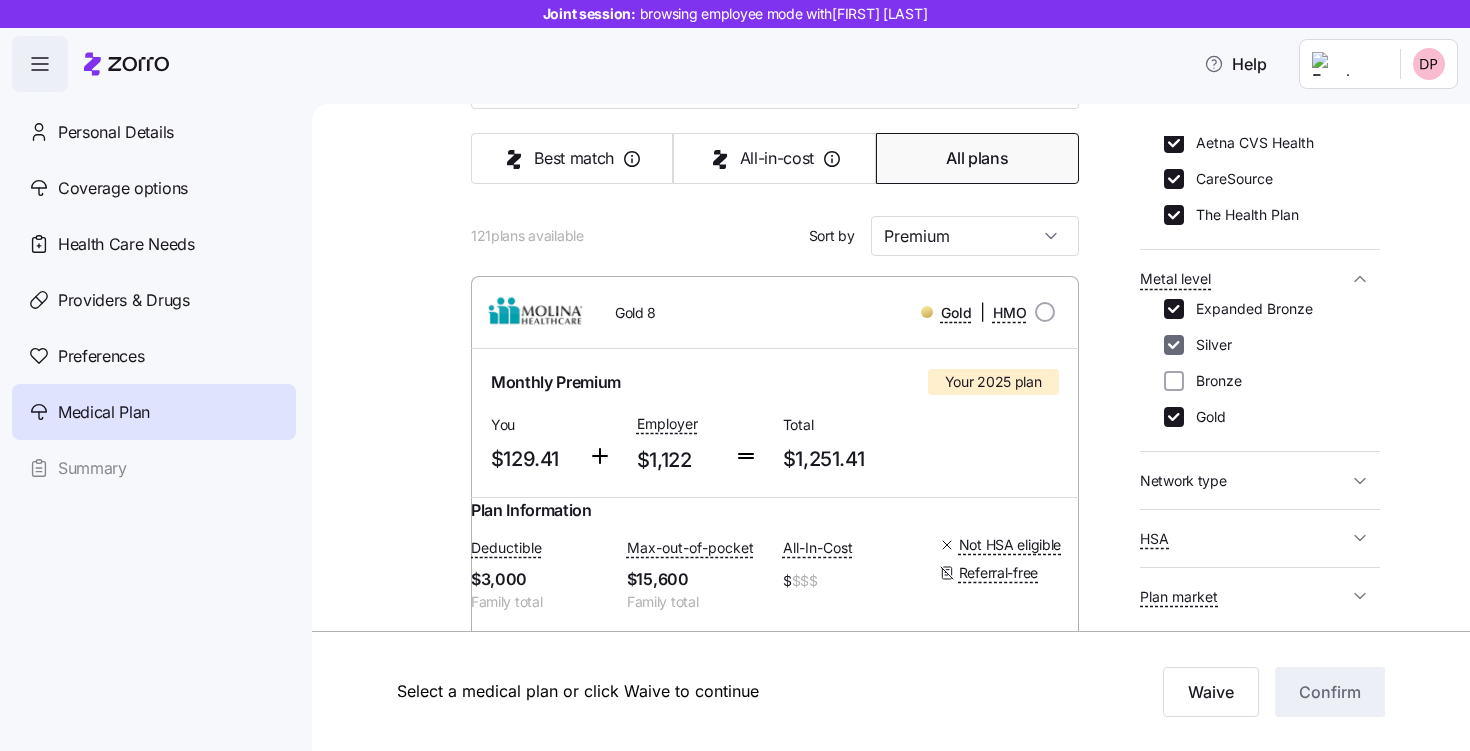 click on "Silver" at bounding box center [1174, 345] 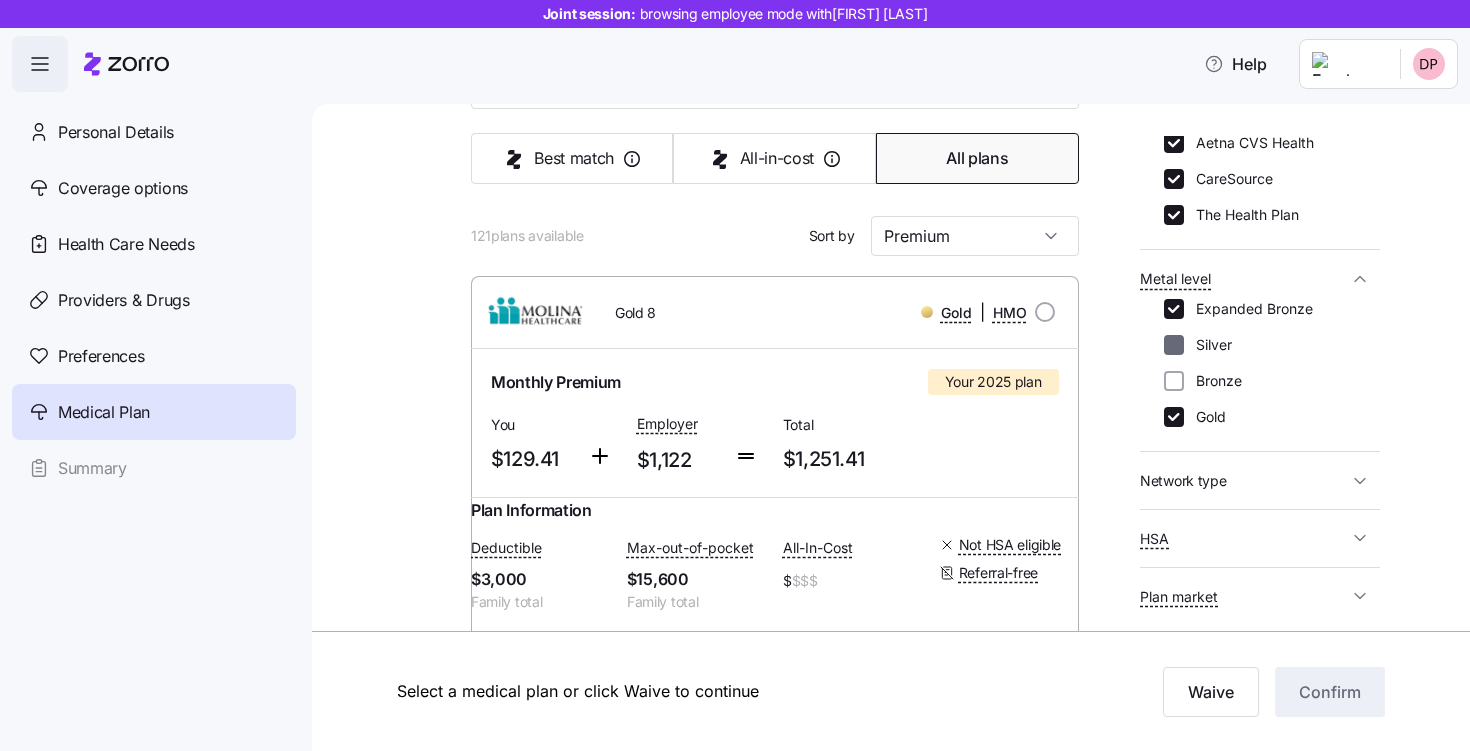 checkbox on "false" 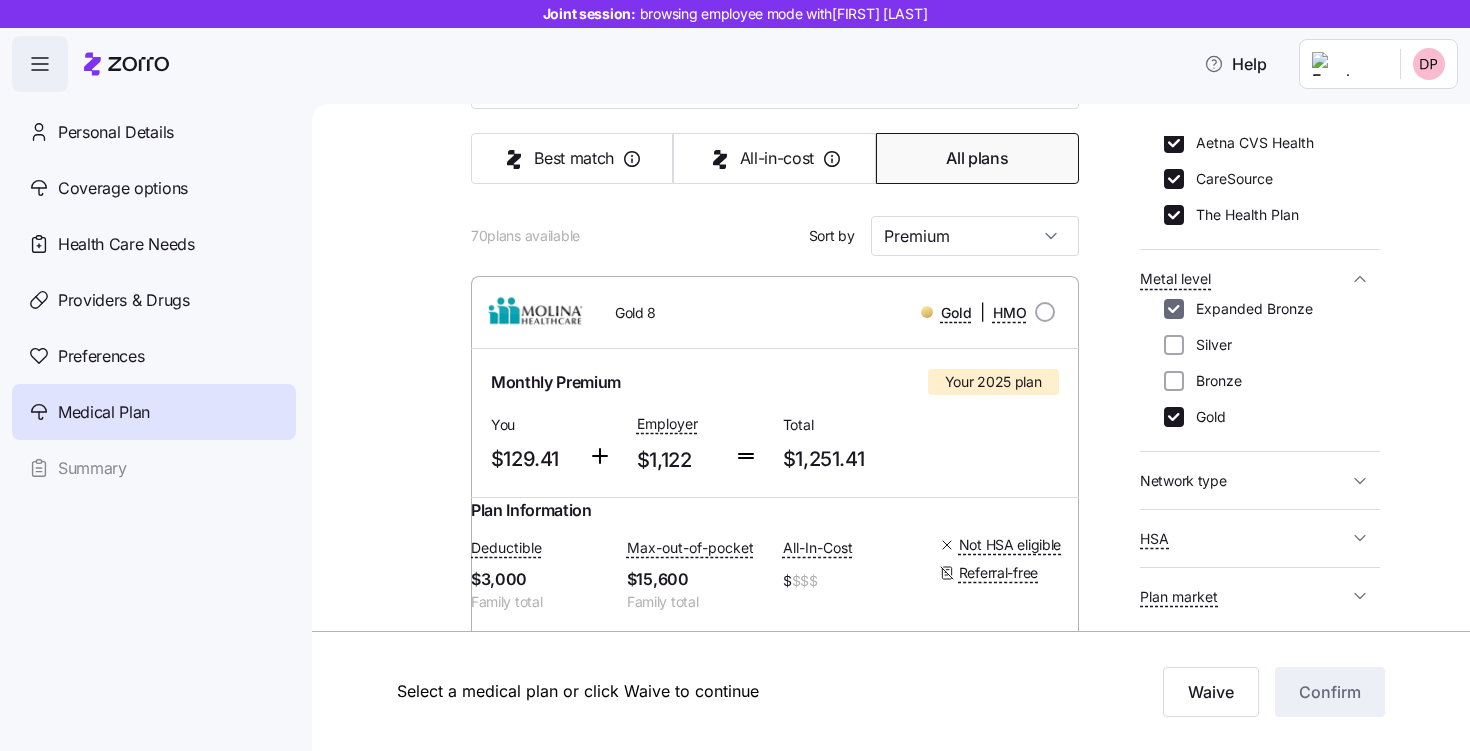 click on "Expanded Bronze" at bounding box center [1174, 309] 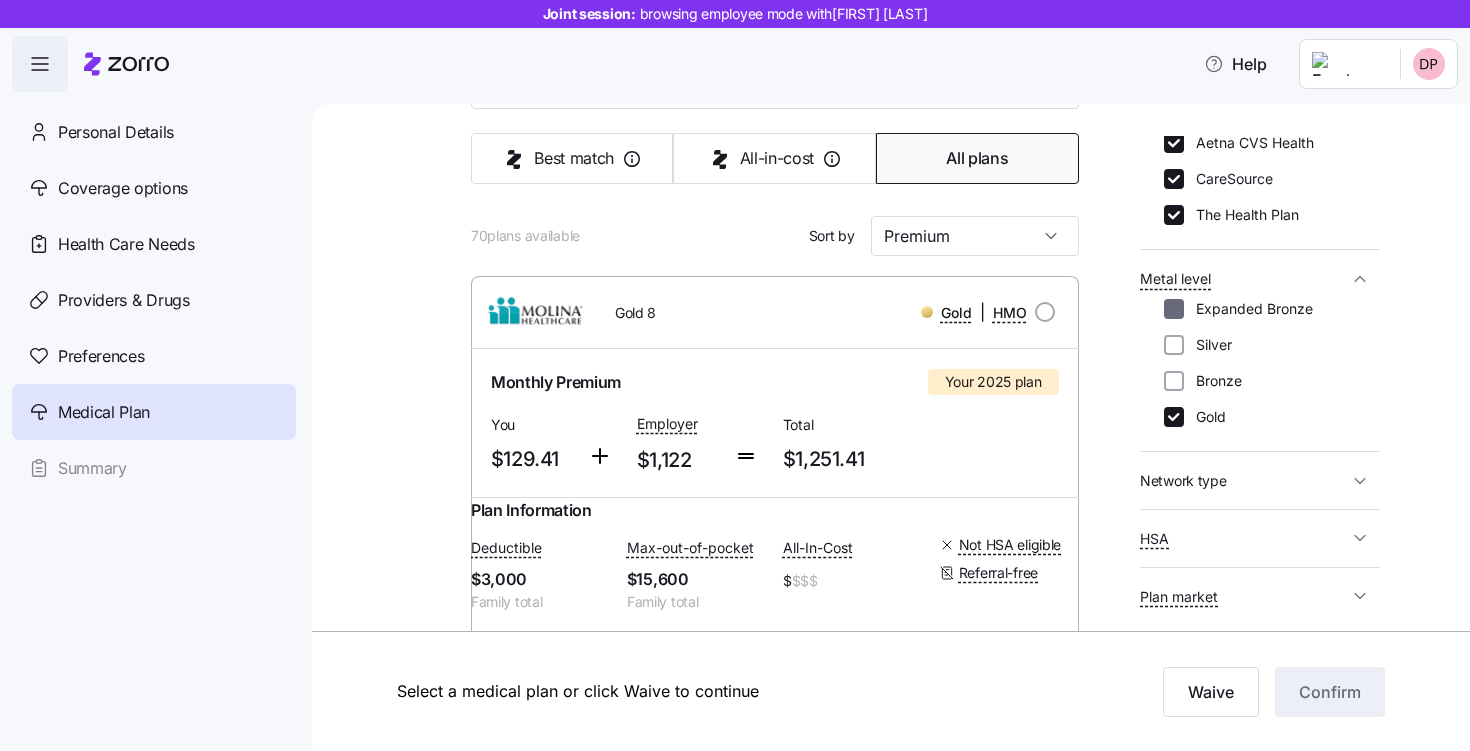checkbox on "false" 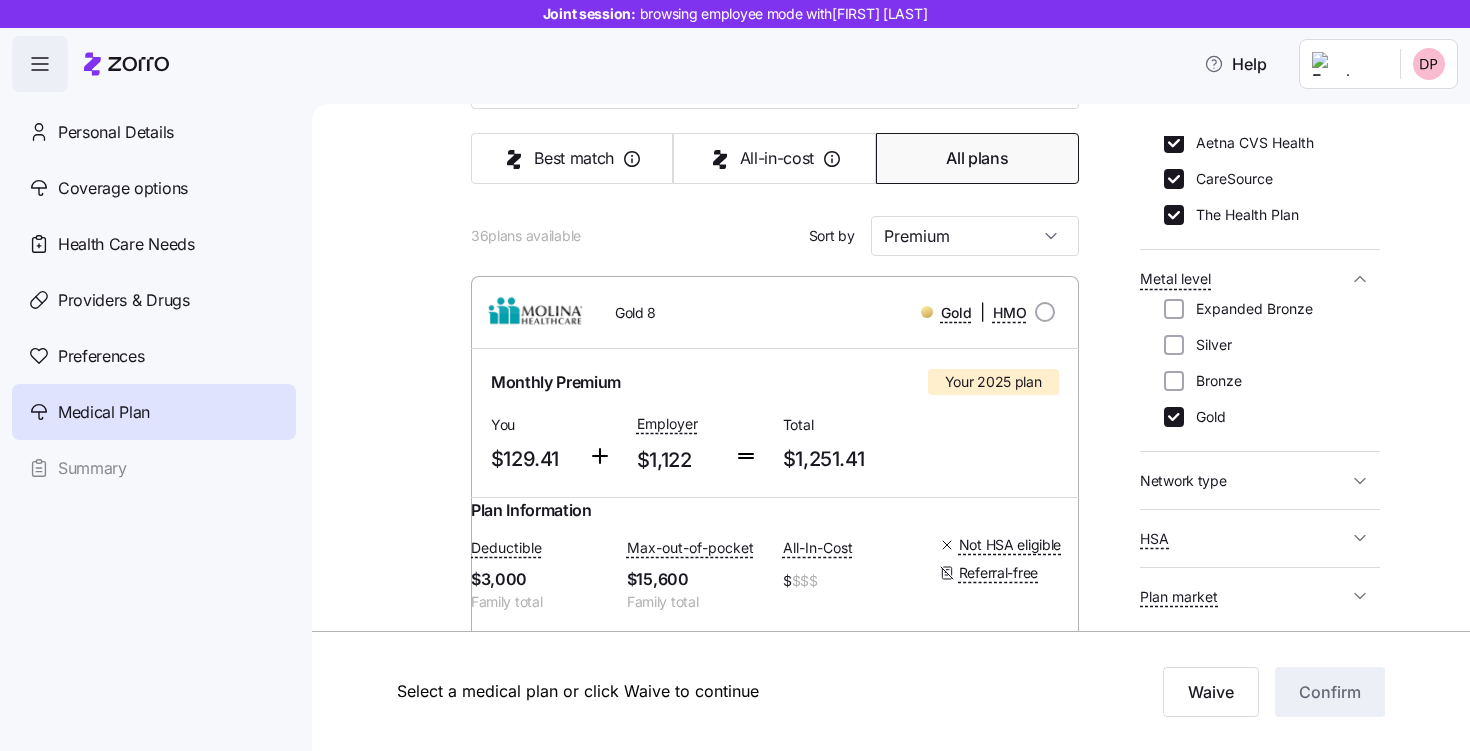 click on "Medical plan selection InVision Human Services is contributing $1,122 per month towards your medical plan Best match All-in-cost All plans 36 plans available Sort by Premium Gold 8 Gold | HMO Monthly Premium Your 2025 plan You $129.41 Employer $1,122 Total $1,251.41 Plan Information Deductible $3,000 Family total Max-out-of-pocket $15,600 Family total All-In-Cost $ $$$ Not HSA eligible Referral-free [FIRST] [LAST] , [DATE] , [NUMBER] [STREET], [CITY], [STATE] [ZIP], [COUNTRY] ; Who is covered: Me, spouse & child(ren) ; Employer contribution: up to $1,122 Medical Plan Gold 8 Gold | HMO Summary of benefits Select Your 2025 plan Premium Total Premium $1,251.41 After allowance $129.41 Deductible Individual: Medical $1,500 Individual: Drug $0 Family: Medical $3,000 Family: Drug $0 Max Out of Pocket Individual: Medical $7,800 Individual: Drug 0 Family: Medical $15,600 Family: Drug 0 HSA Eligible HSA Eligible No Doctor visits Primary Care In-Network: $30 / Out-of-Network: Not Covered 1" at bounding box center (905, 1810) 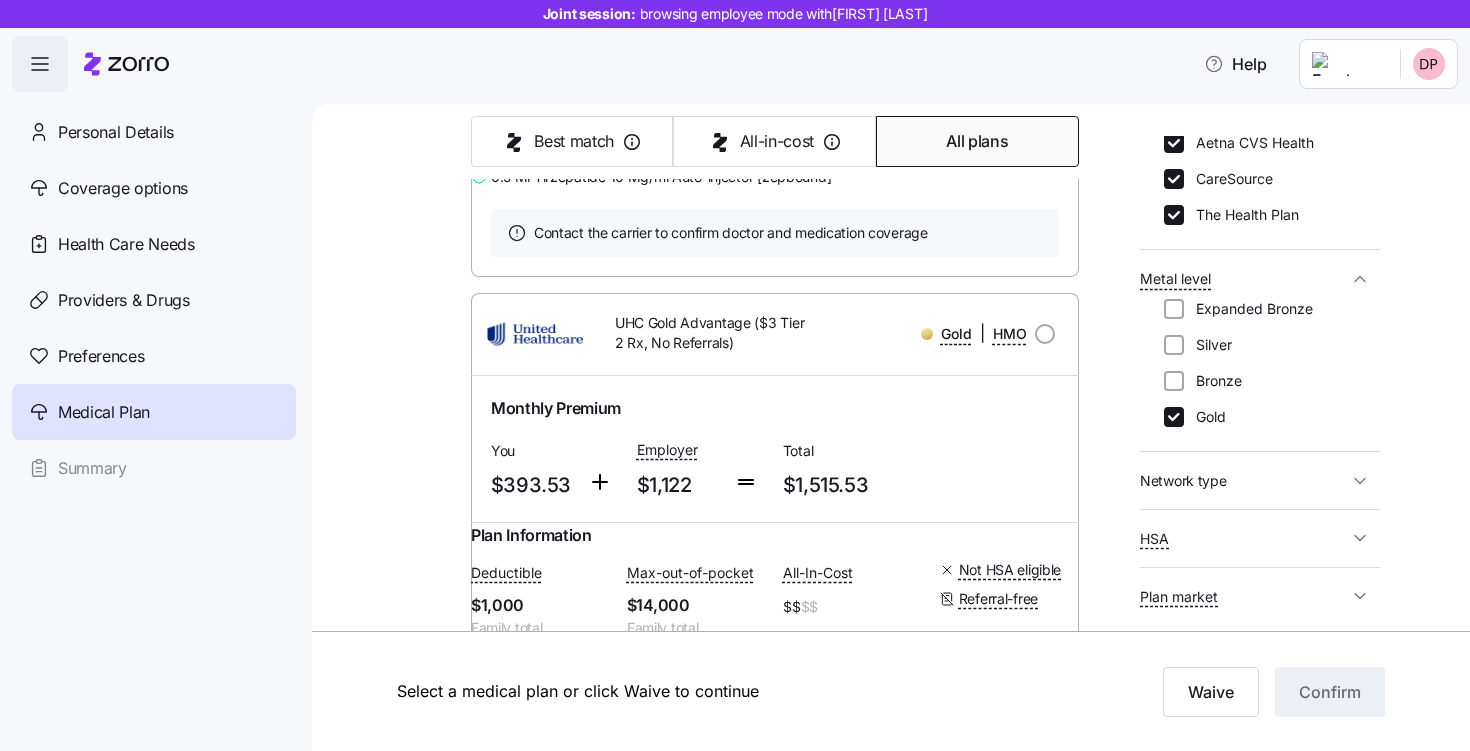 scroll, scrollTop: 8078, scrollLeft: 0, axis: vertical 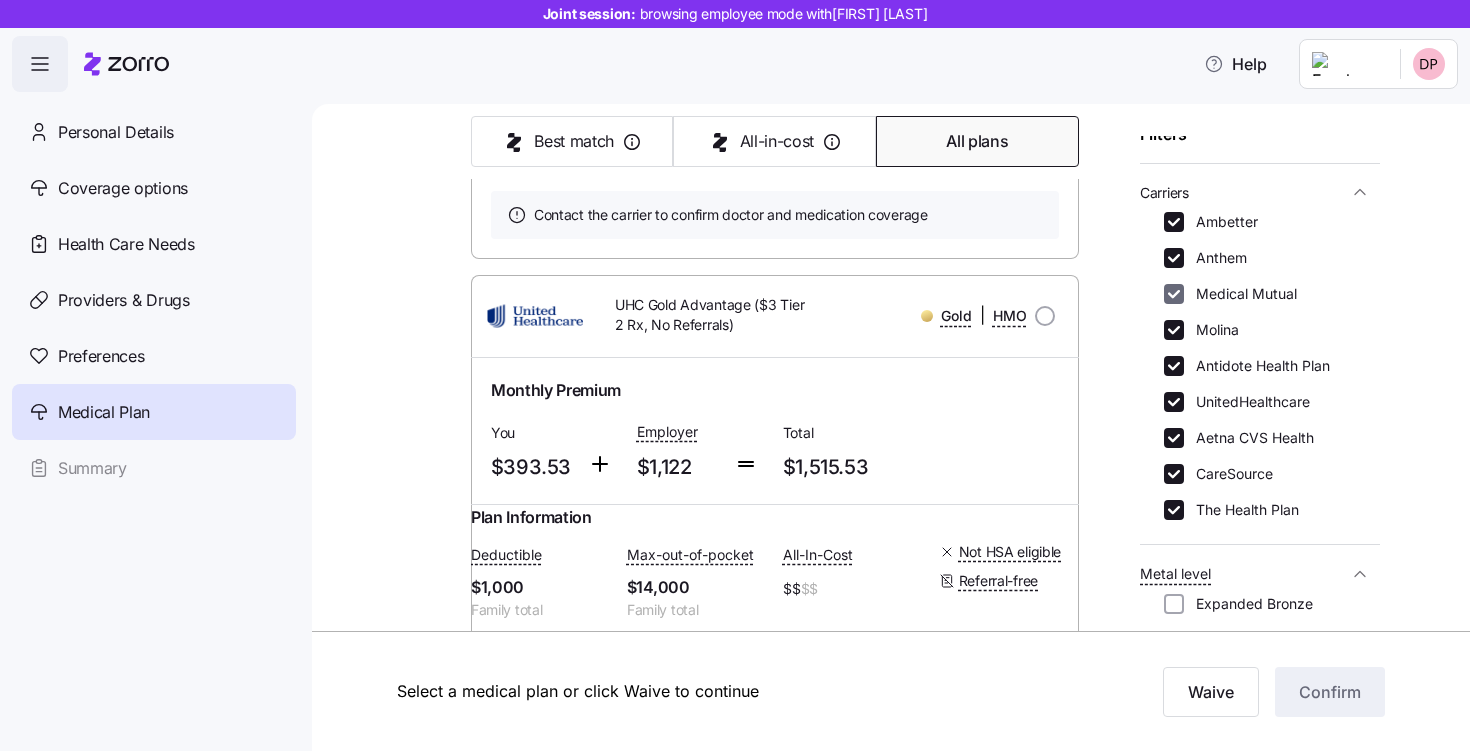 click on "Medical Mutual" at bounding box center [1174, 294] 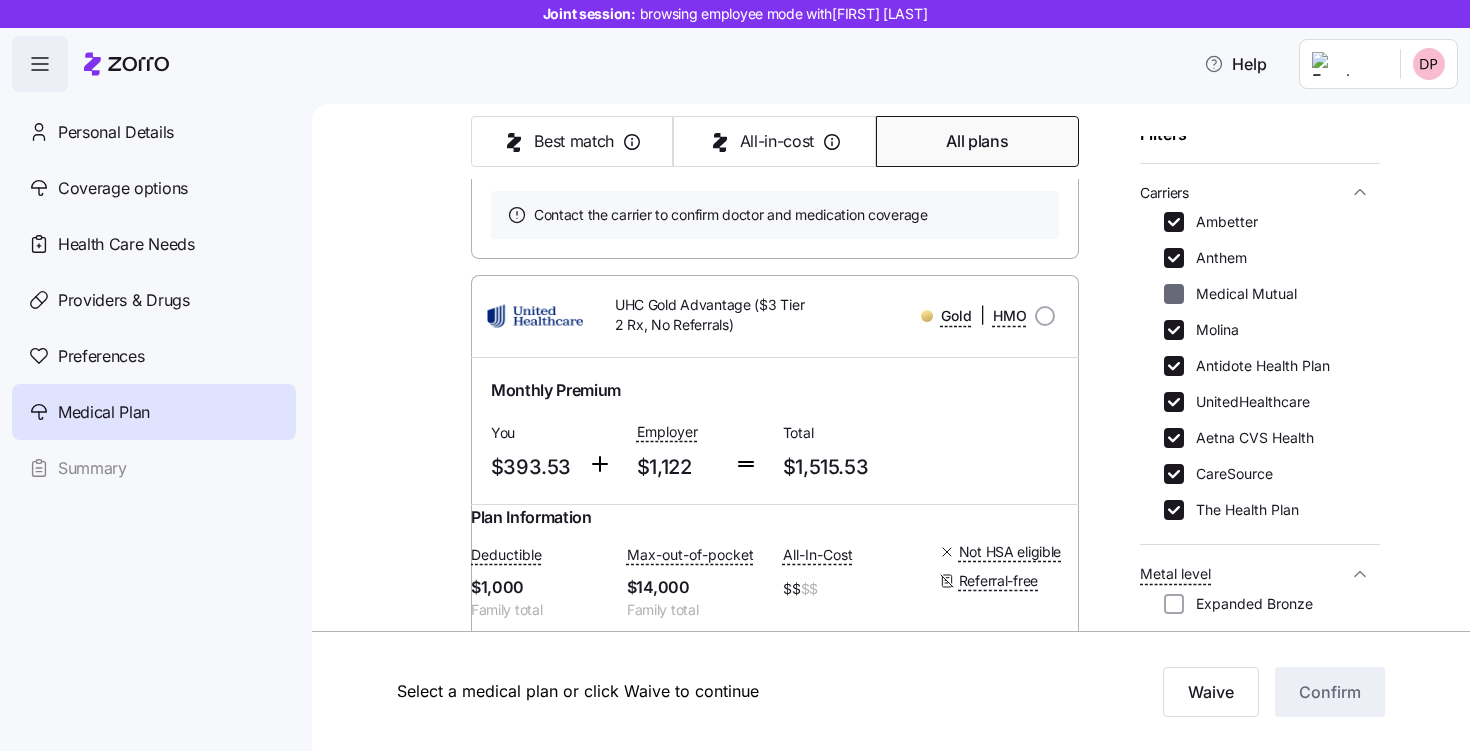 checkbox on "false" 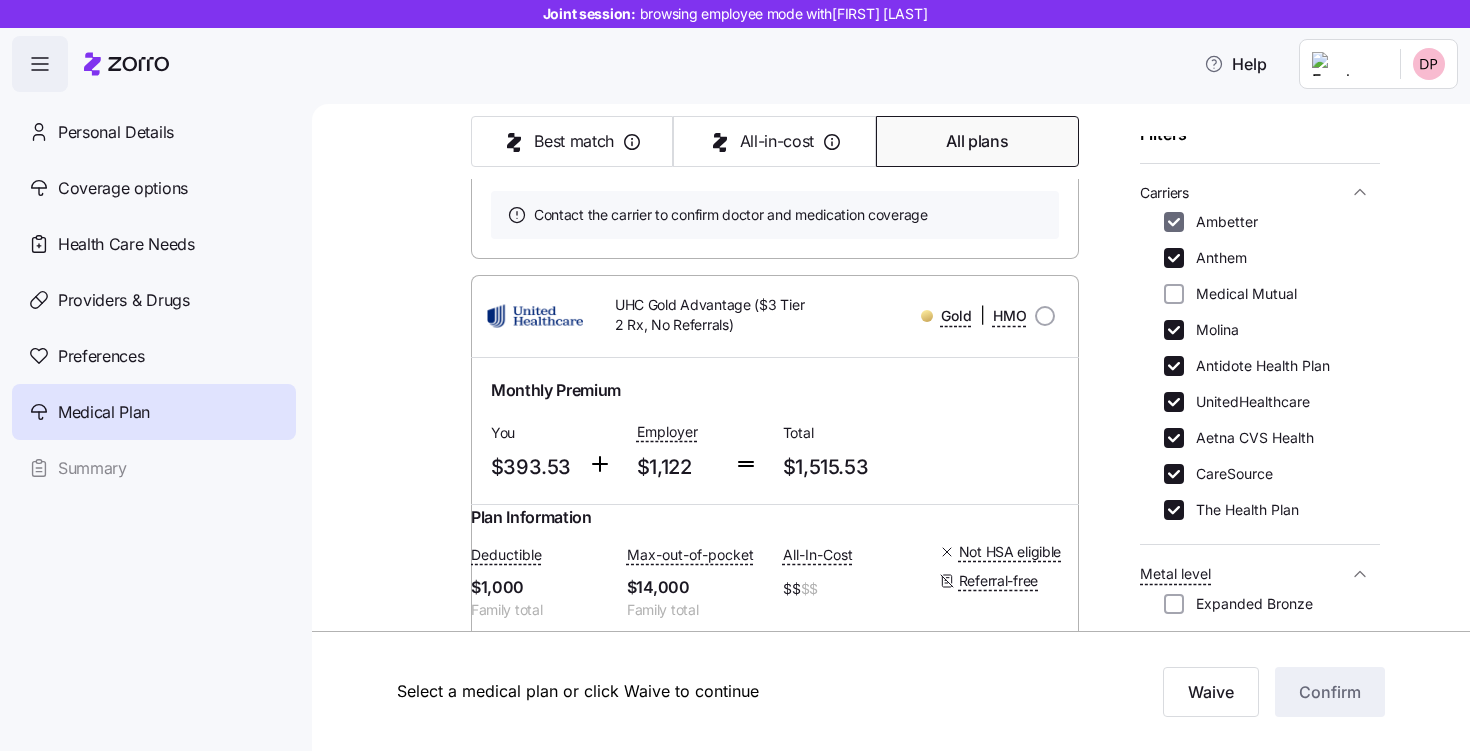 click on "Ambetter" at bounding box center (1174, 222) 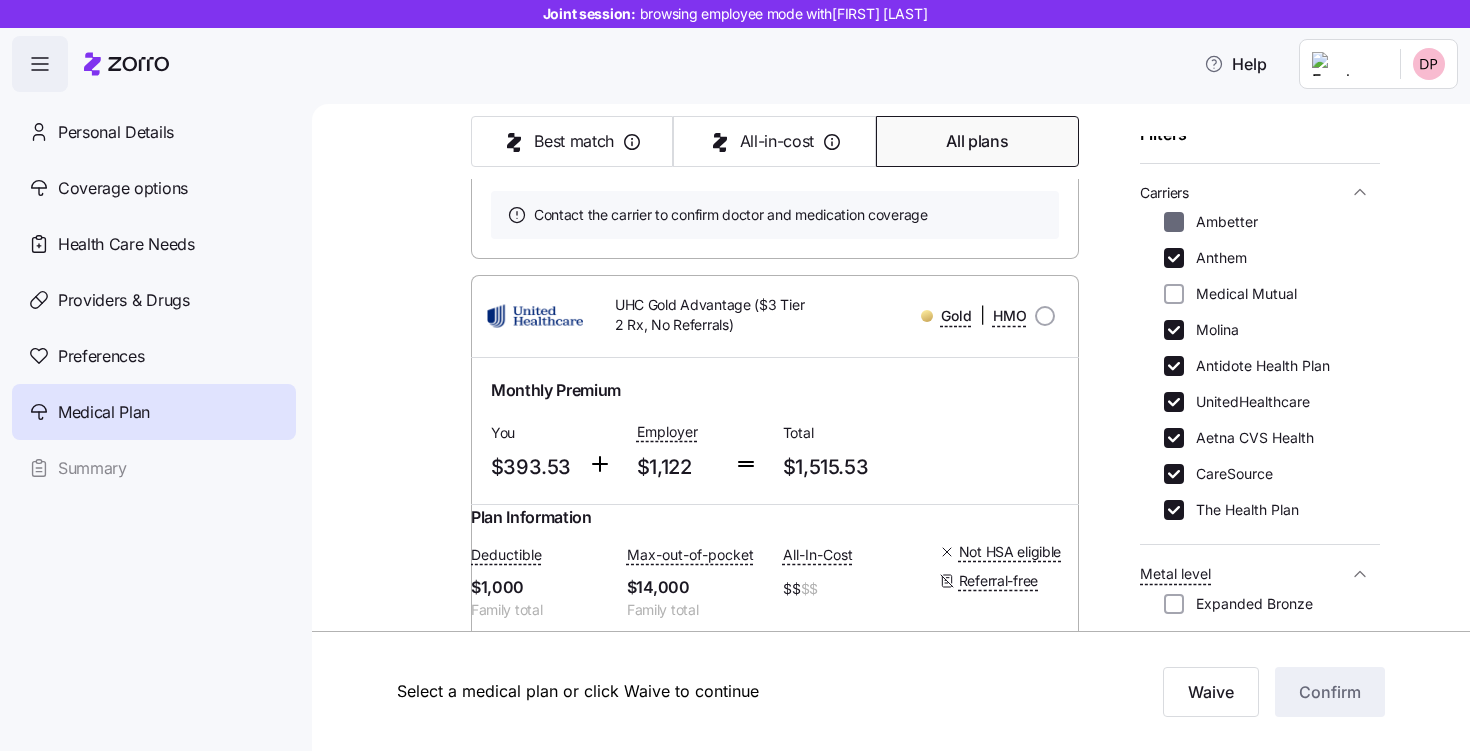 checkbox on "false" 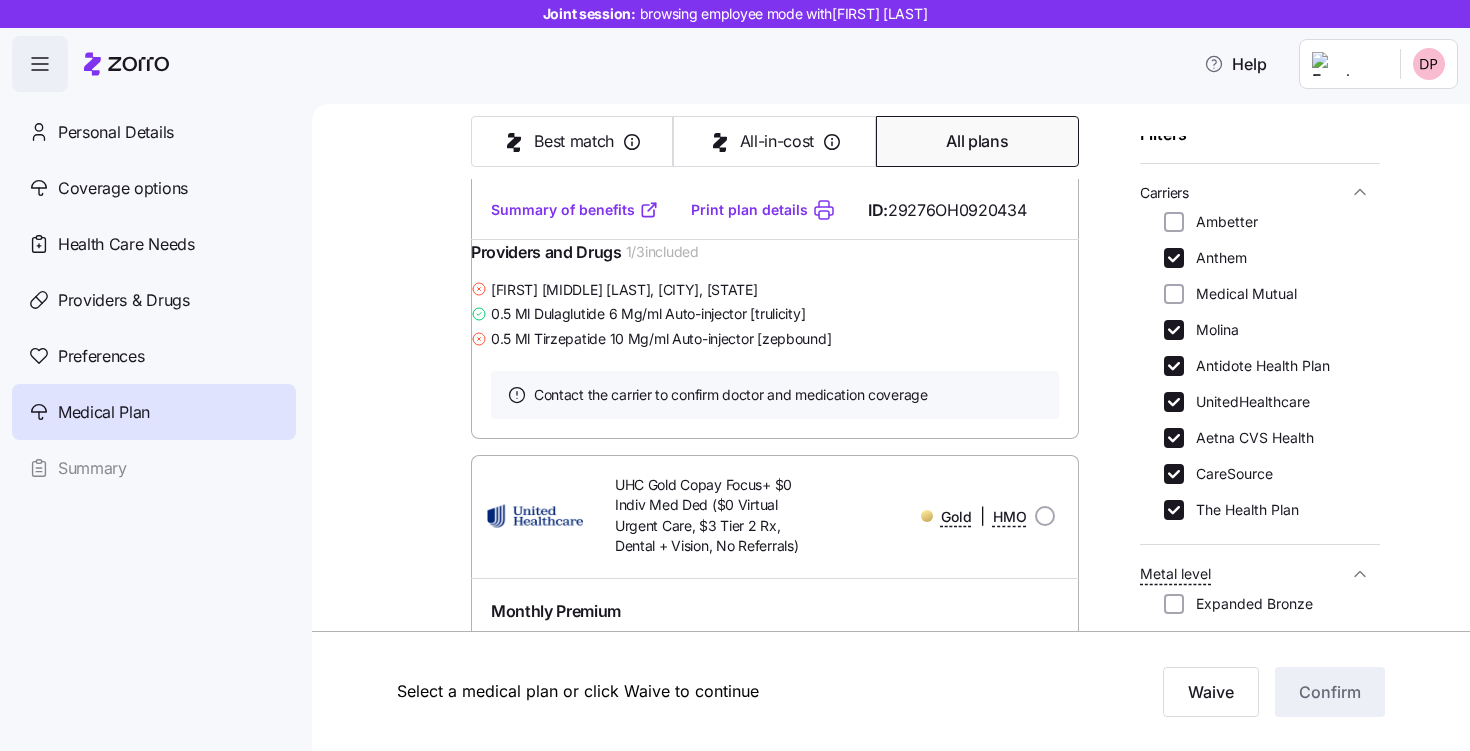 click on "Molina" at bounding box center (1174, 330) 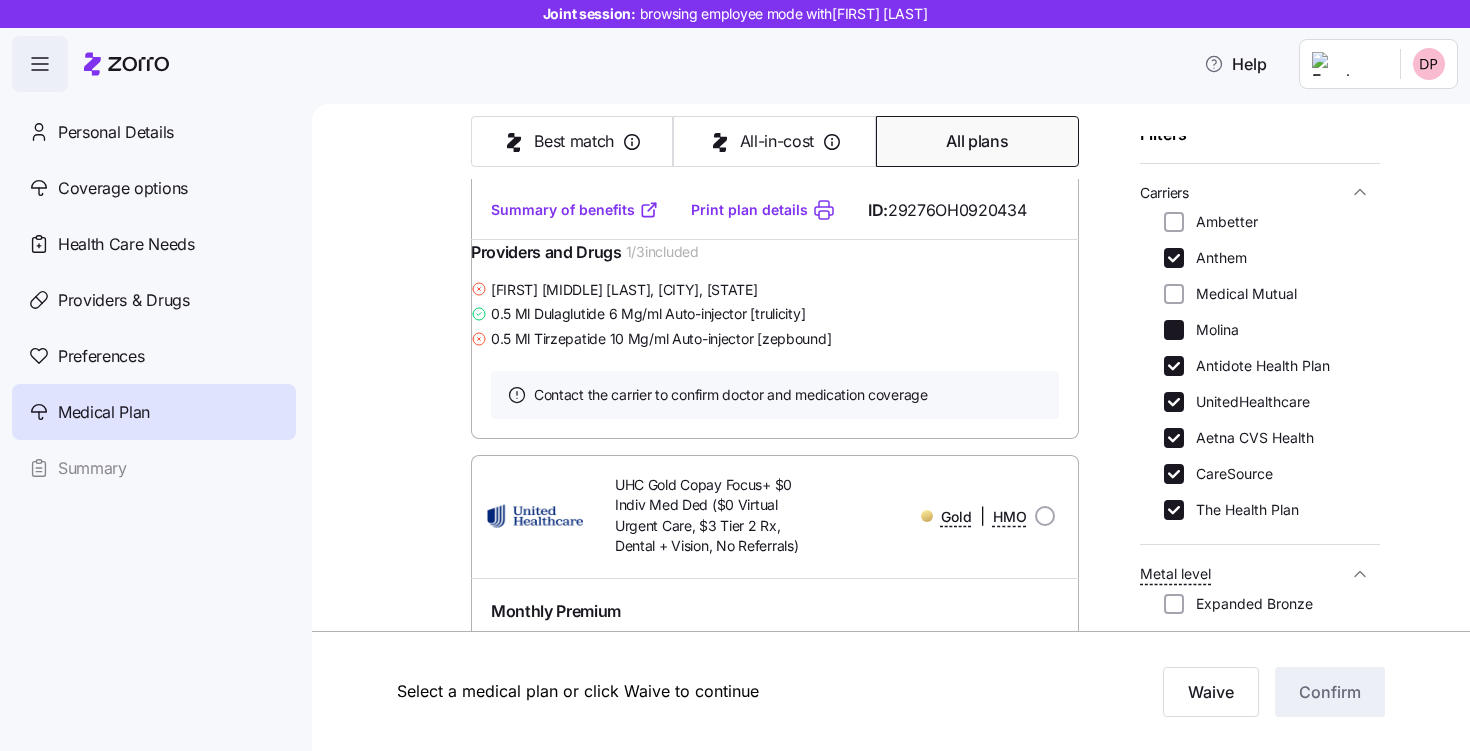checkbox on "false" 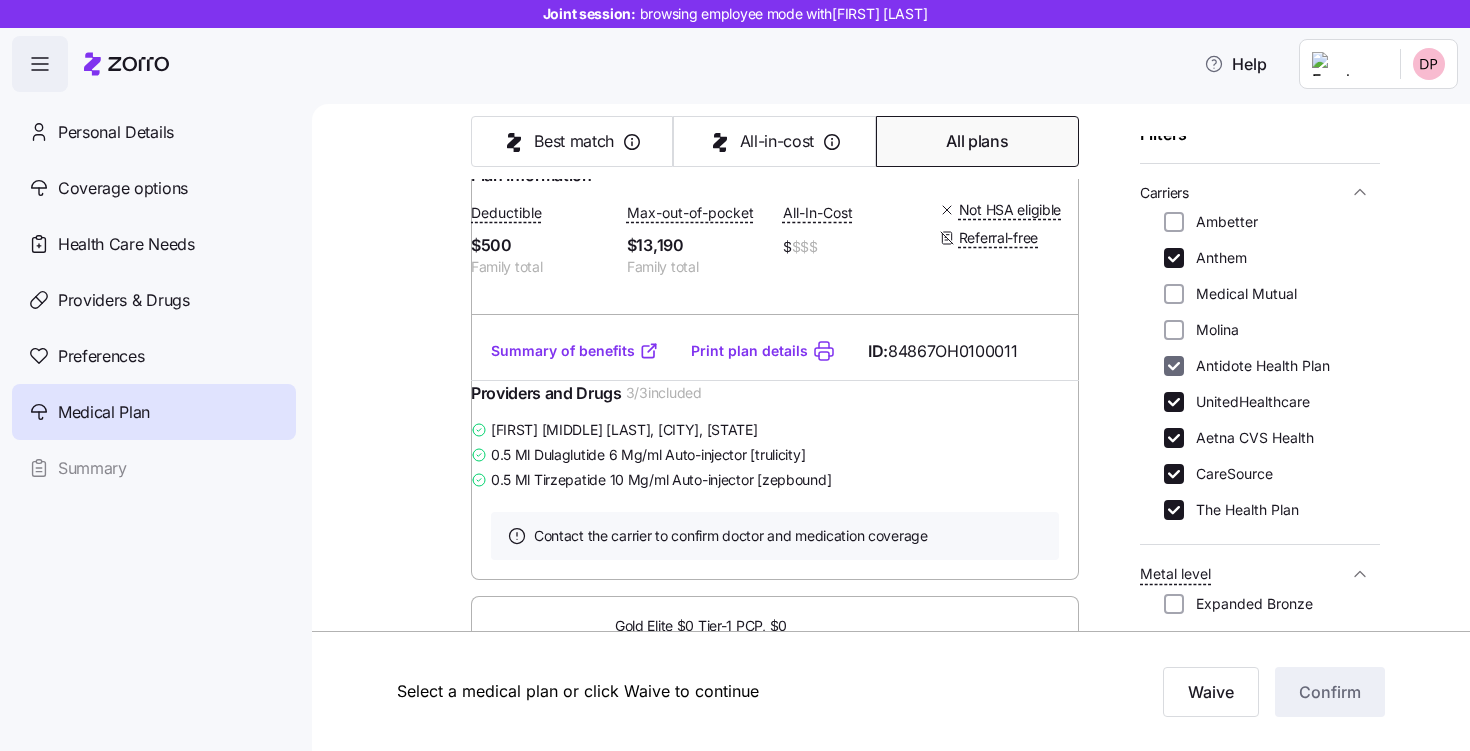 click on "Antidote Health Plan" at bounding box center [1174, 366] 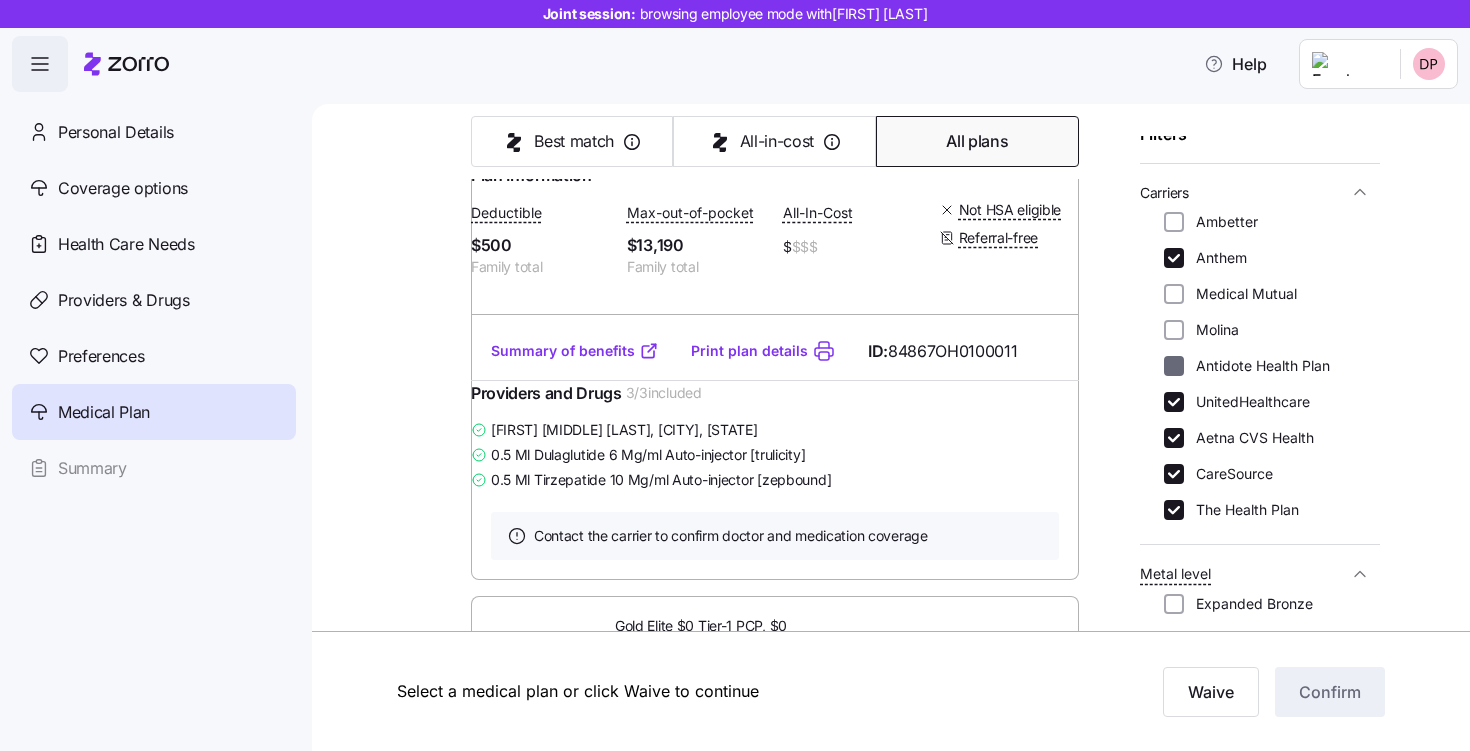 checkbox on "false" 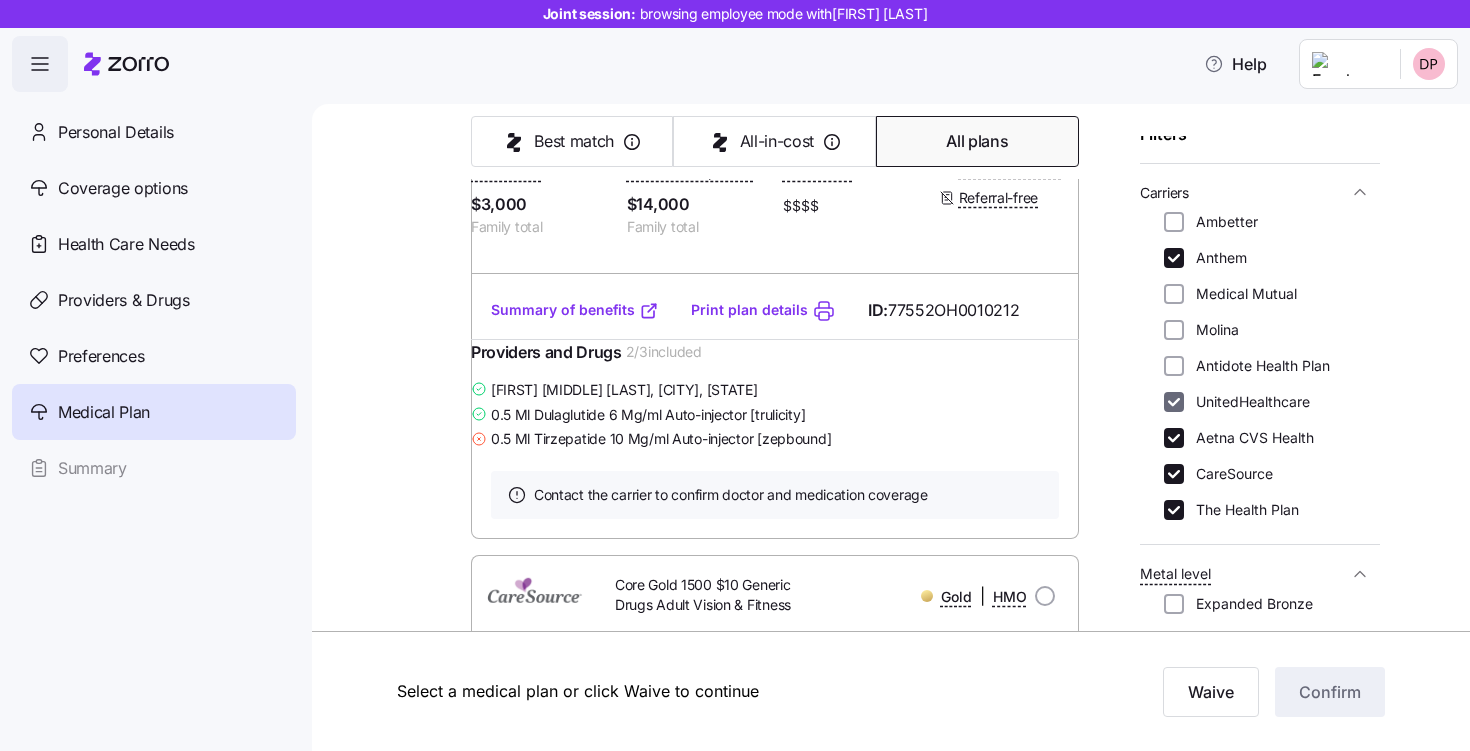 click on "UnitedHealthcare" at bounding box center (1174, 402) 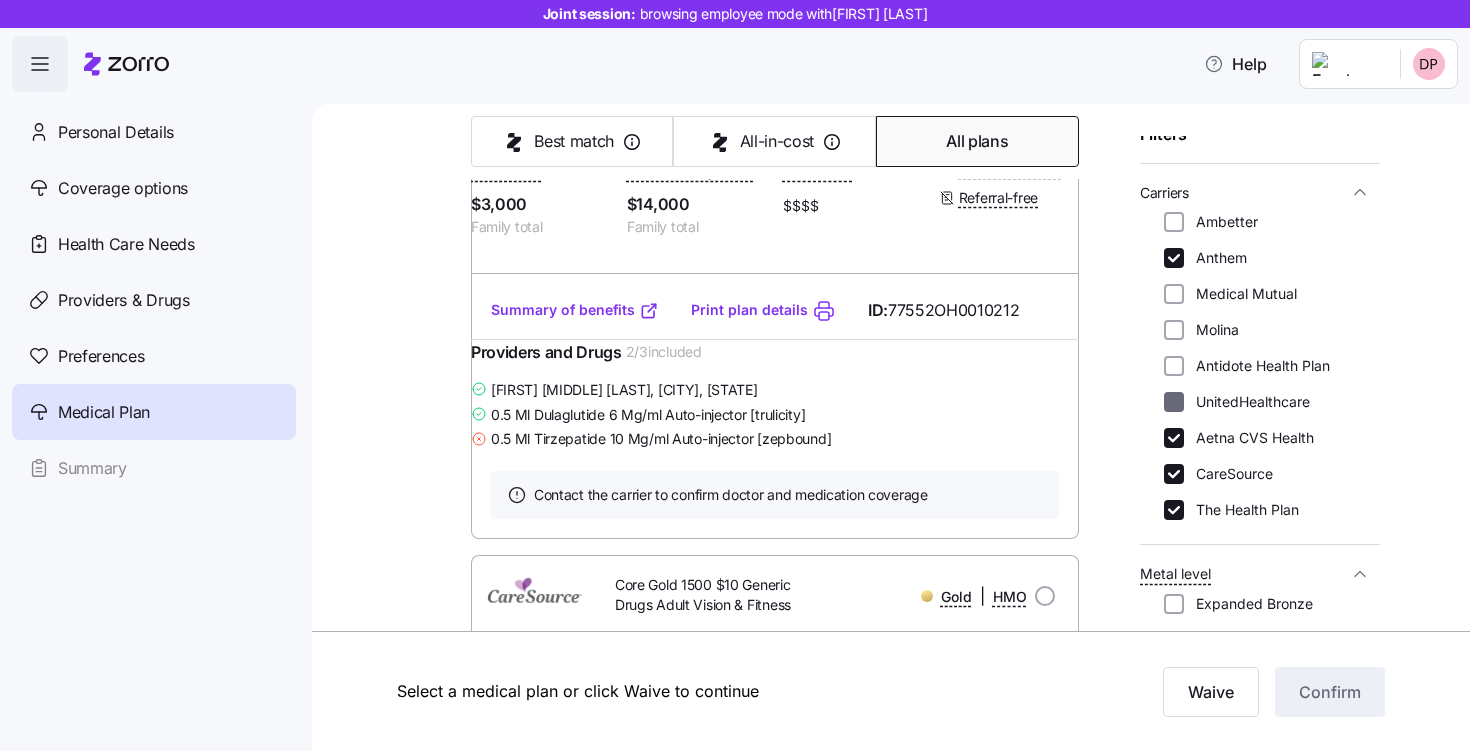 checkbox on "false" 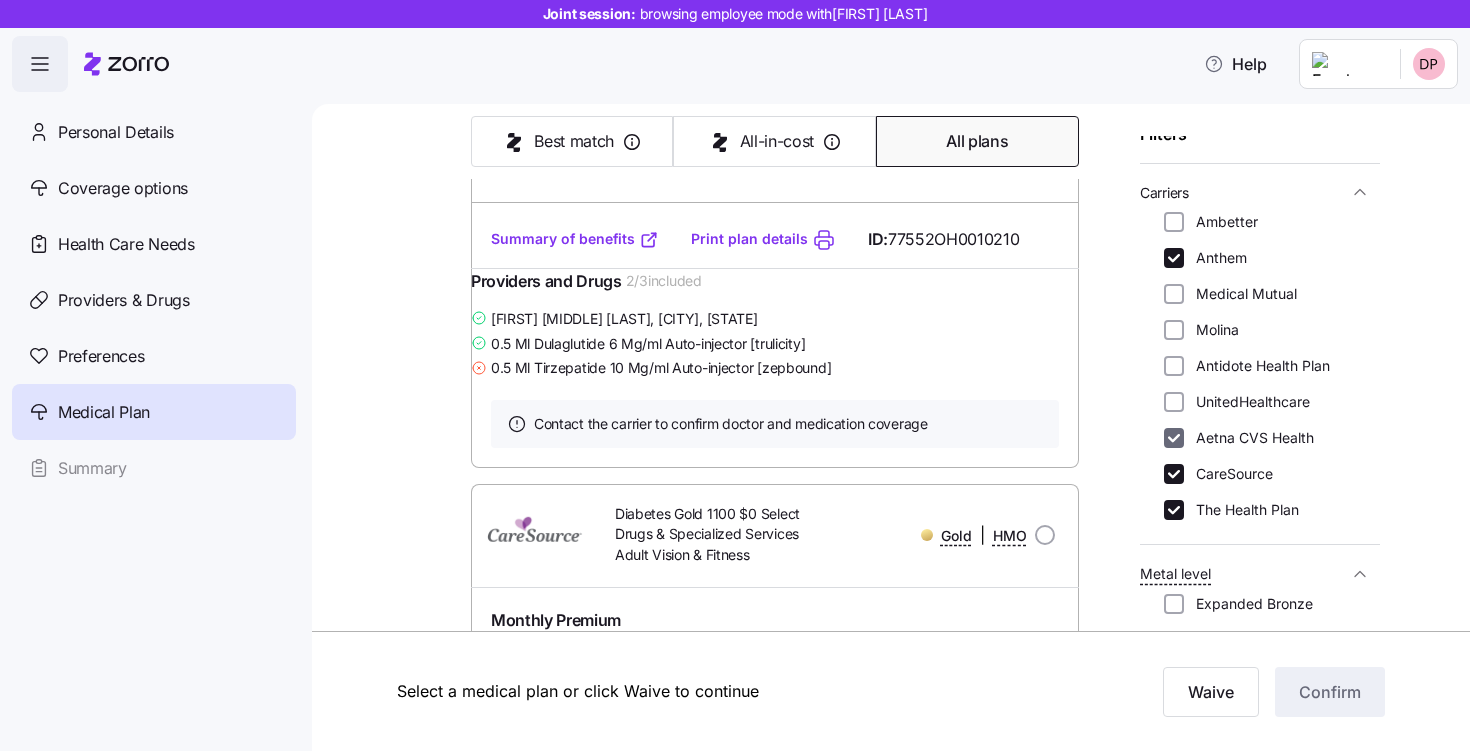 click on "Aetna CVS Health" at bounding box center [1174, 438] 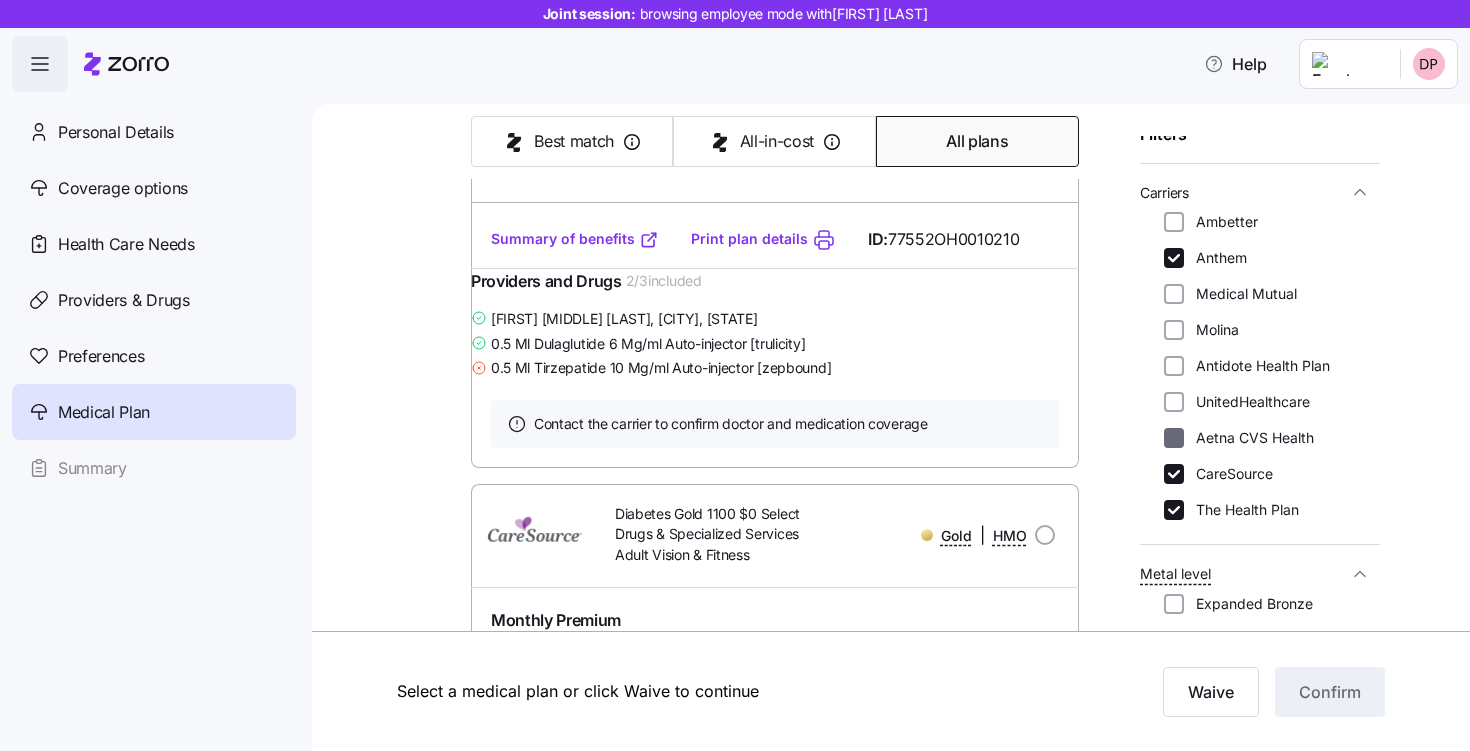 checkbox on "false" 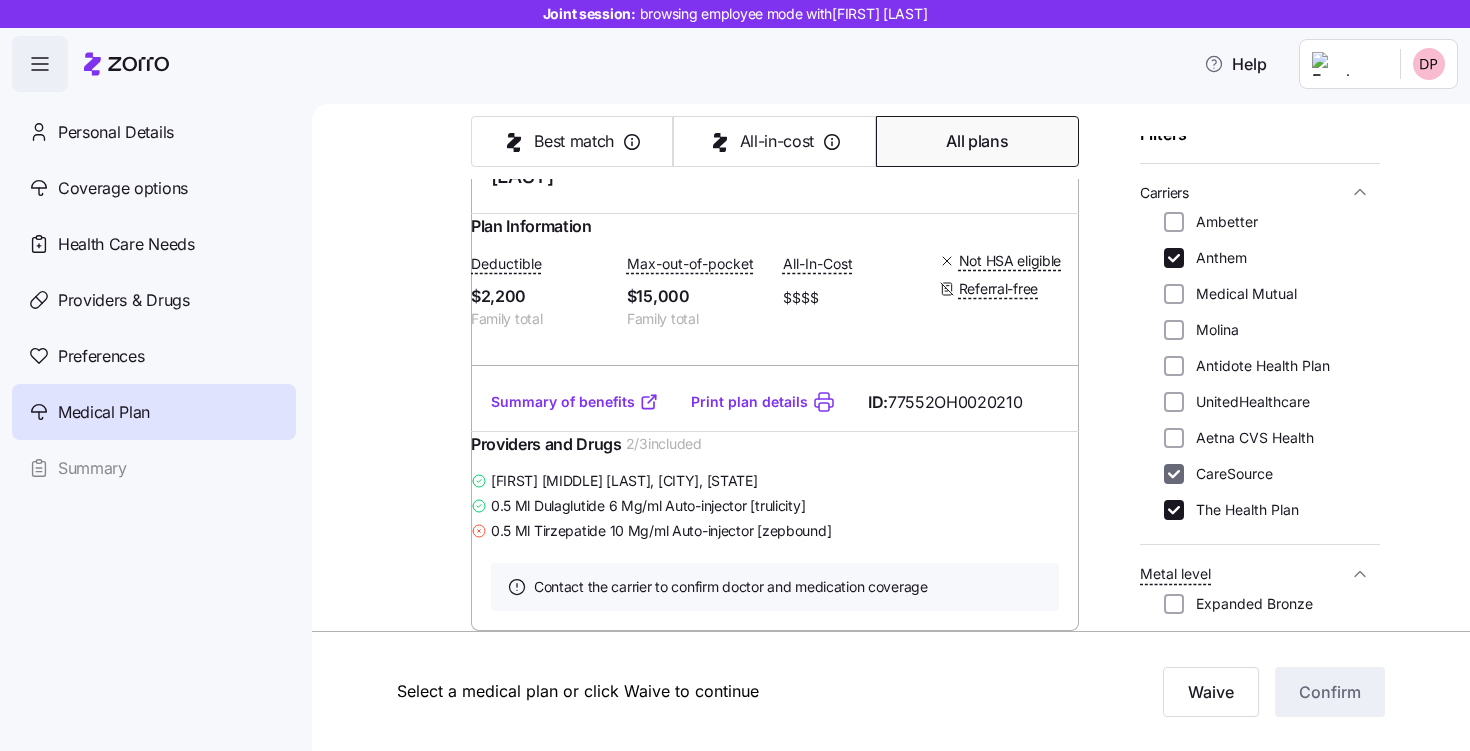 click on "CareSource" at bounding box center [1174, 474] 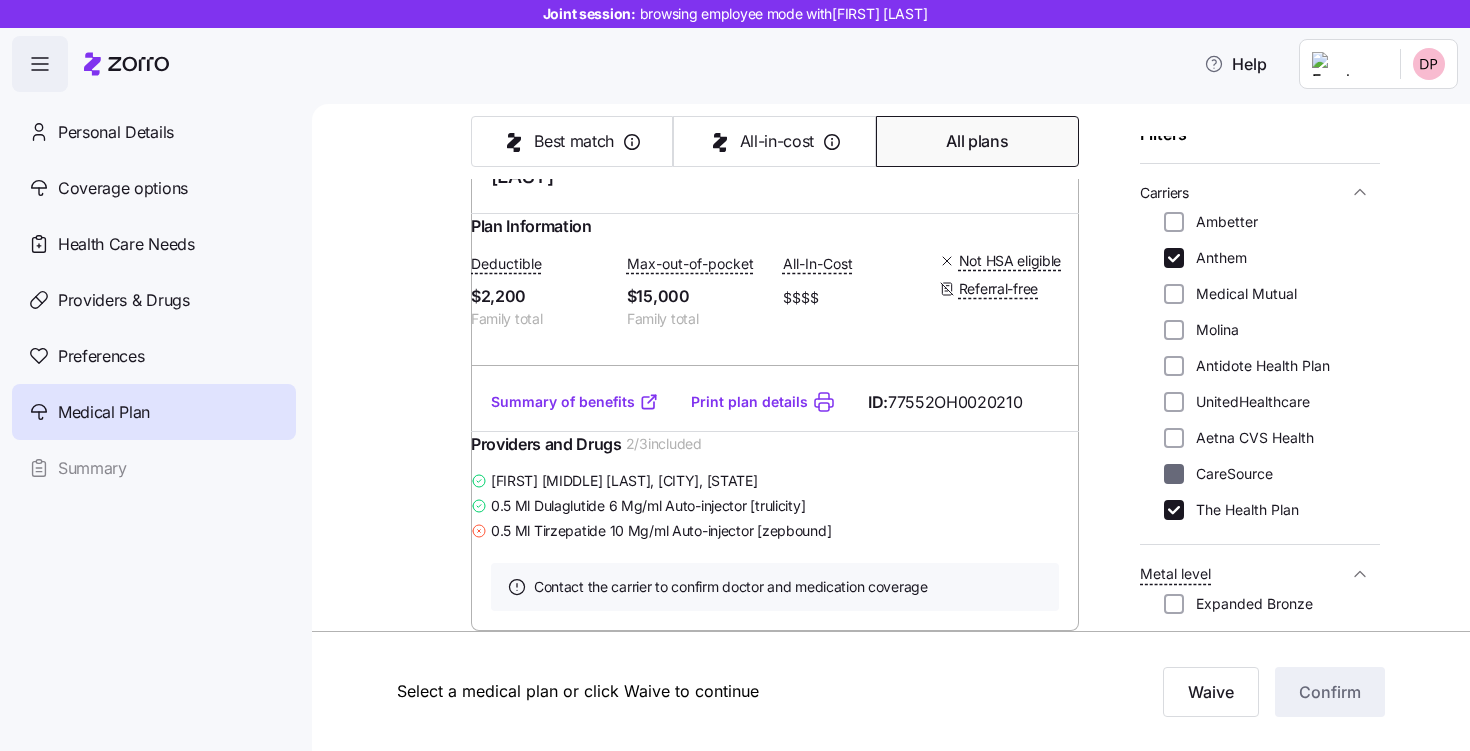 checkbox on "false" 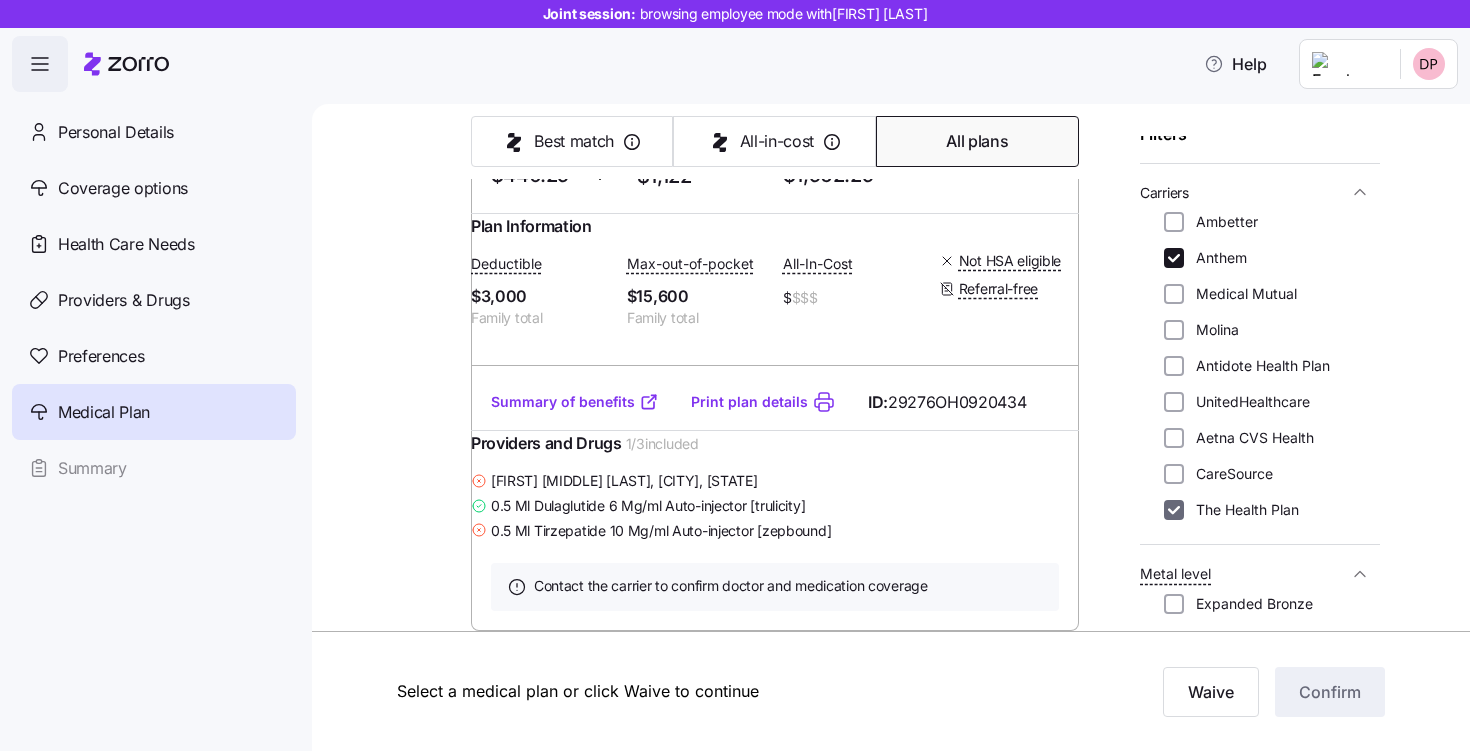 click on "The Health Plan" at bounding box center [1174, 510] 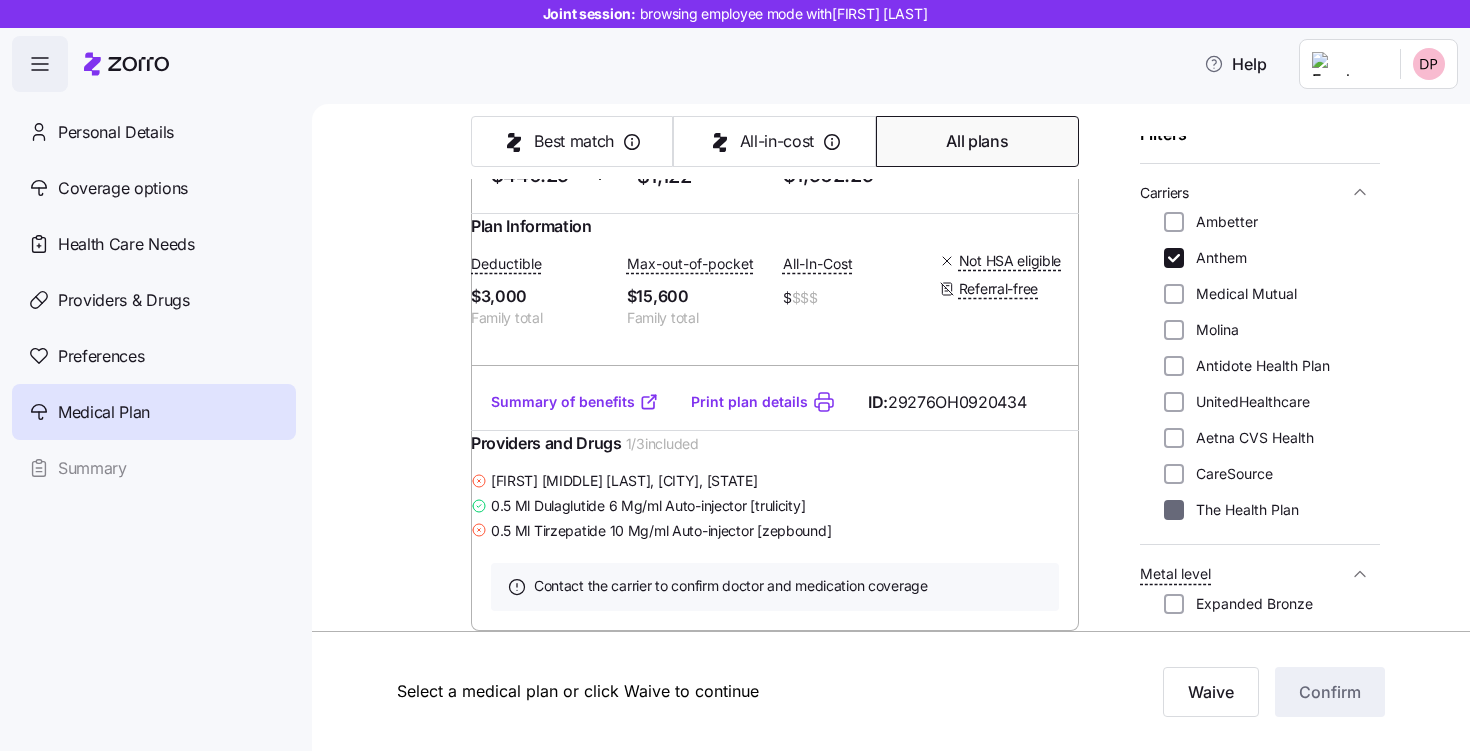 checkbox on "false" 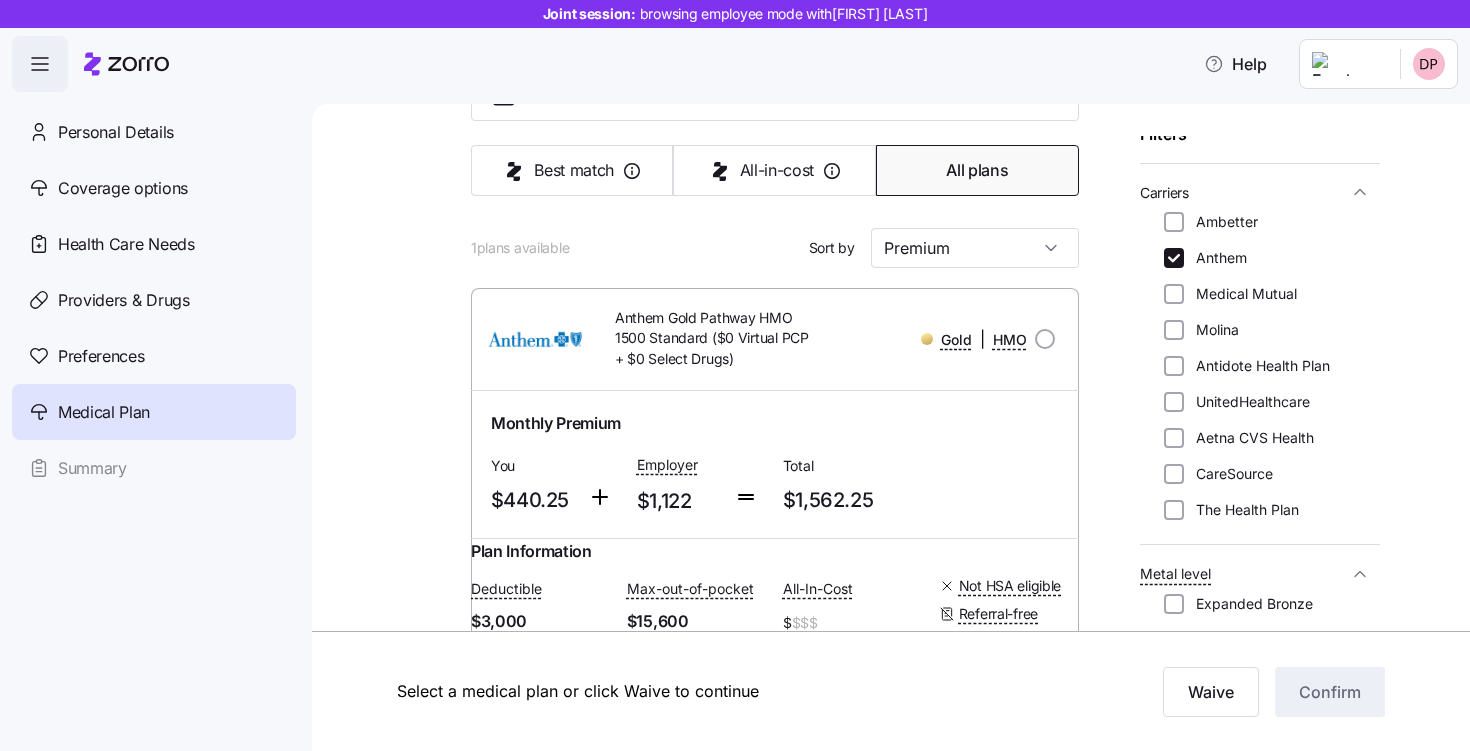 scroll, scrollTop: 123, scrollLeft: 0, axis: vertical 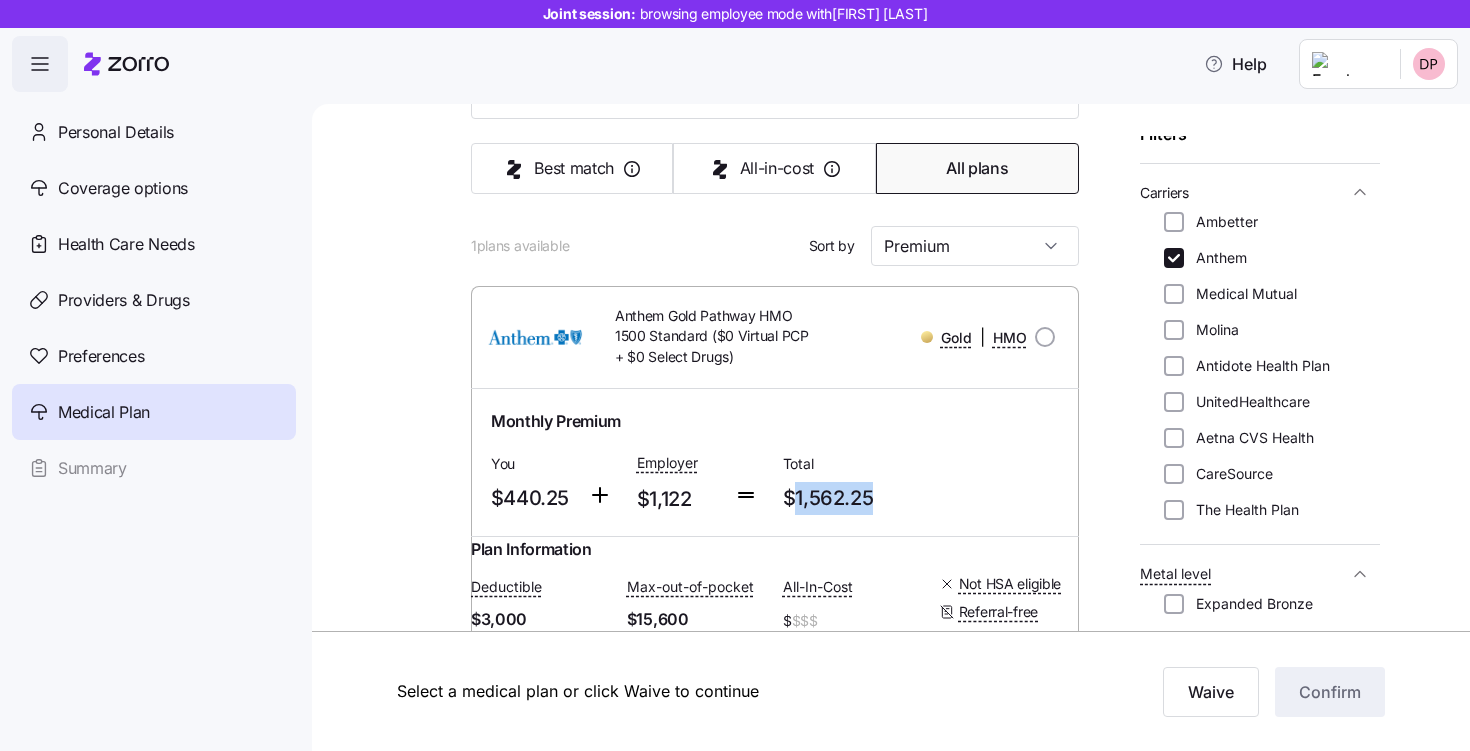 drag, startPoint x: 887, startPoint y: 510, endPoint x: 789, endPoint y: 508, distance: 98.02041 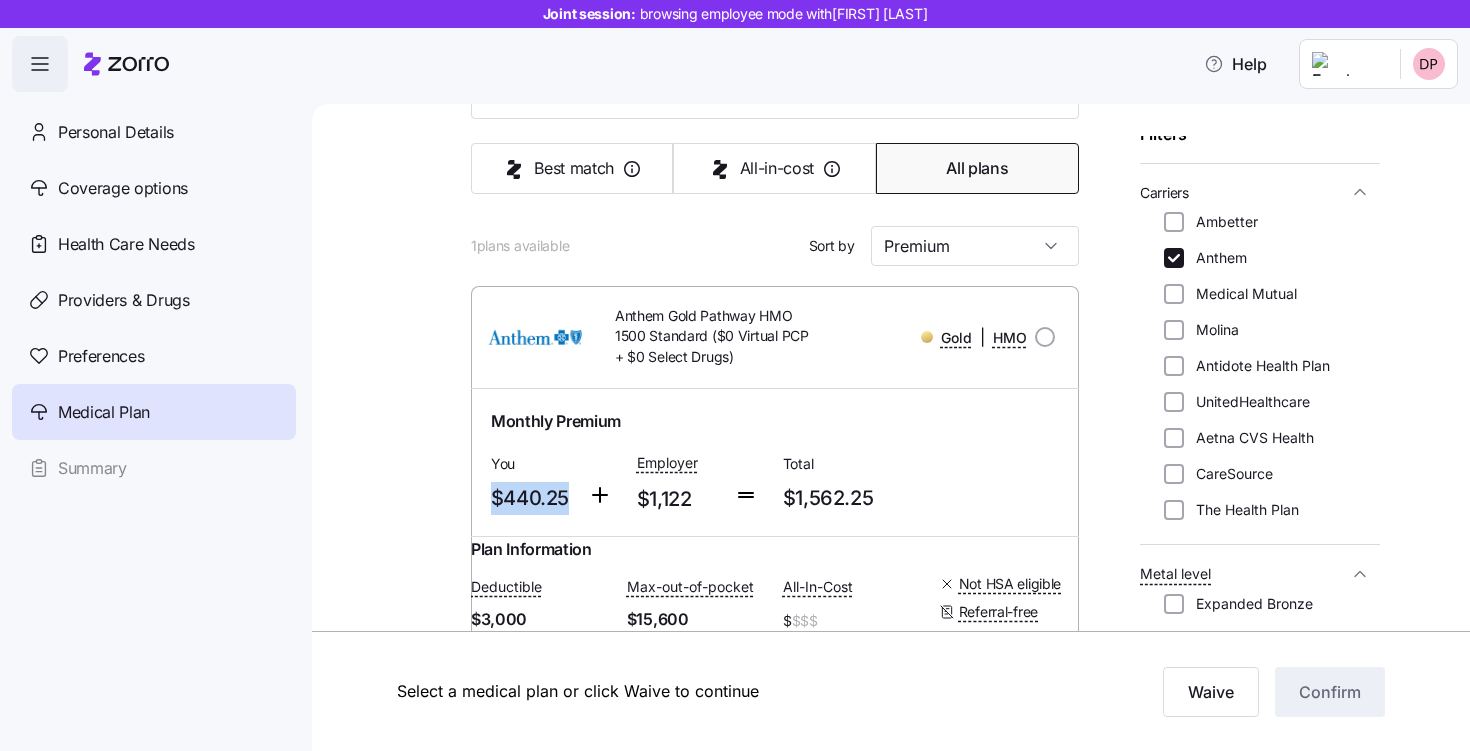 drag, startPoint x: 567, startPoint y: 505, endPoint x: 488, endPoint y: 497, distance: 79.40403 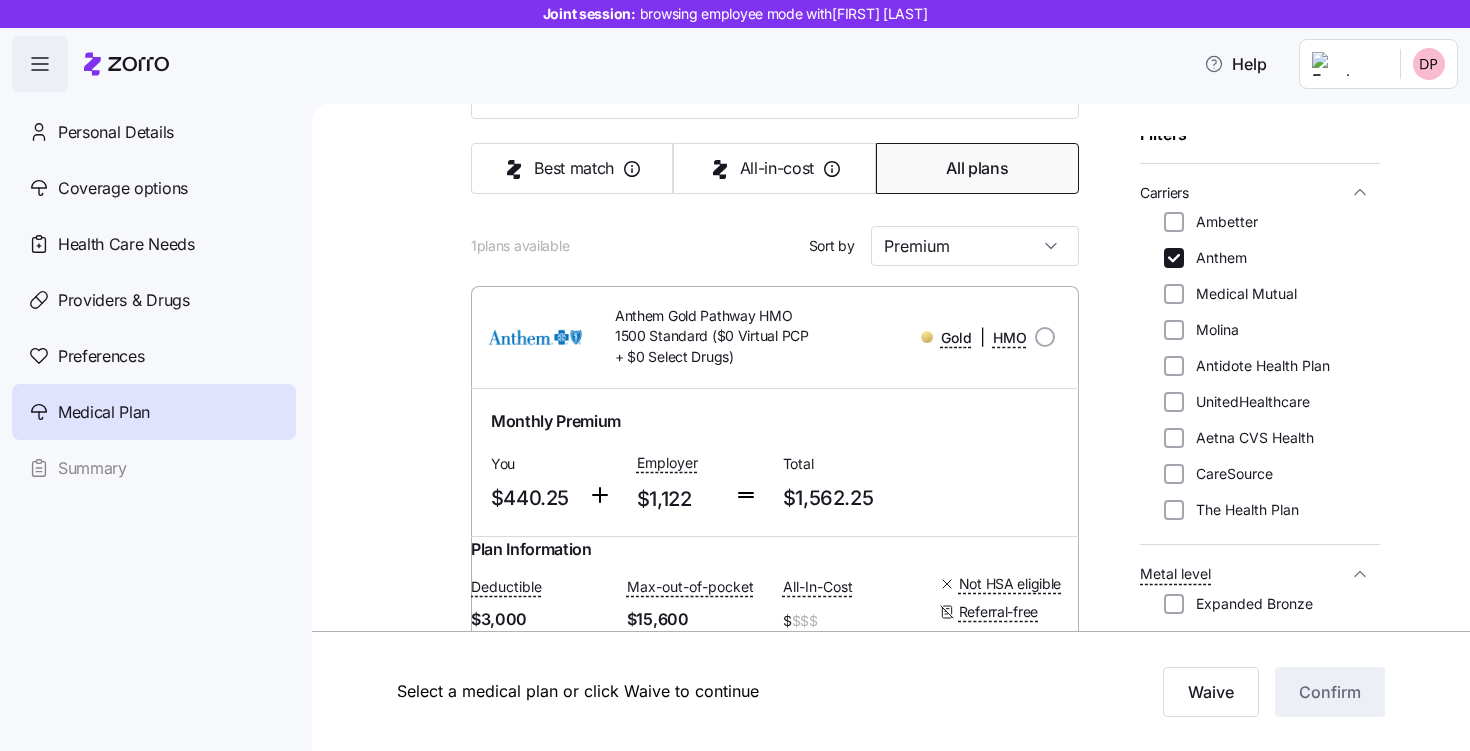 click at bounding box center (427, 507) 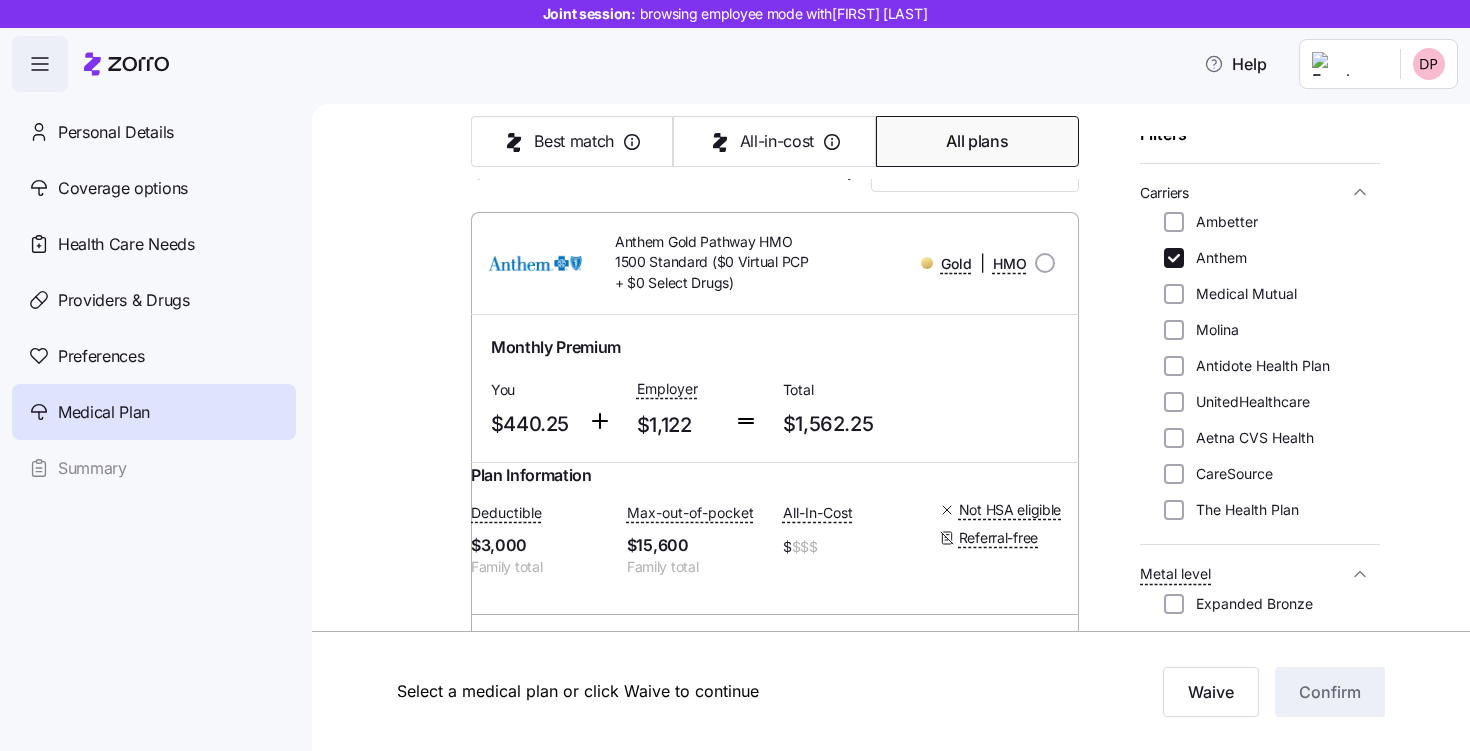 scroll, scrollTop: 195, scrollLeft: 0, axis: vertical 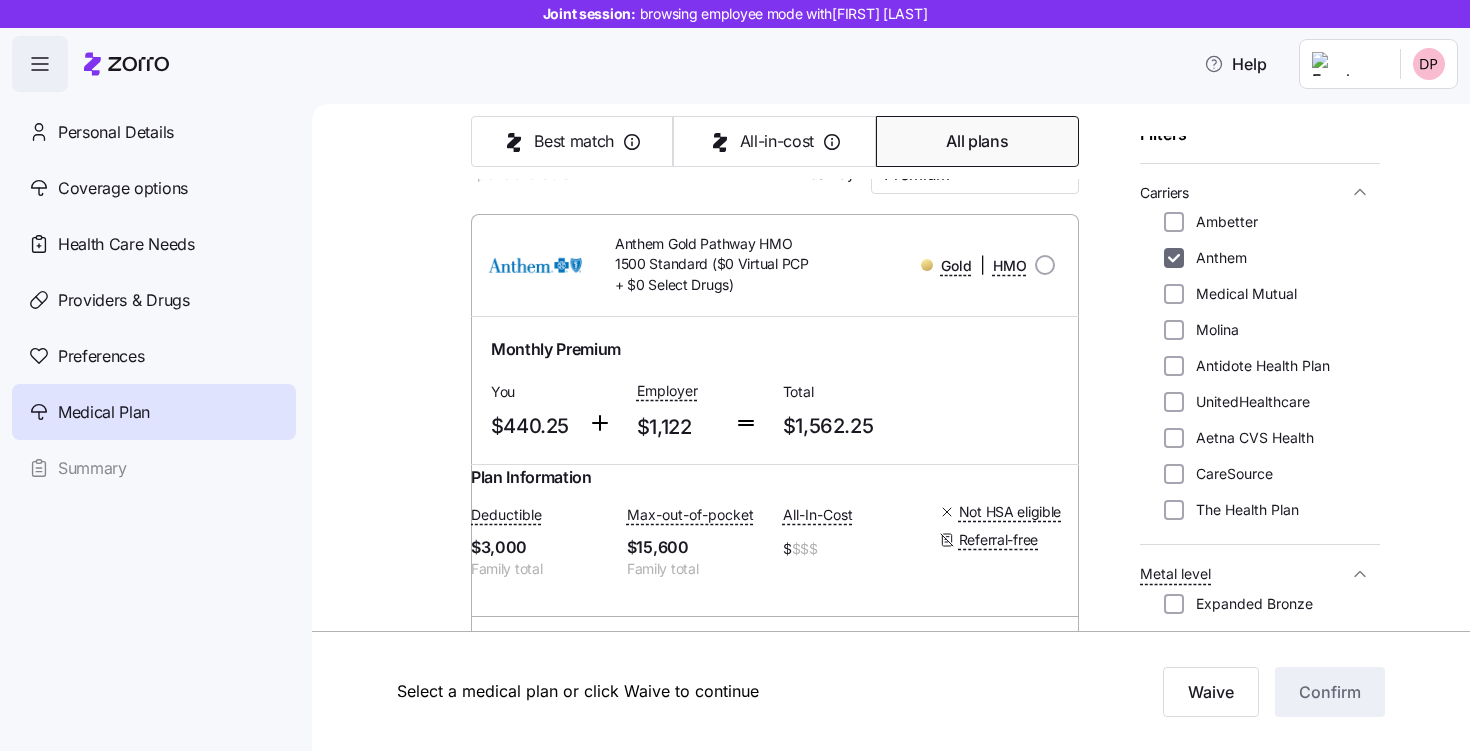 click on "Anthem" at bounding box center [1174, 258] 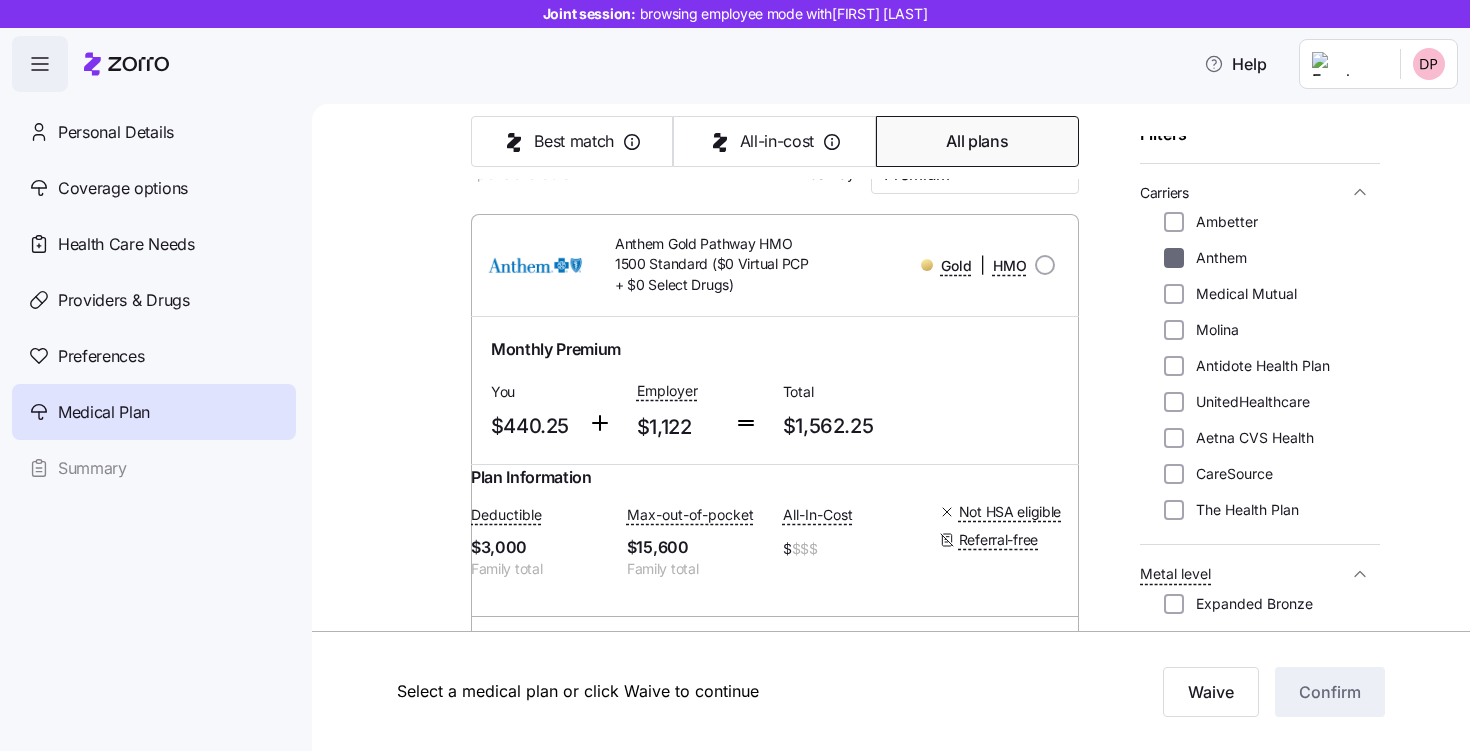 checkbox on "false" 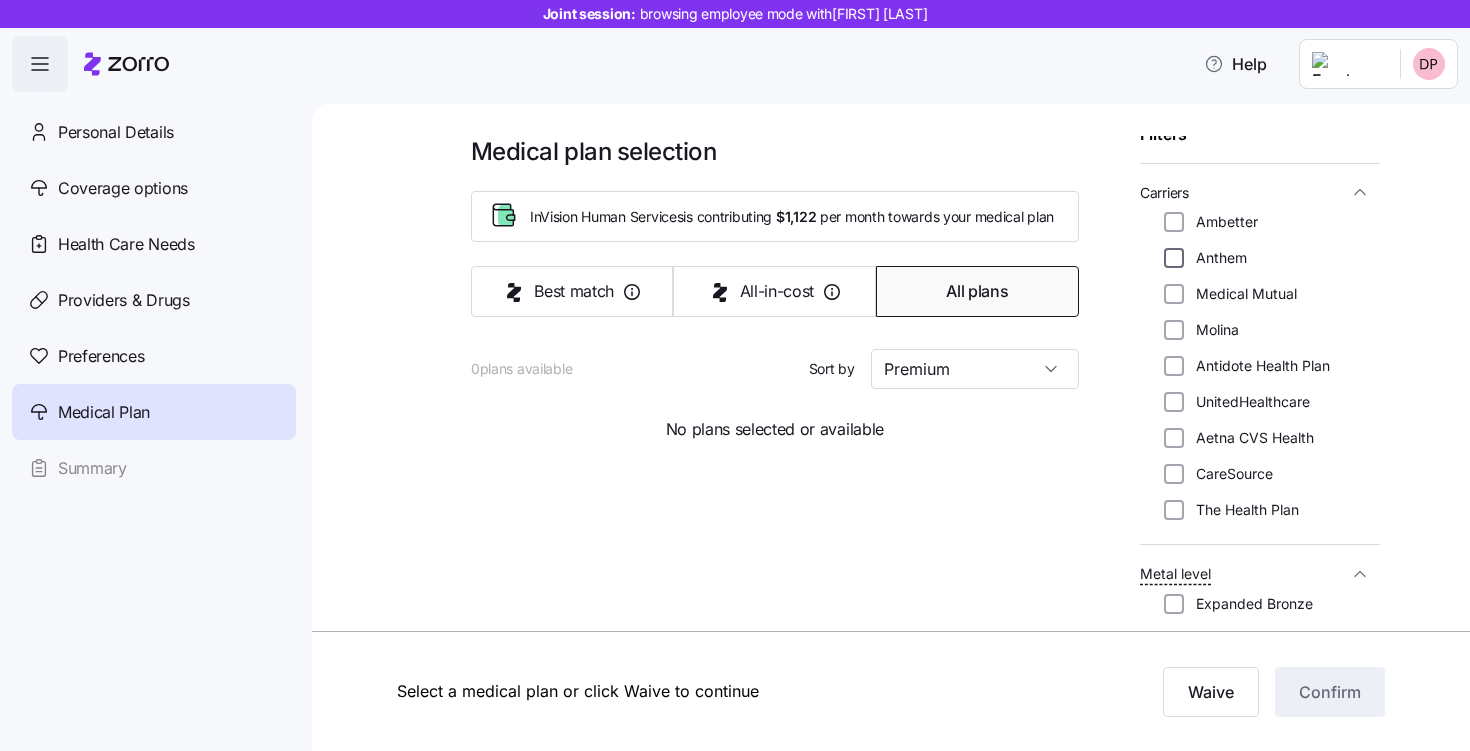 scroll, scrollTop: 0, scrollLeft: 0, axis: both 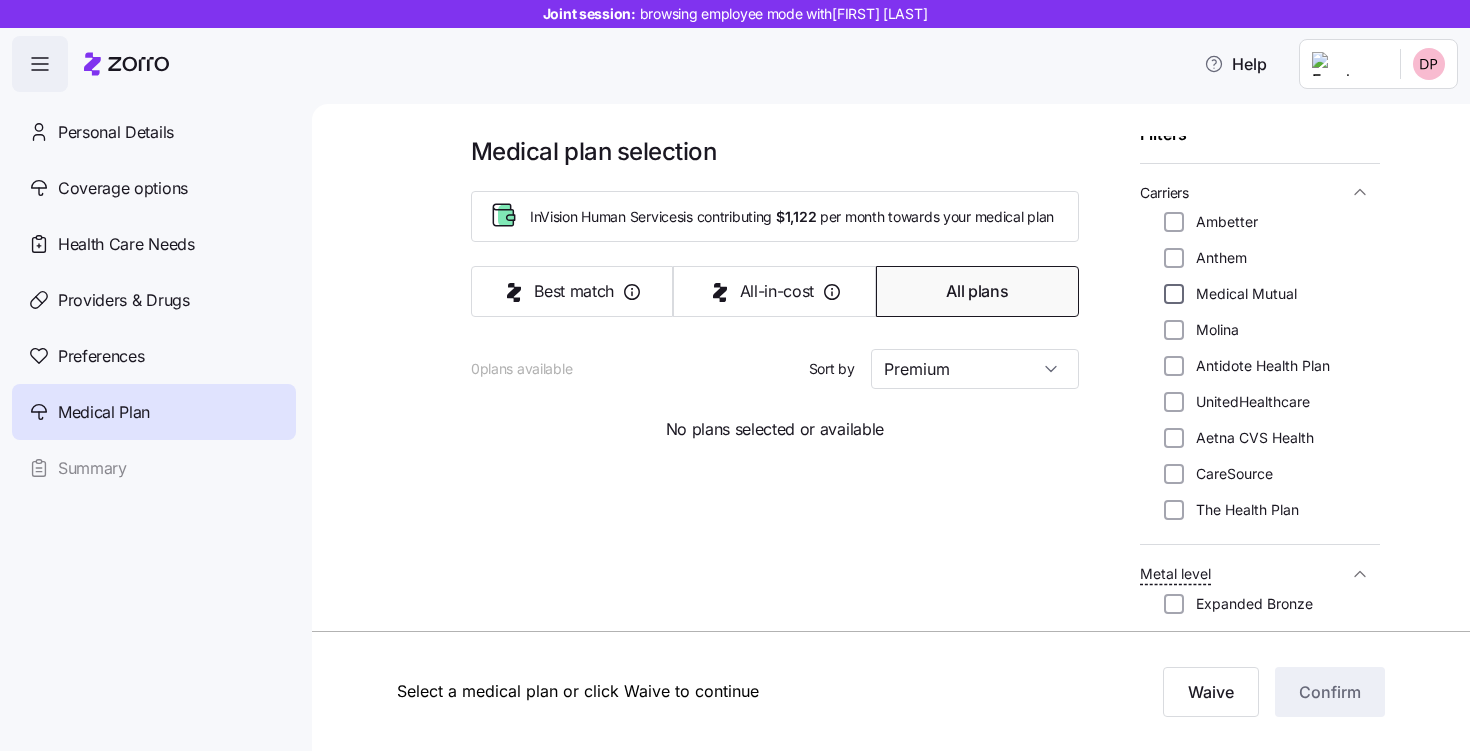click on "Medical Mutual" at bounding box center (1174, 294) 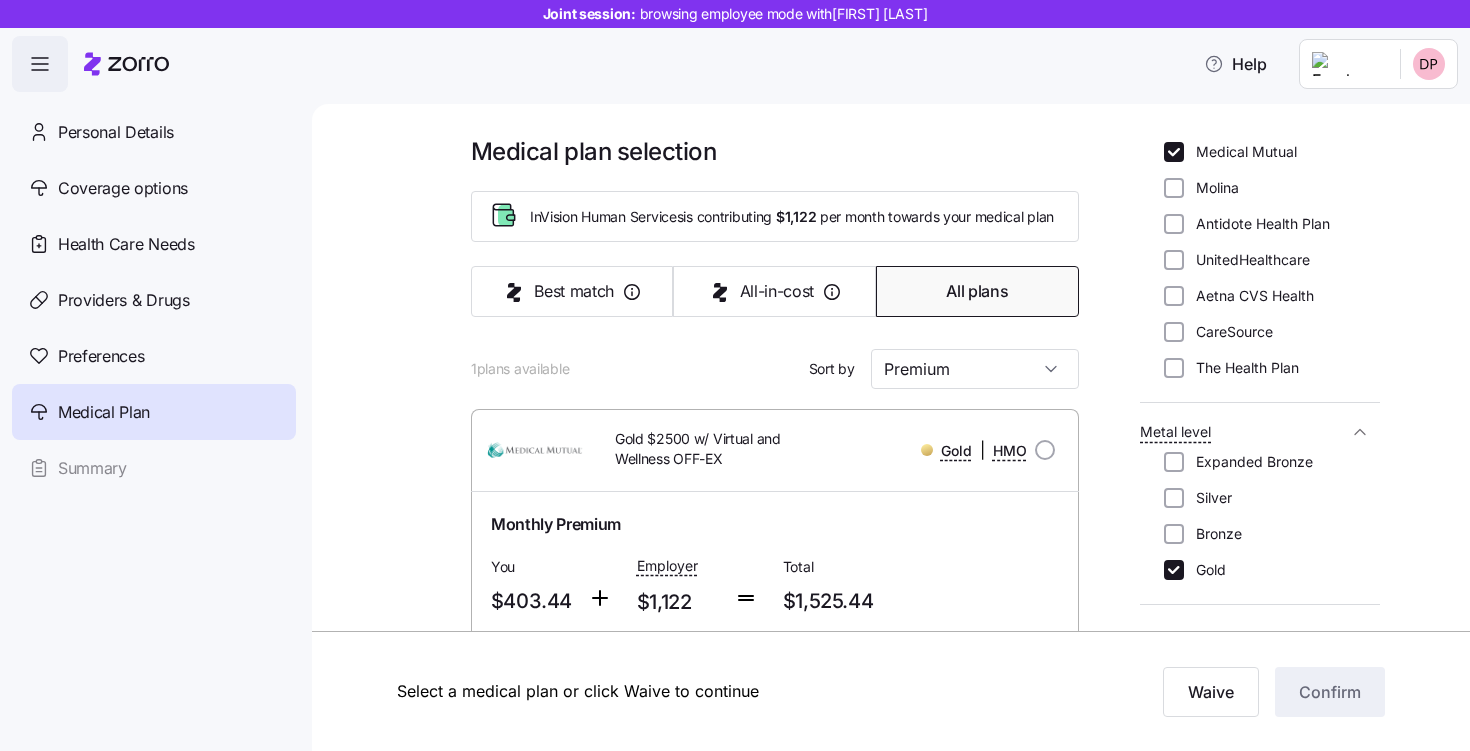 scroll, scrollTop: 379, scrollLeft: 0, axis: vertical 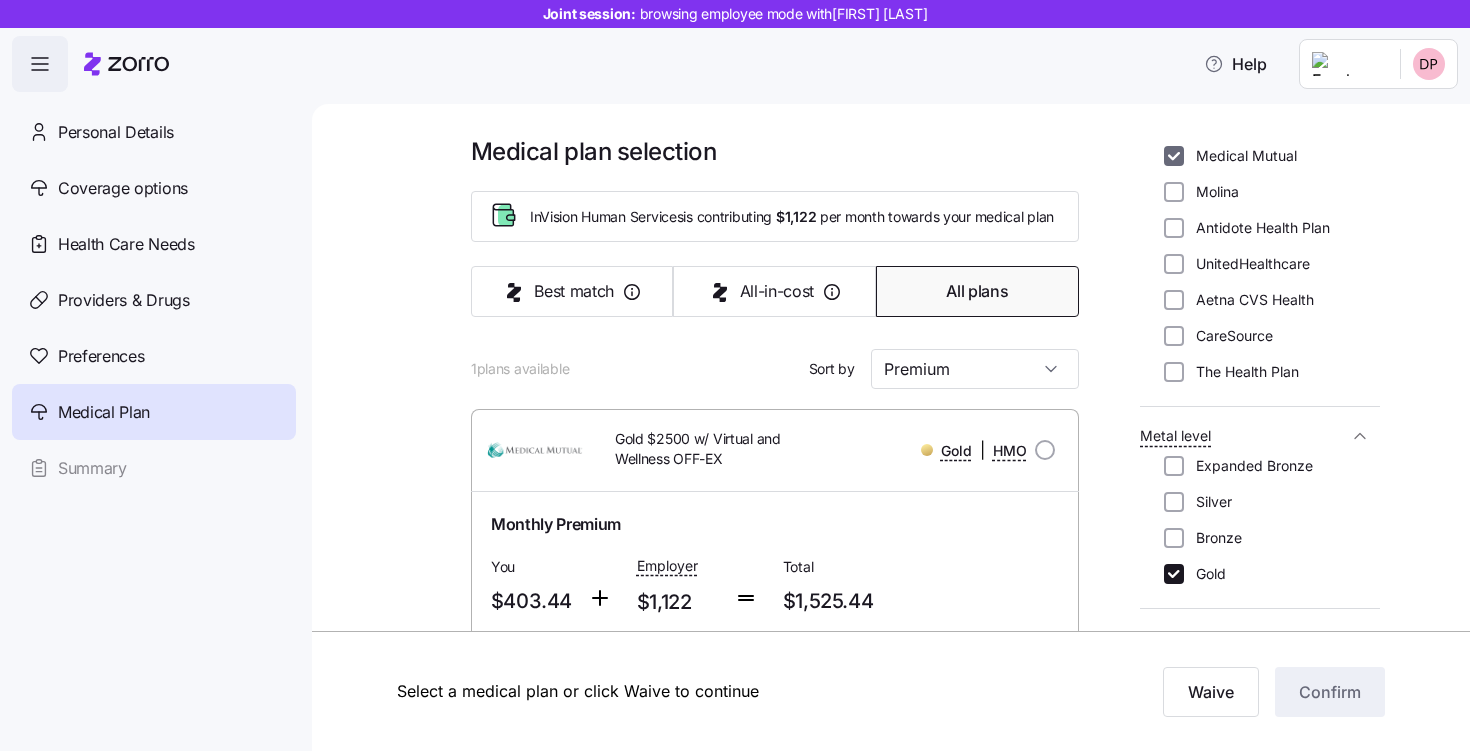 click on "Medical Mutual" at bounding box center [1174, 156] 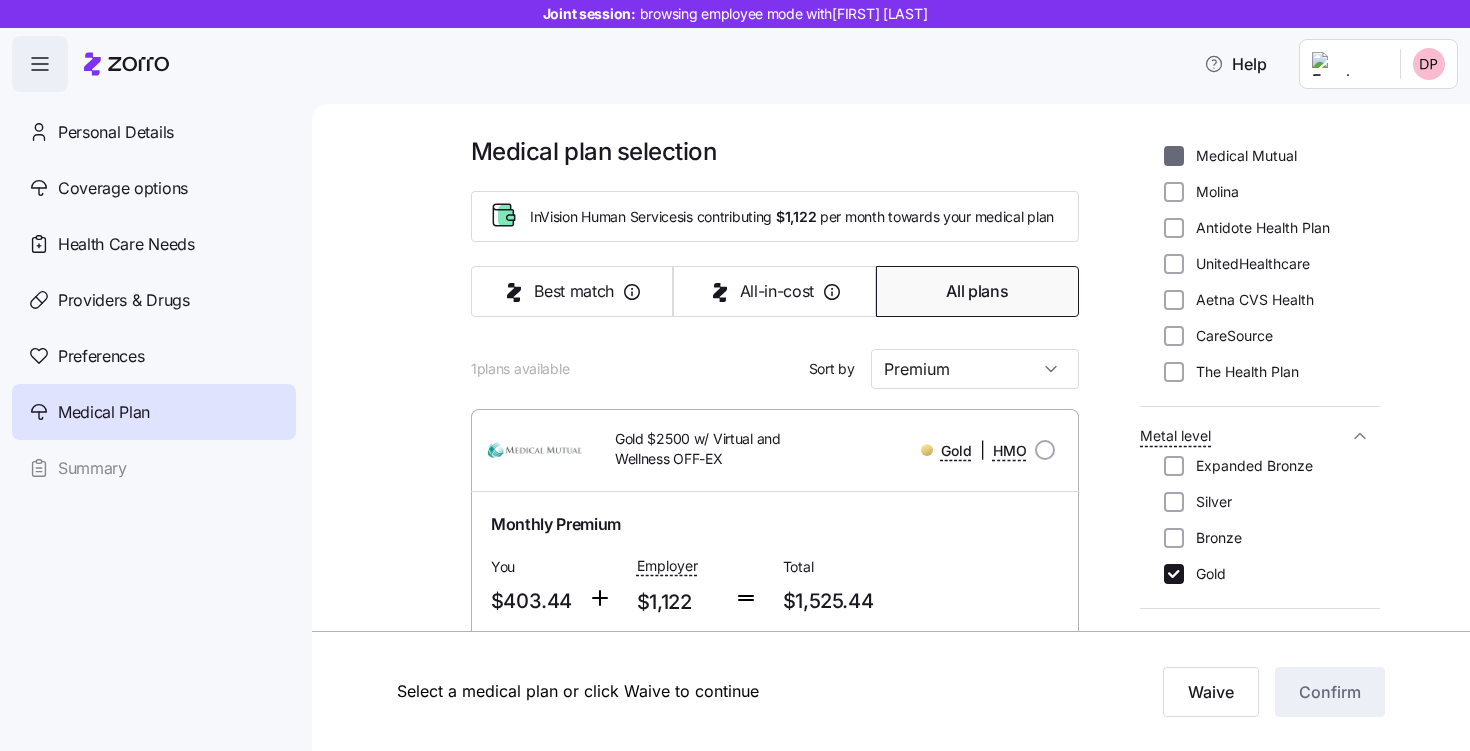 checkbox on "false" 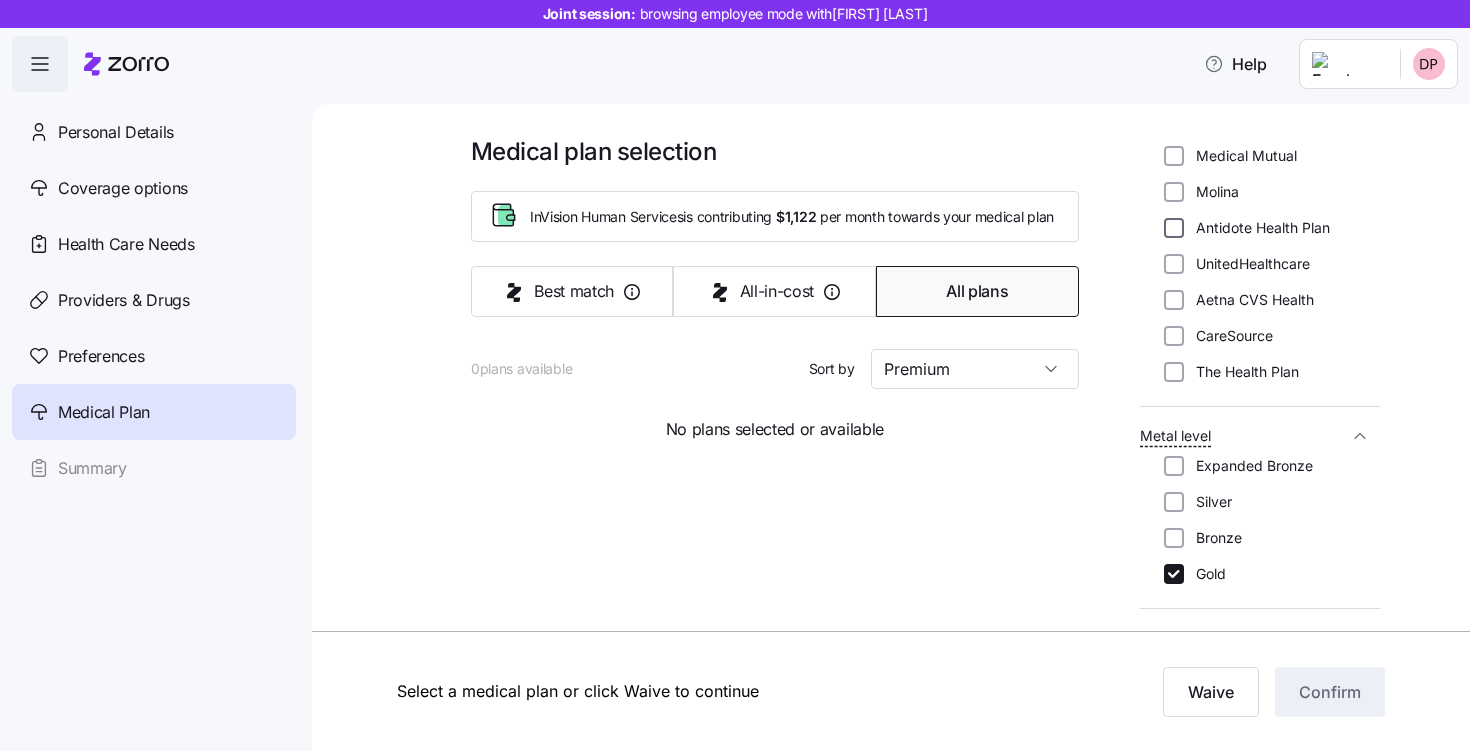 click on "Antidote Health Plan" at bounding box center (1174, 228) 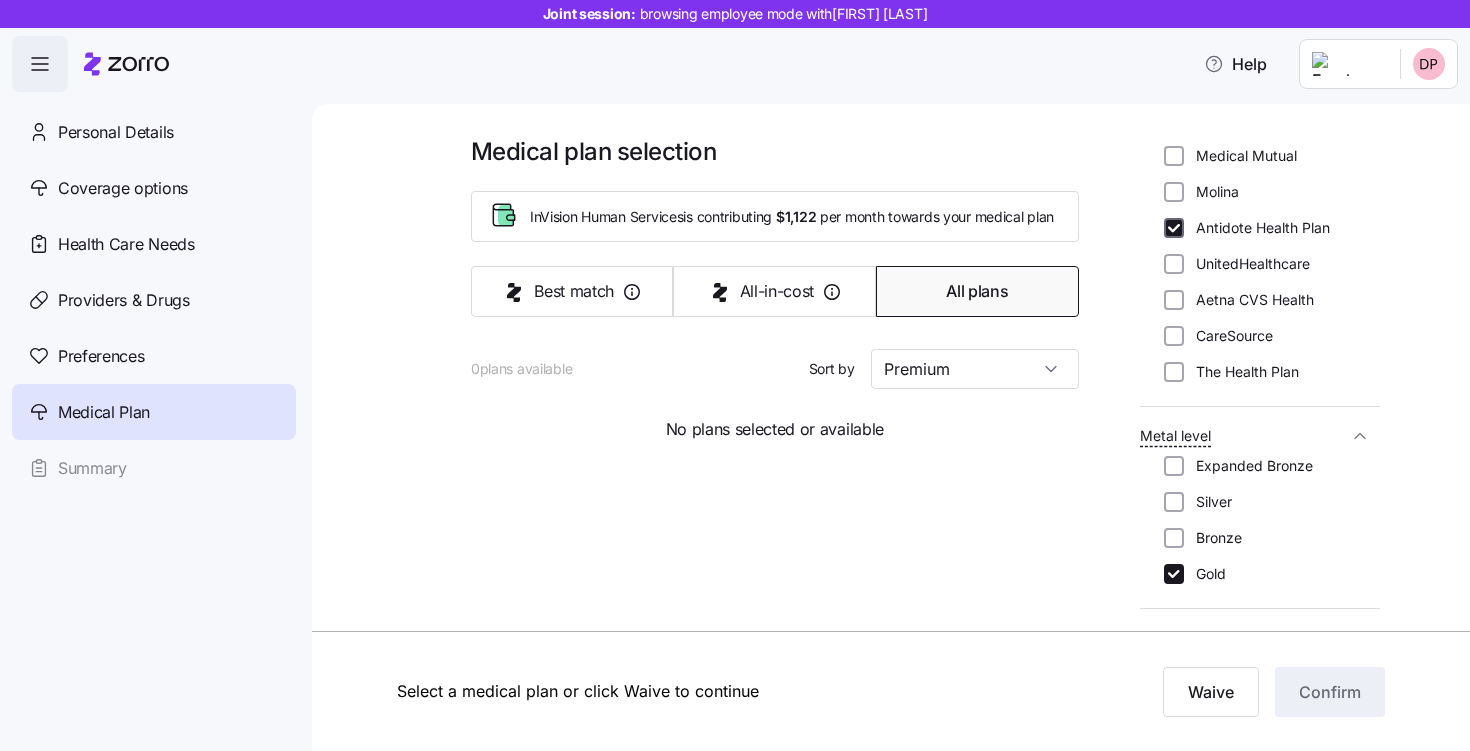 checkbox on "true" 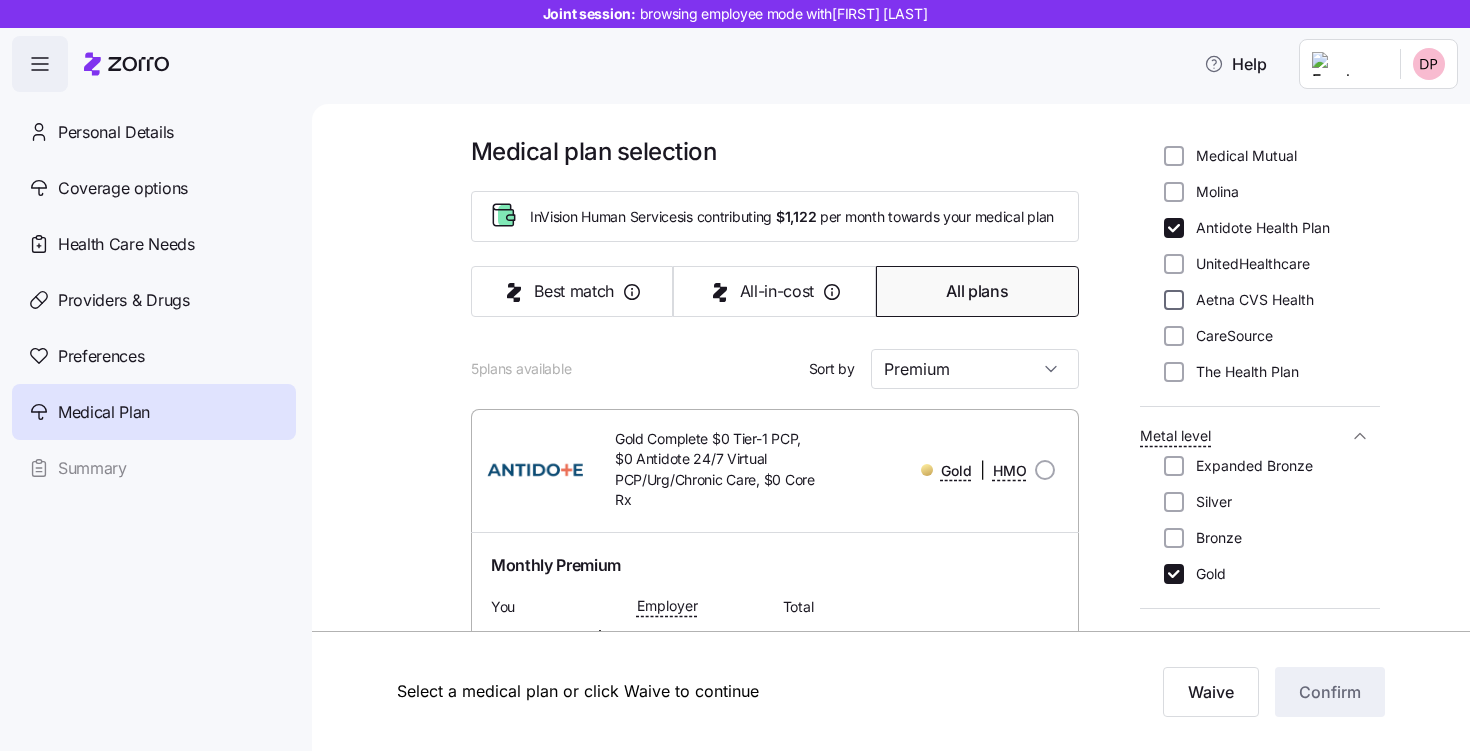 click on "Aetna CVS Health" at bounding box center (1174, 300) 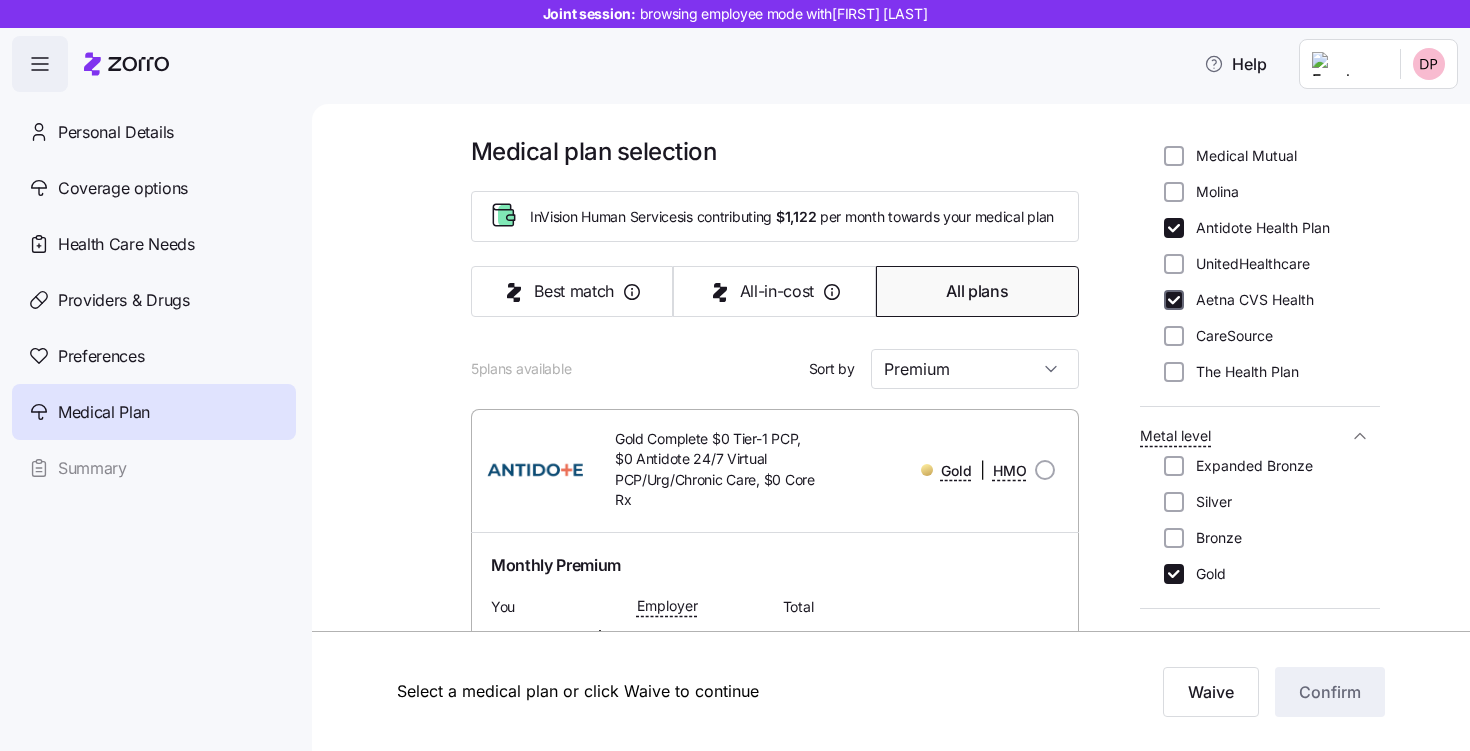 checkbox on "true" 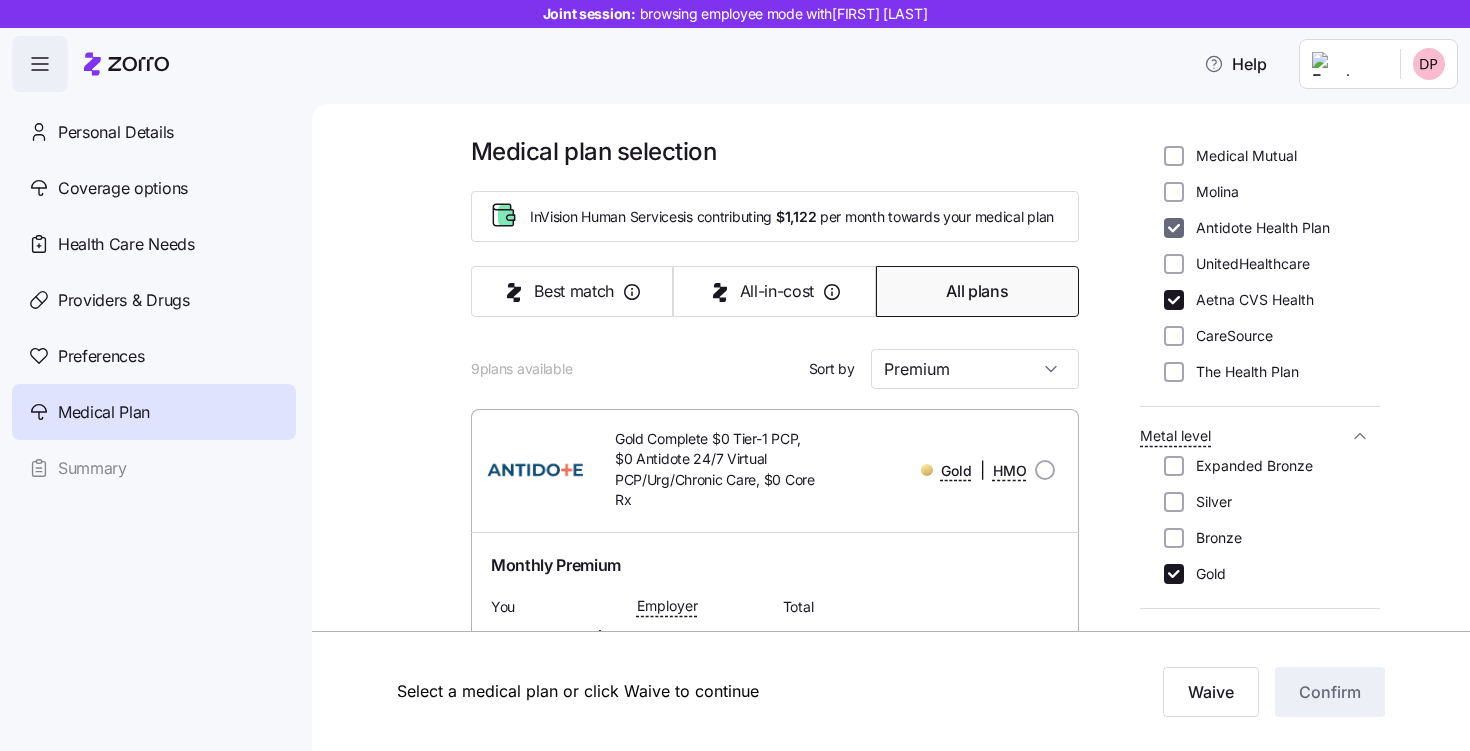 click on "Antidote Health Plan" at bounding box center [1174, 228] 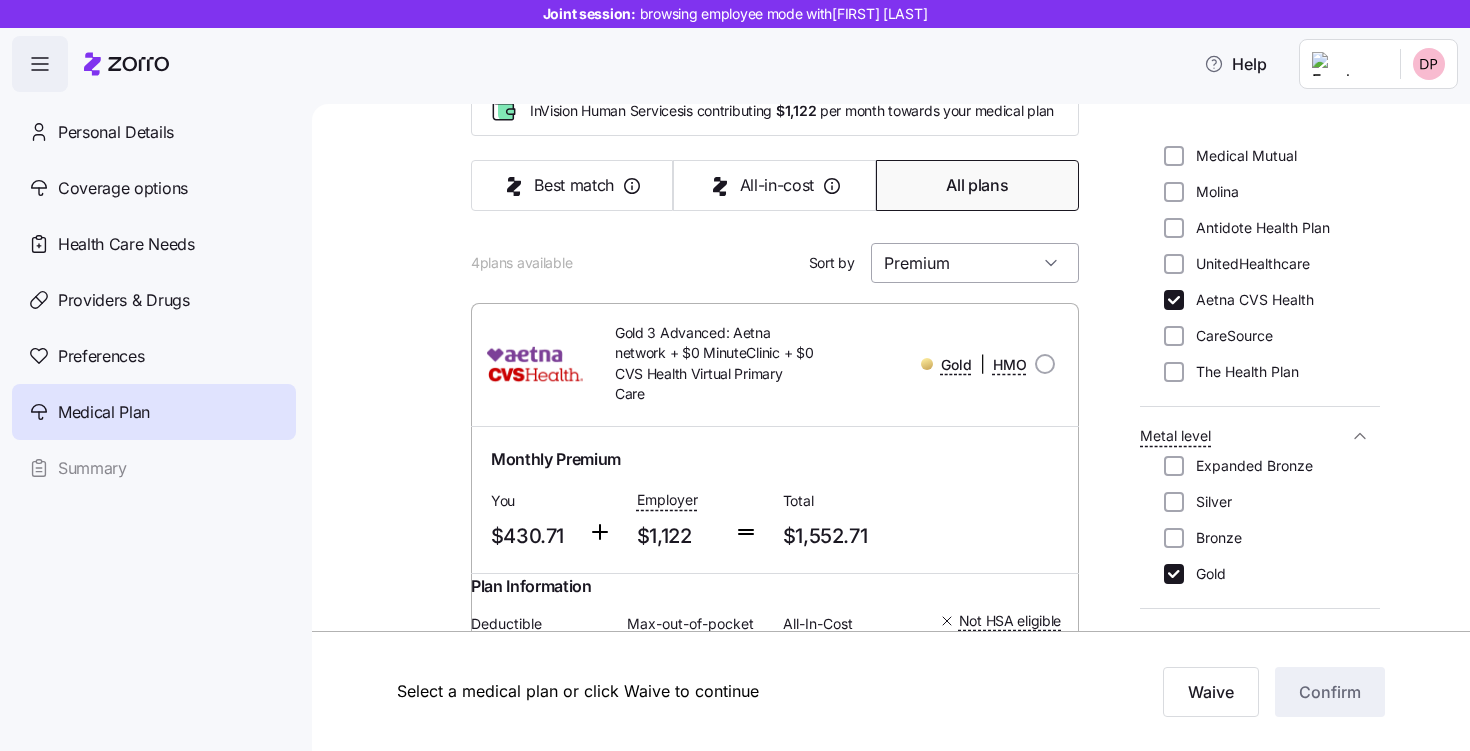 scroll, scrollTop: 94, scrollLeft: 0, axis: vertical 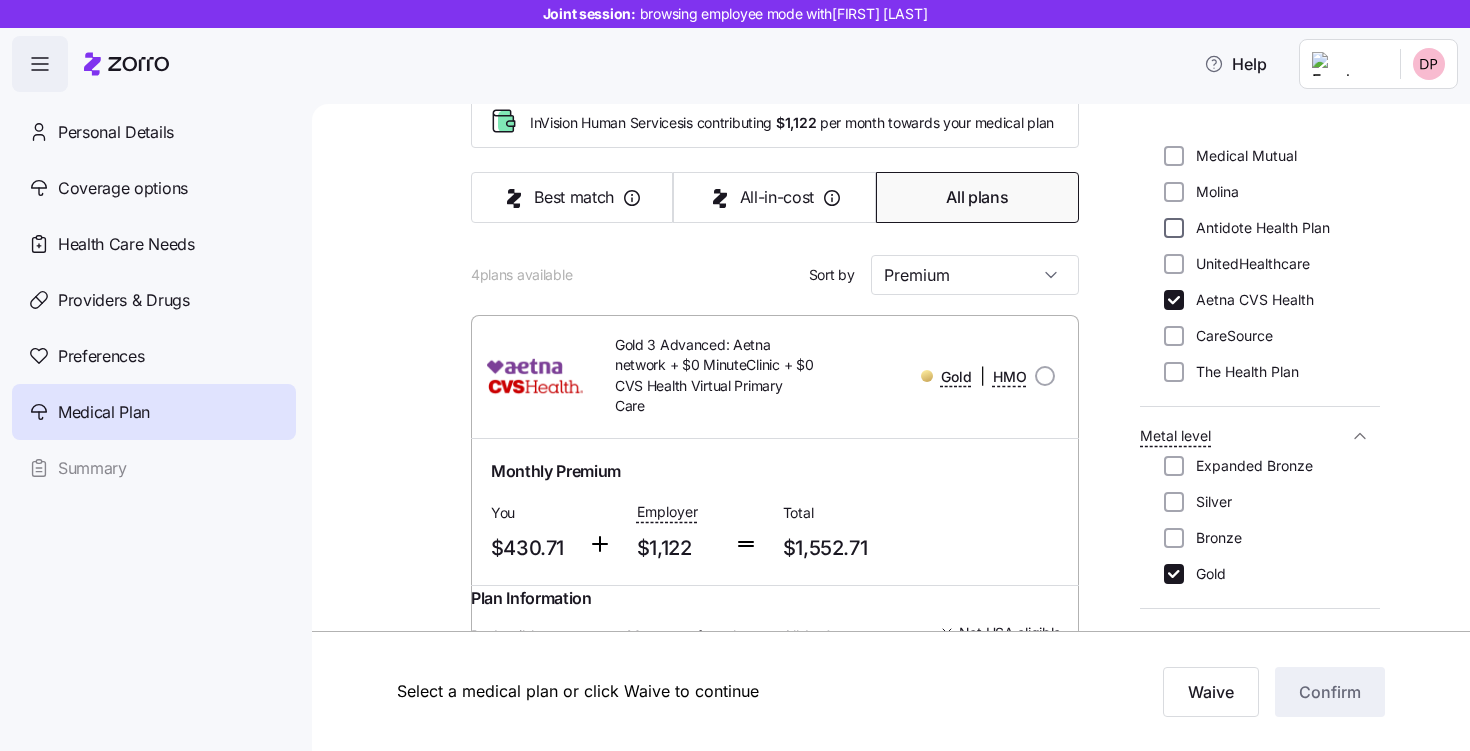 click on "Antidote Health Plan" at bounding box center [1174, 228] 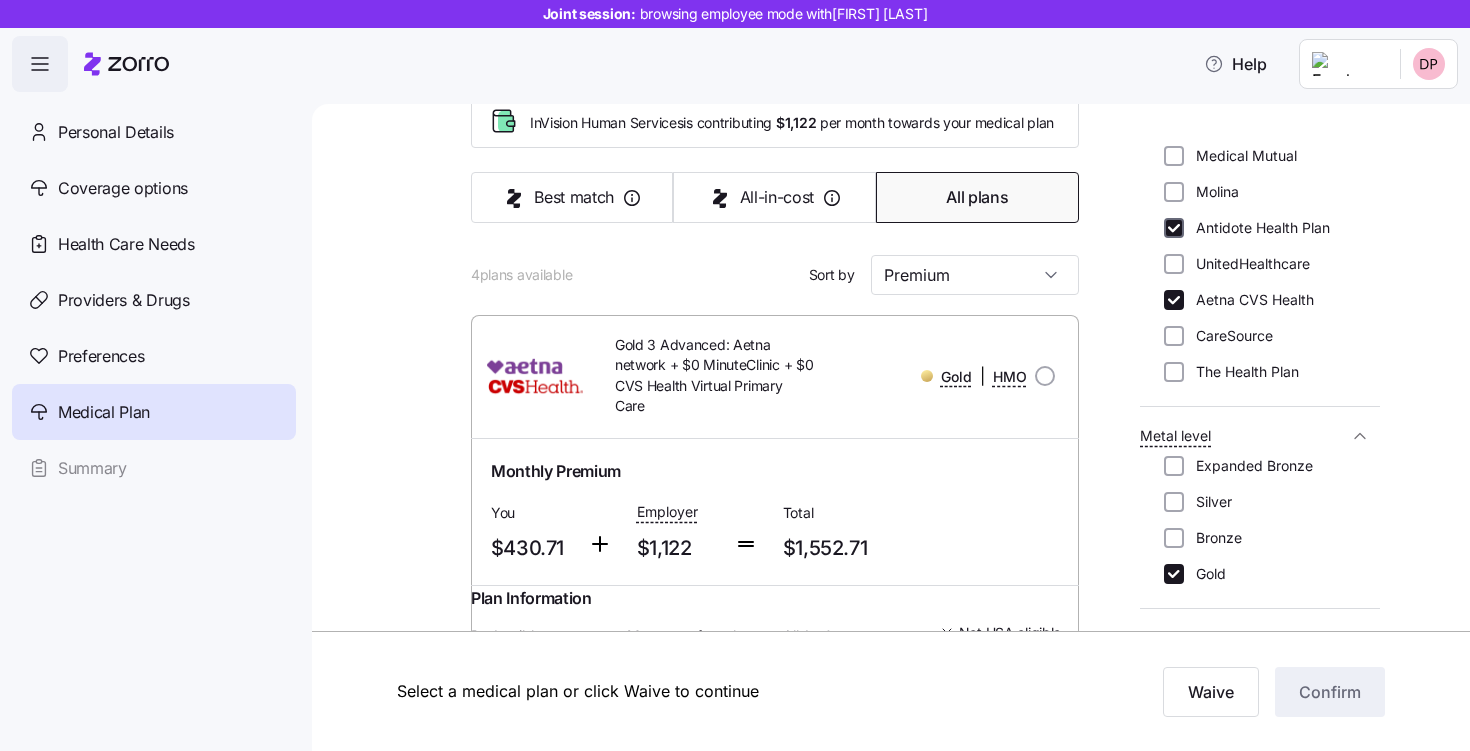 checkbox on "true" 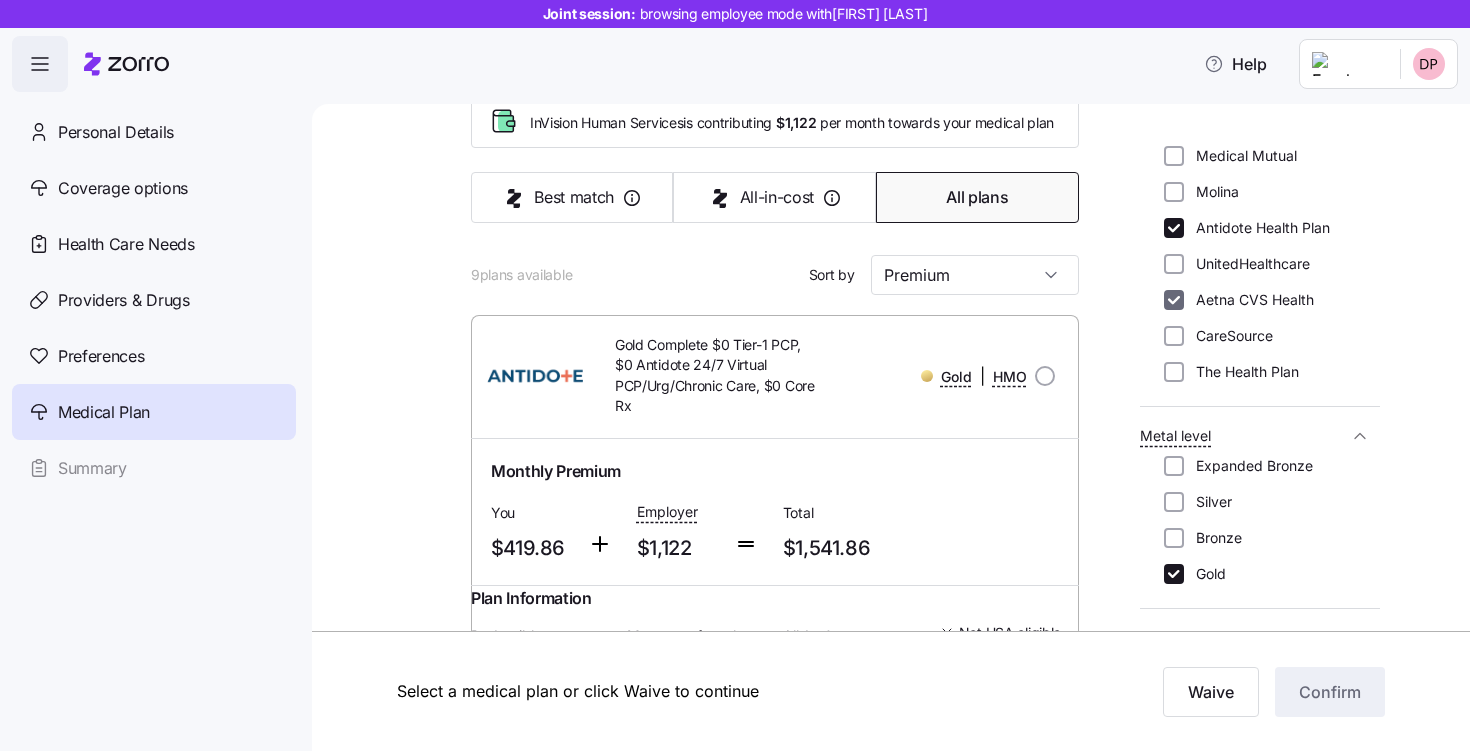 click on "Aetna CVS Health" at bounding box center (1174, 300) 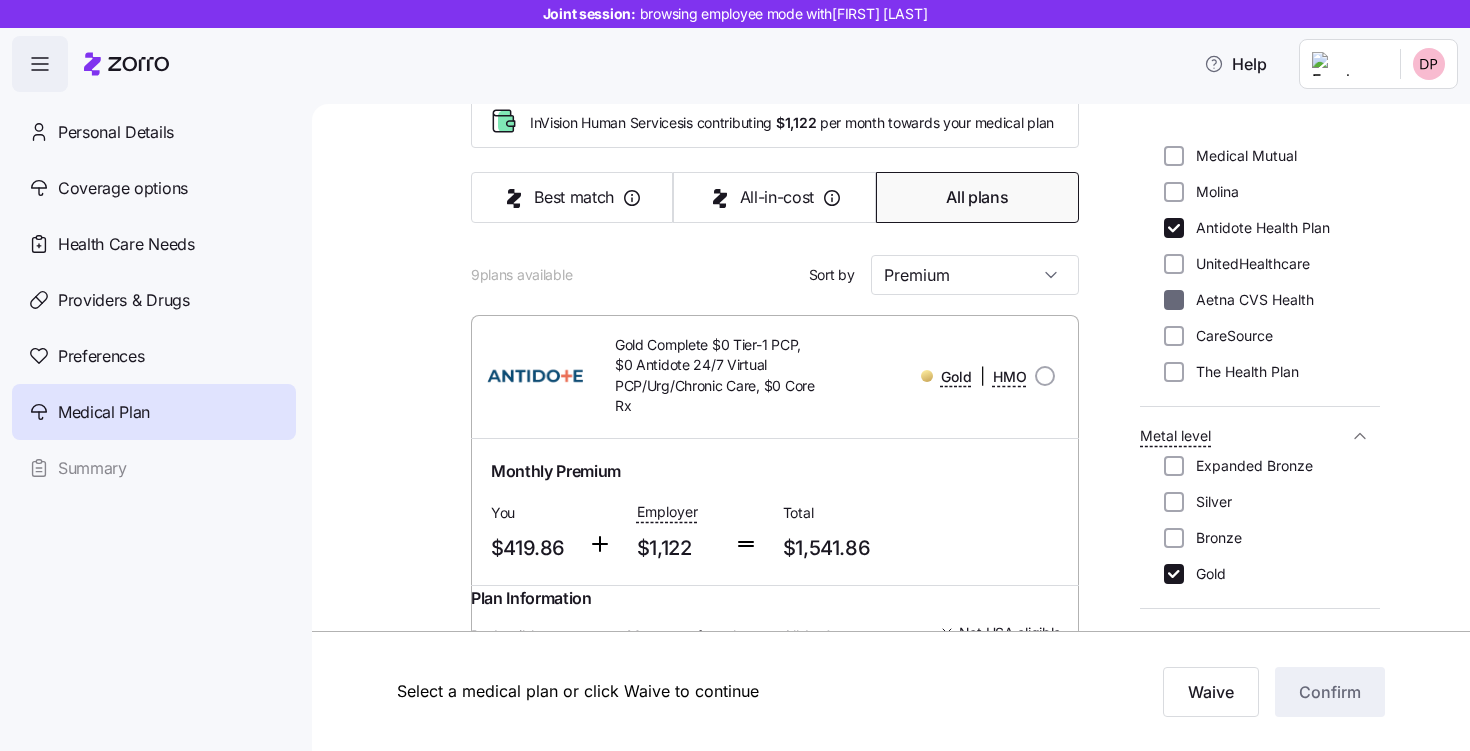 checkbox on "false" 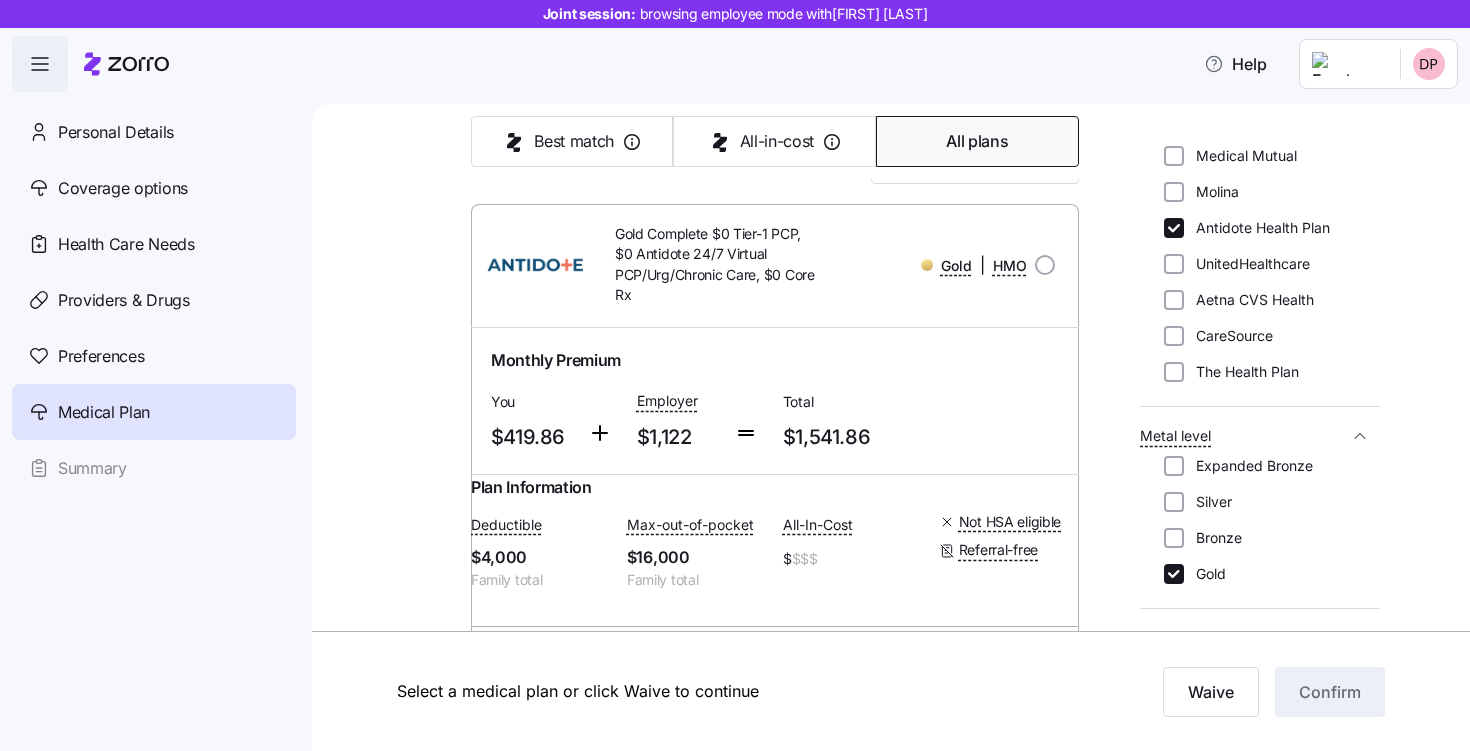 scroll, scrollTop: 201, scrollLeft: 0, axis: vertical 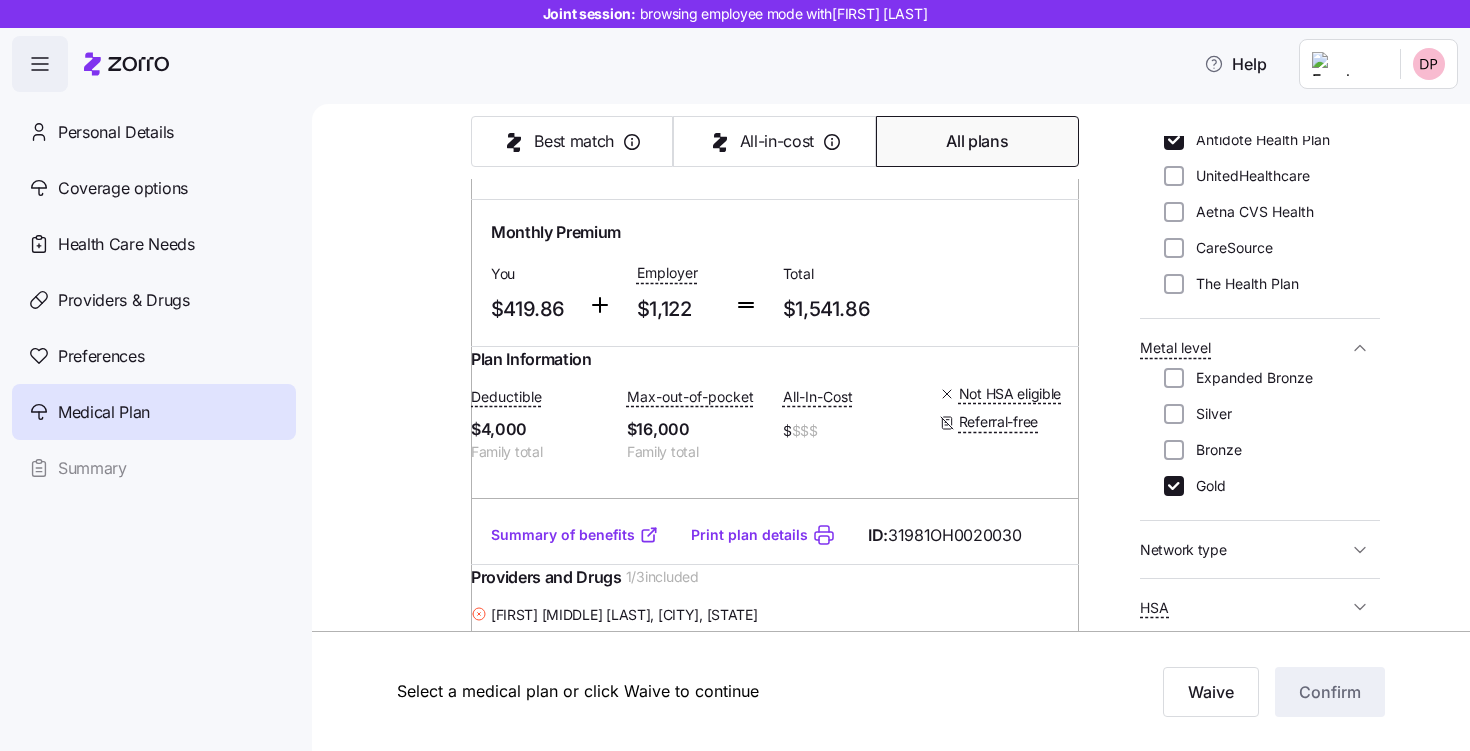 click on "Summary of benefits" at bounding box center (575, 535) 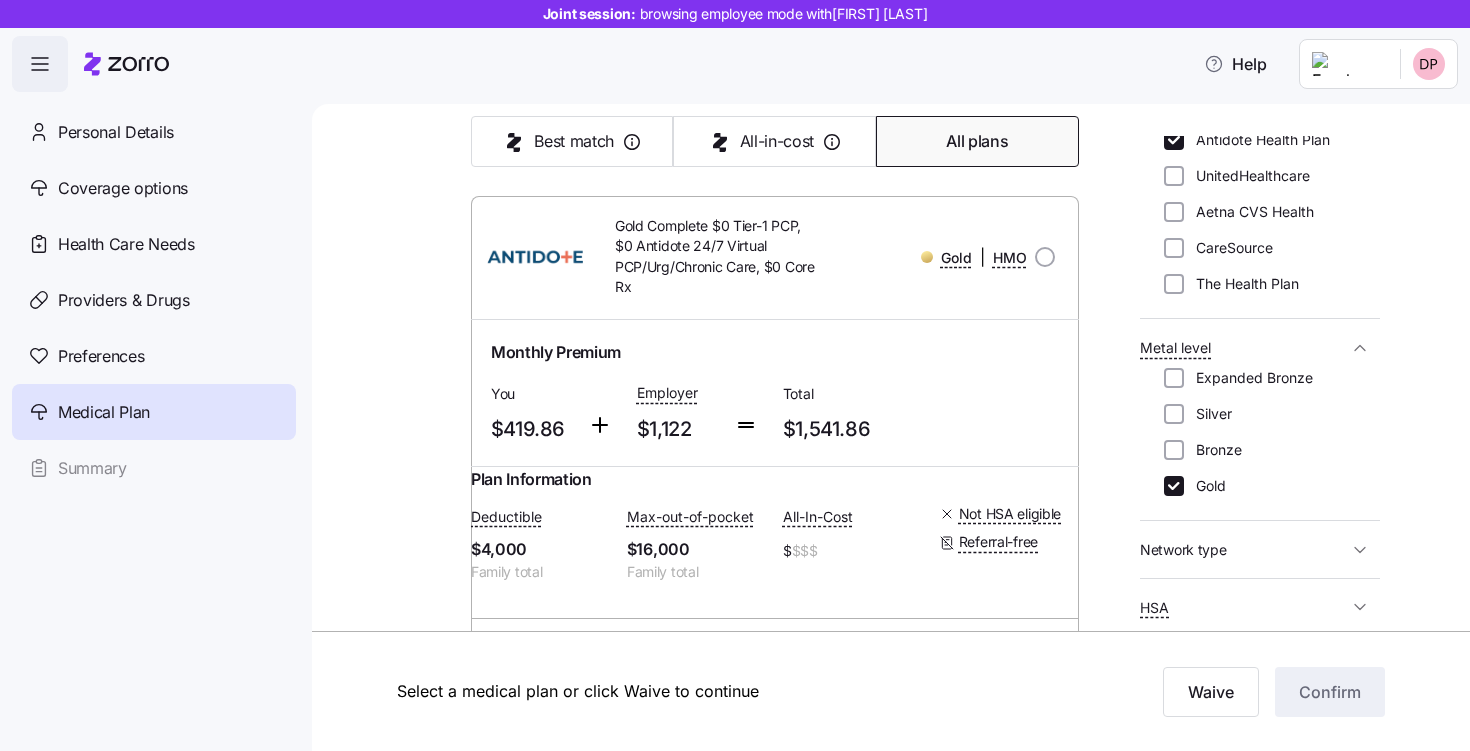 scroll, scrollTop: 229, scrollLeft: 0, axis: vertical 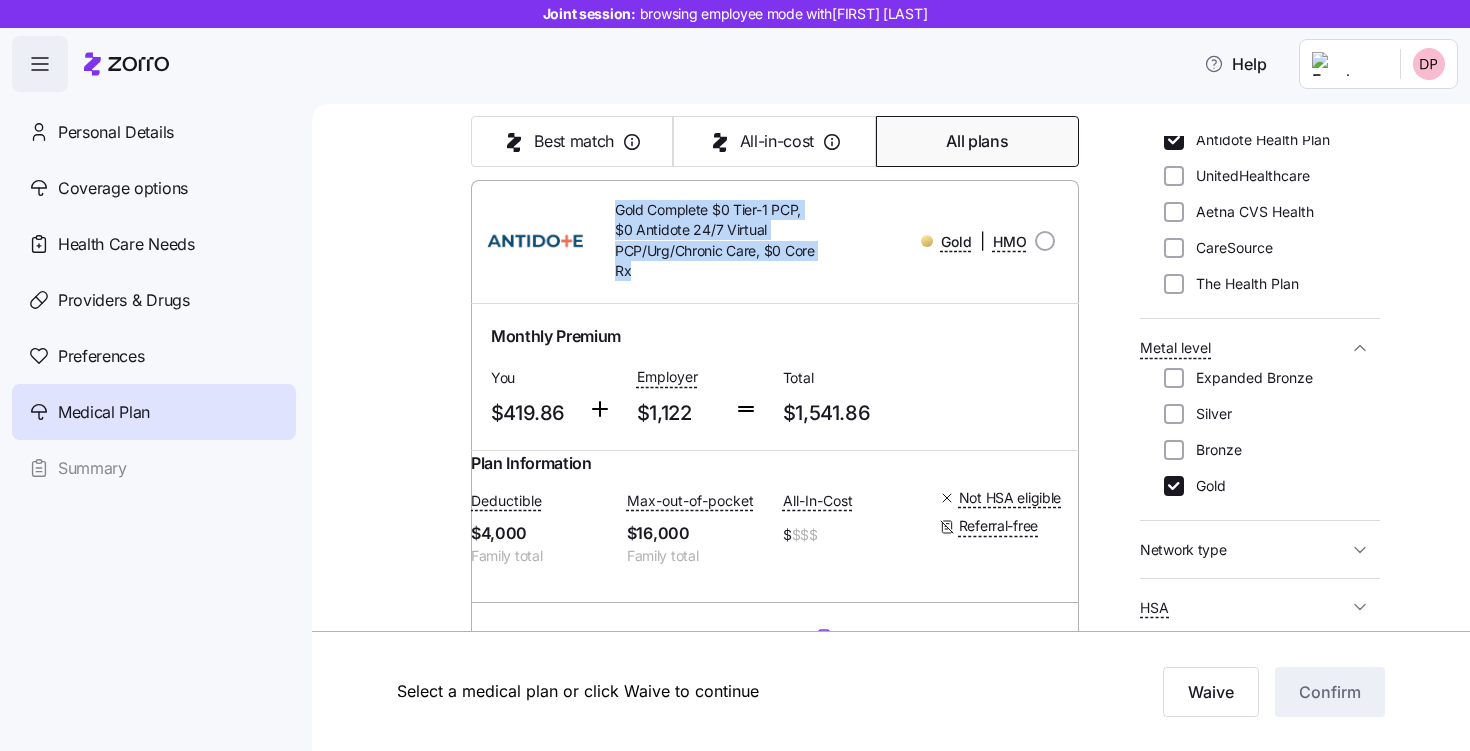 drag, startPoint x: 615, startPoint y: 217, endPoint x: 667, endPoint y: 279, distance: 80.919716 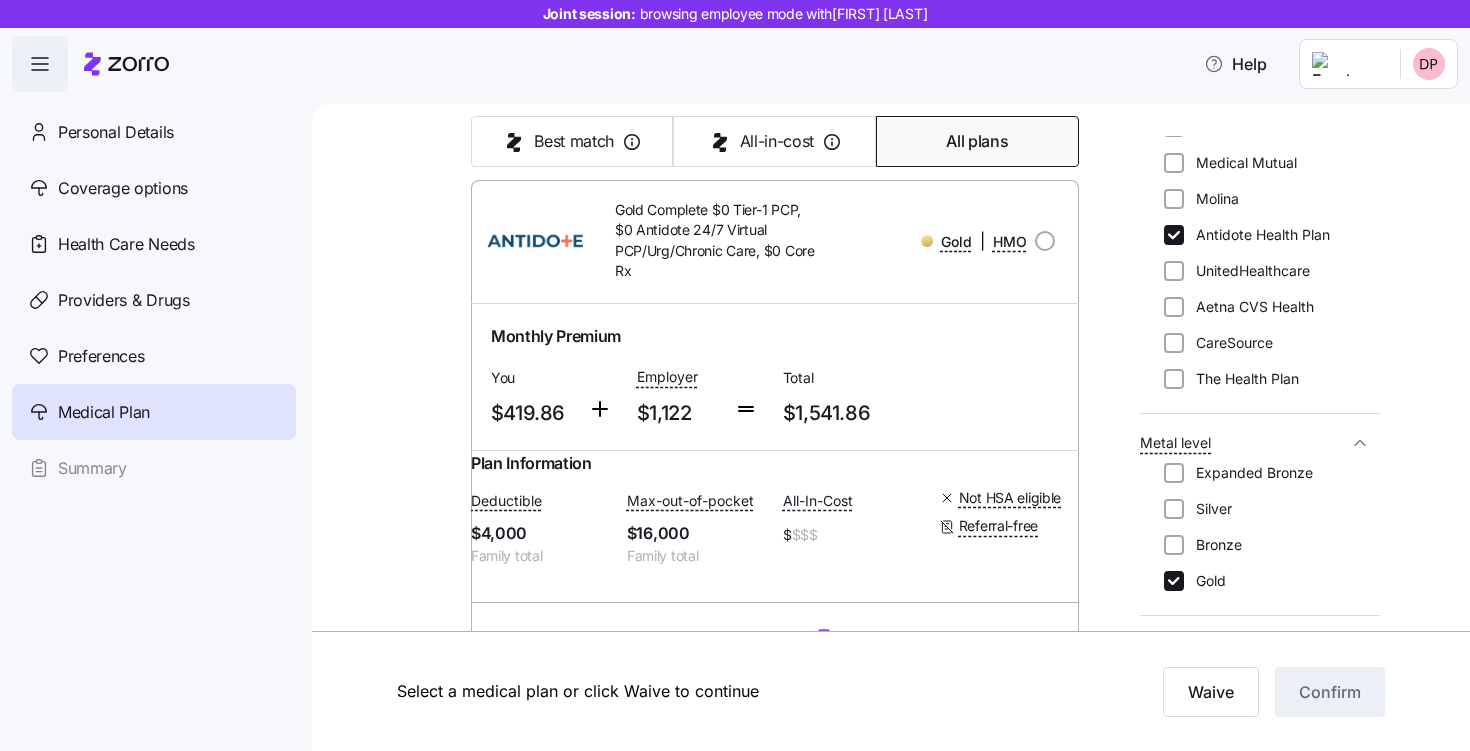 scroll, scrollTop: 364, scrollLeft: 0, axis: vertical 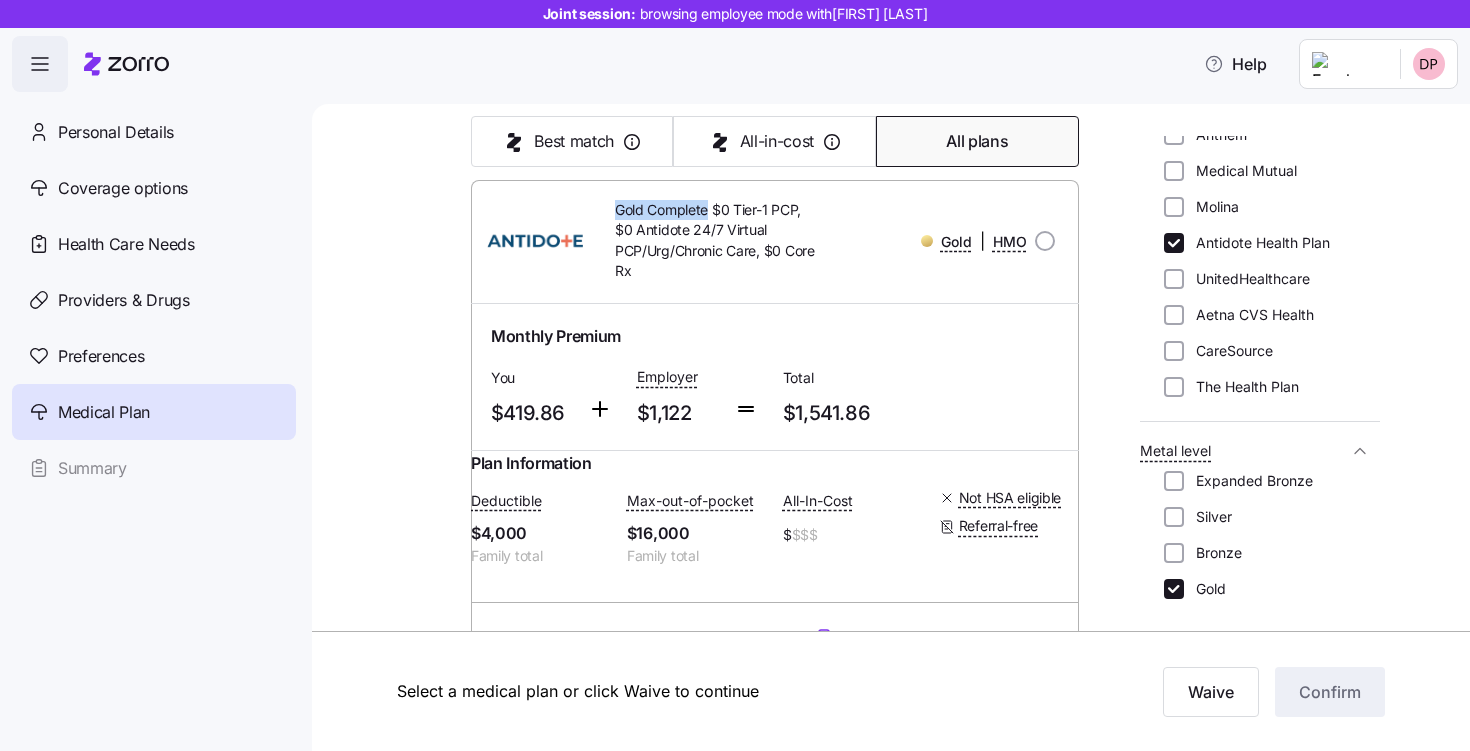 drag, startPoint x: 617, startPoint y: 220, endPoint x: 709, endPoint y: 217, distance: 92.0489 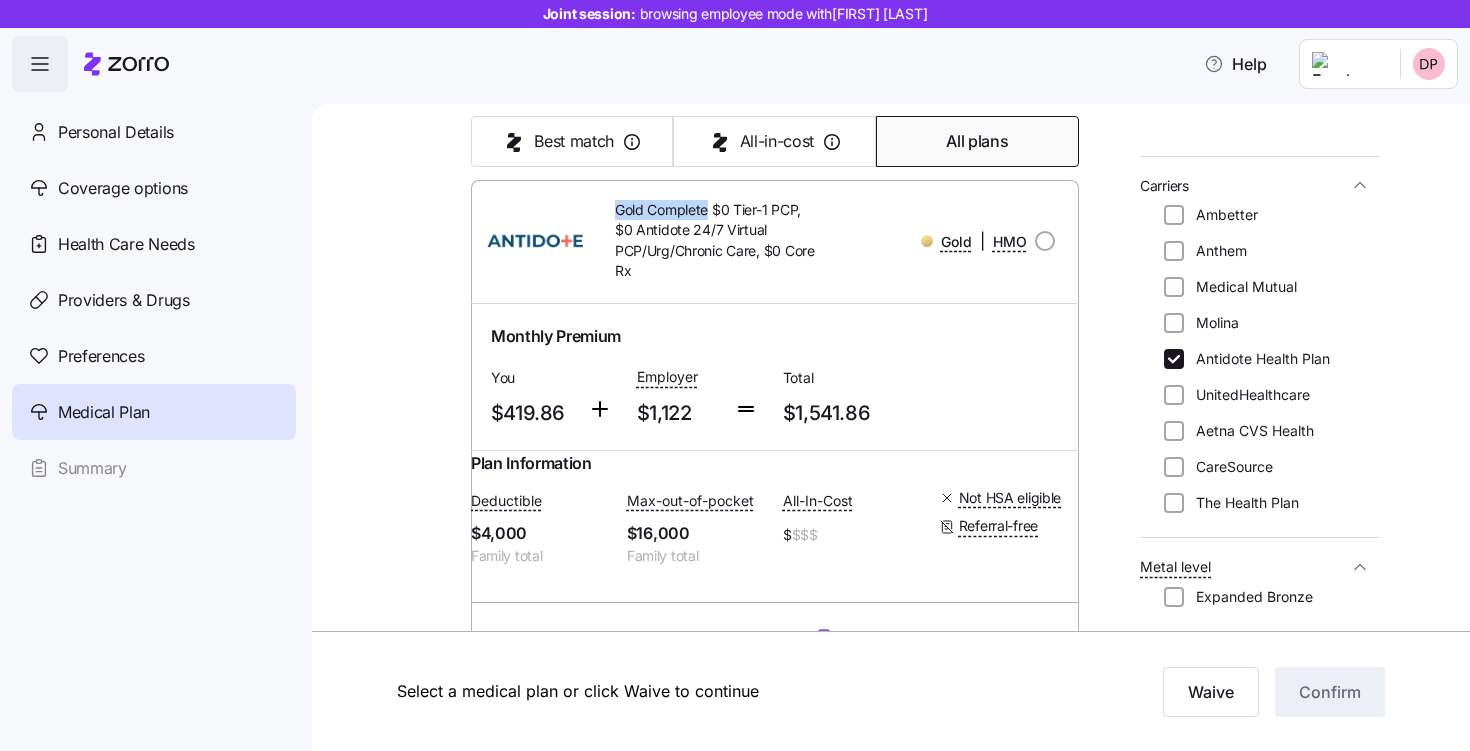 scroll, scrollTop: 240, scrollLeft: 0, axis: vertical 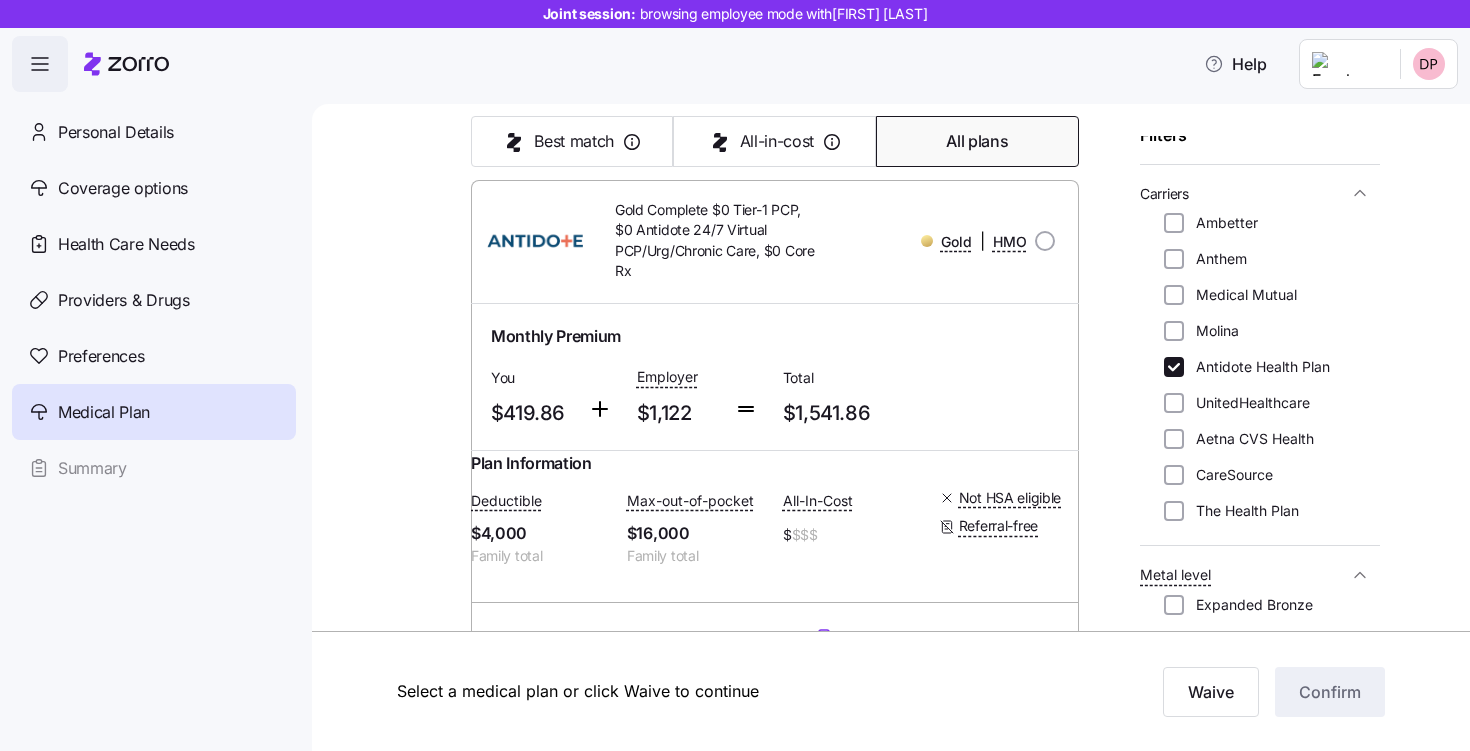 click on "Medical plan selection InVision Human Services is contributing $1,122 per month towards your medical plan Best match All-in-cost All plans 5 plans available Sort by Premium Gold Complete $0 Tier-1 PCP, $0 Antidote 24/7 Virtual PCP/Urg/Chronic Care, $0 Core Rx Gold | HMO Monthly Premium You $419.86 Employer $1,122 Total $1,541.86 Plan Information Deductible $4,000 Family total Max-out-of-pocket $16,000 Family total All-In-Cost $ $$$ Not HSA eligible Referral-free [FIRST] [LAST] , [DATE] , [NUMBER] [STREET], [CITY], [STATE] [ZIP], USA ; Who is covered: Me, spouse & child(ren) ; Employer contribution: up to $1,122 Medical Plan Gold Complete $0 Tier-1 PCP, $0 Antidote 24/7 Virtual PCP/Urg/Chronic Care, $0 Core Rx Gold | HMO Summary of benefits Select Your current choice Premium Total Premium $1,541.86 After allowance $419.86 Deductible Individual: Medical $2,000 Individual: Drug 0 Family: Medical $4,000 Family: Drug 0 Max Out of Pocket Individual: Medical $8,000 0 $16,000 0 No" at bounding box center [905, 1826] 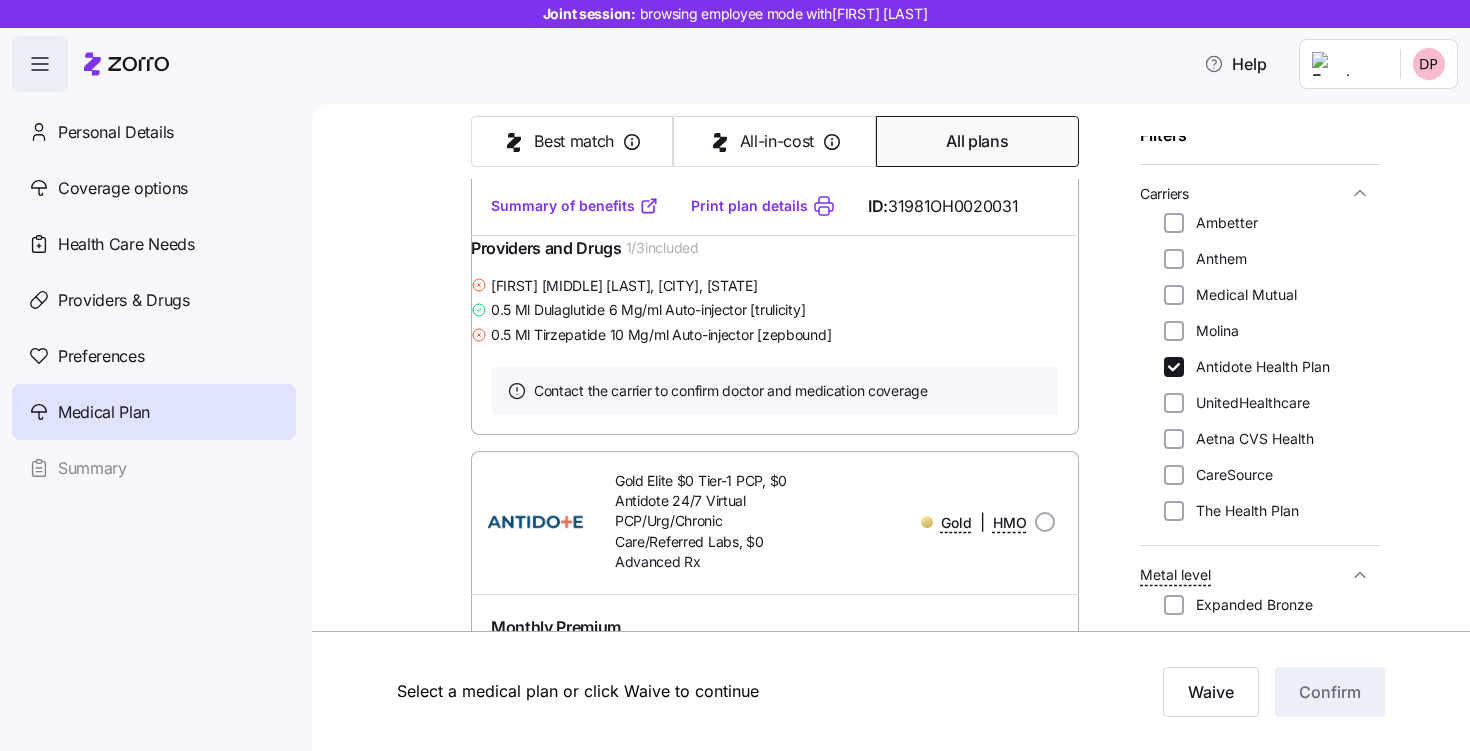scroll, scrollTop: 1324, scrollLeft: 0, axis: vertical 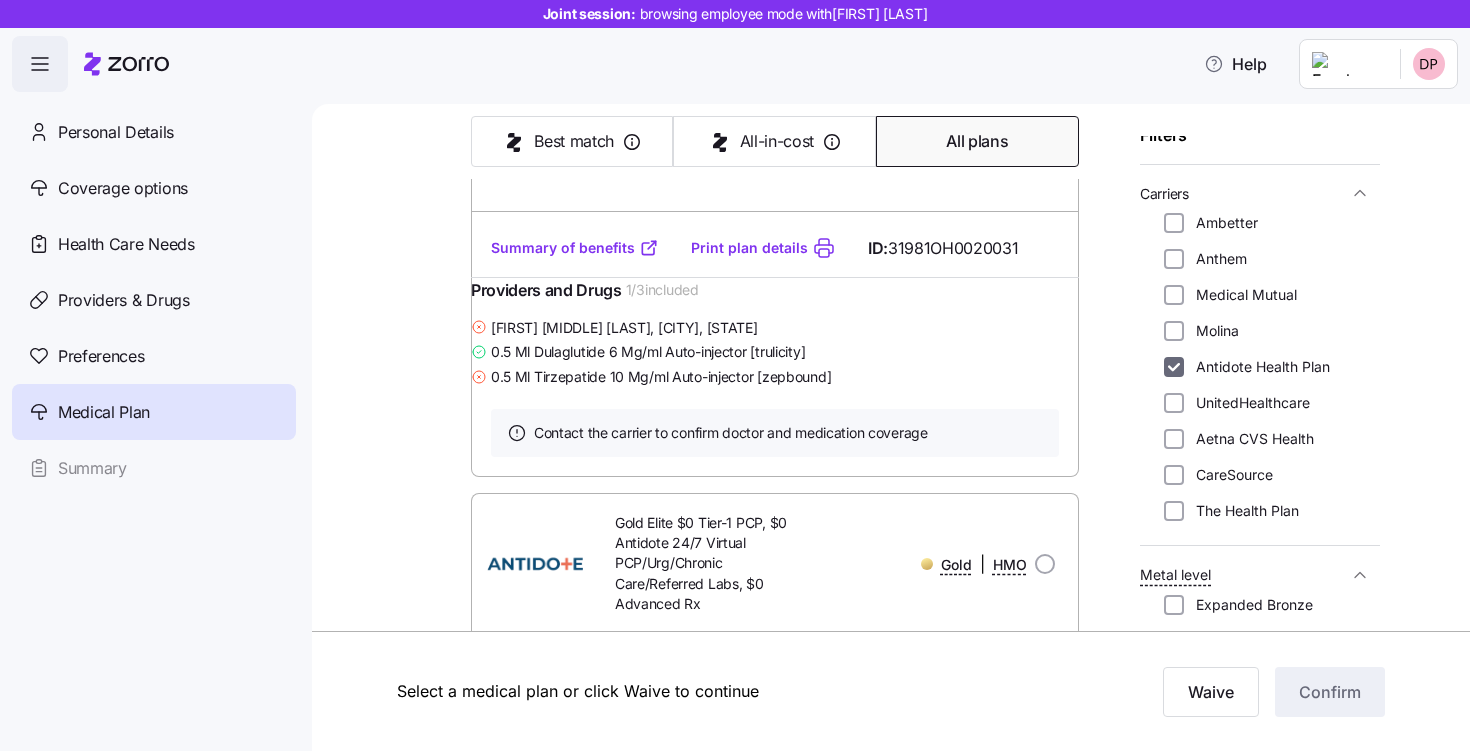 click on "Antidote Health Plan" at bounding box center [1174, 367] 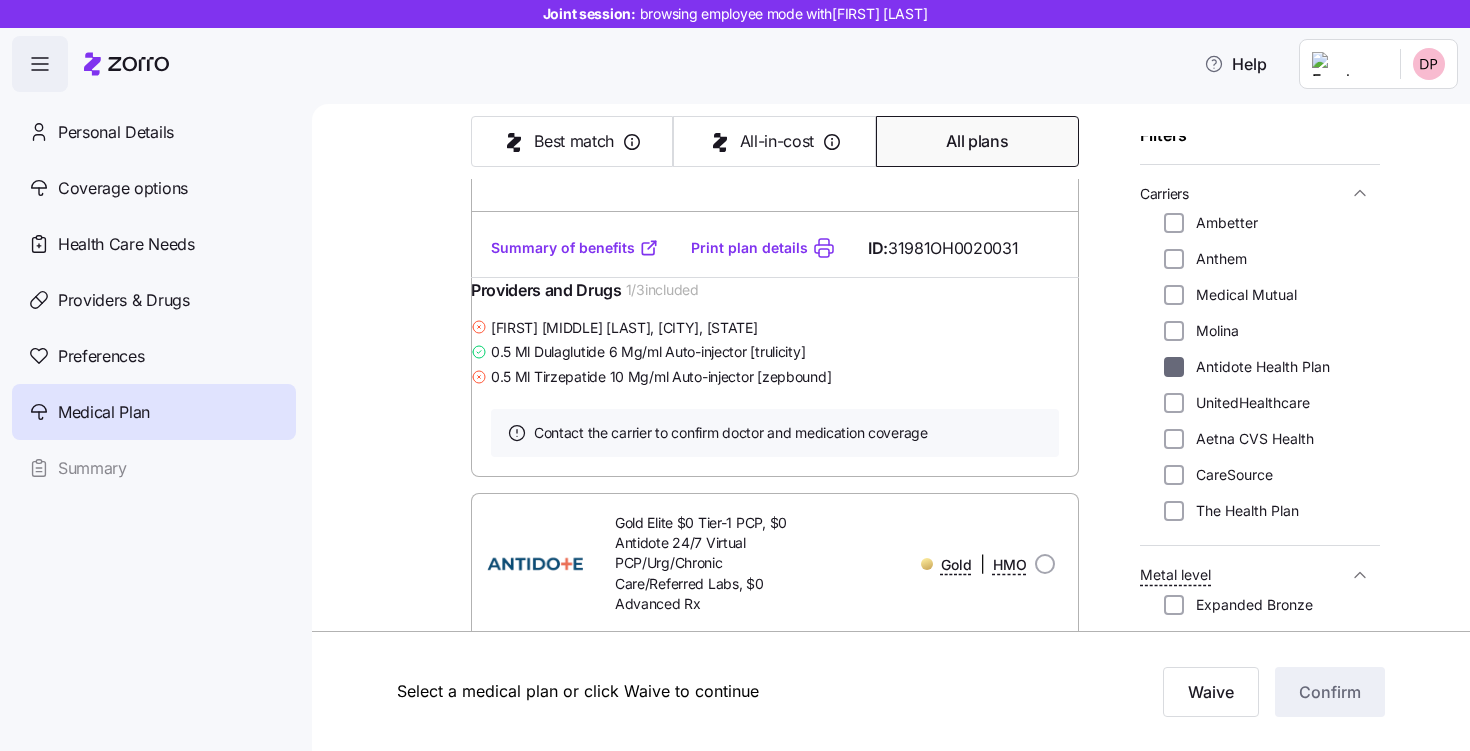 checkbox on "false" 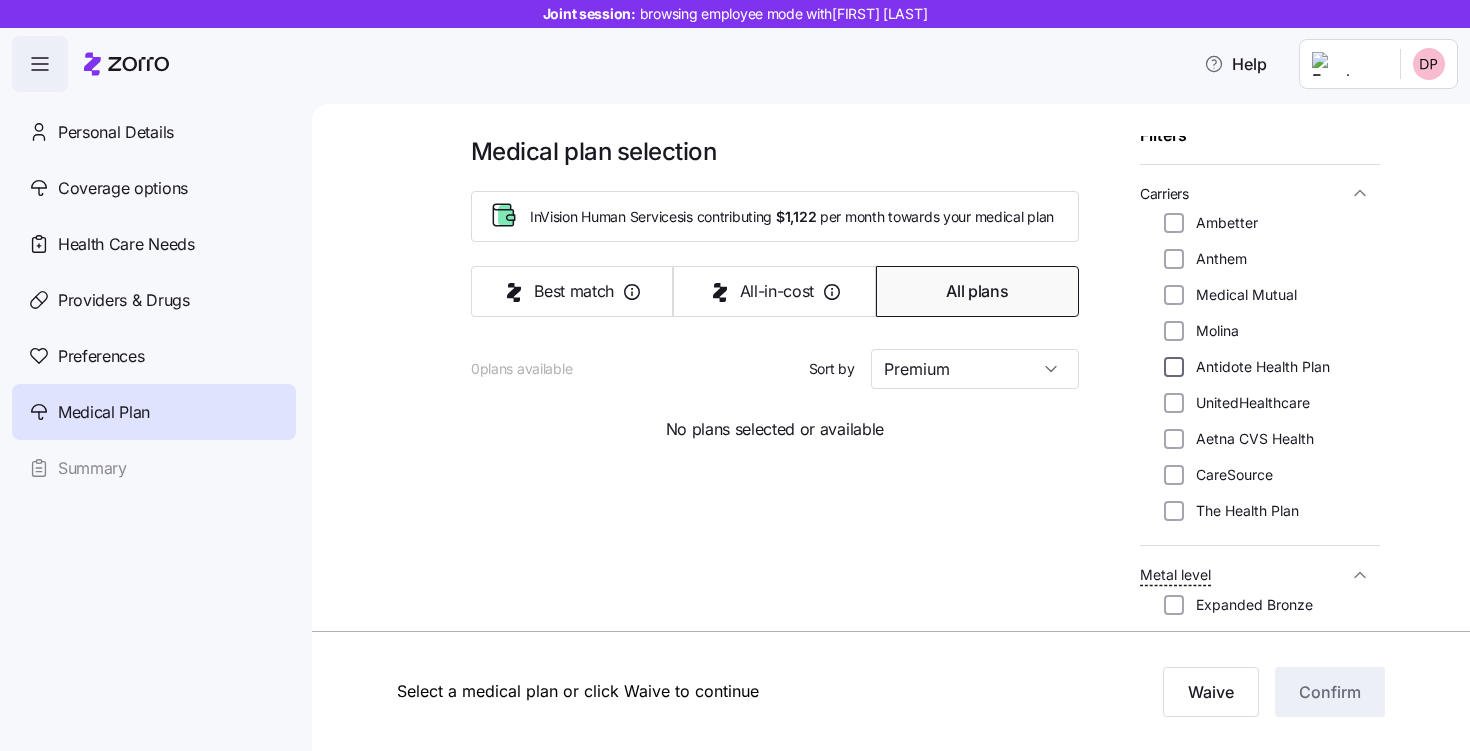 scroll, scrollTop: 0, scrollLeft: 0, axis: both 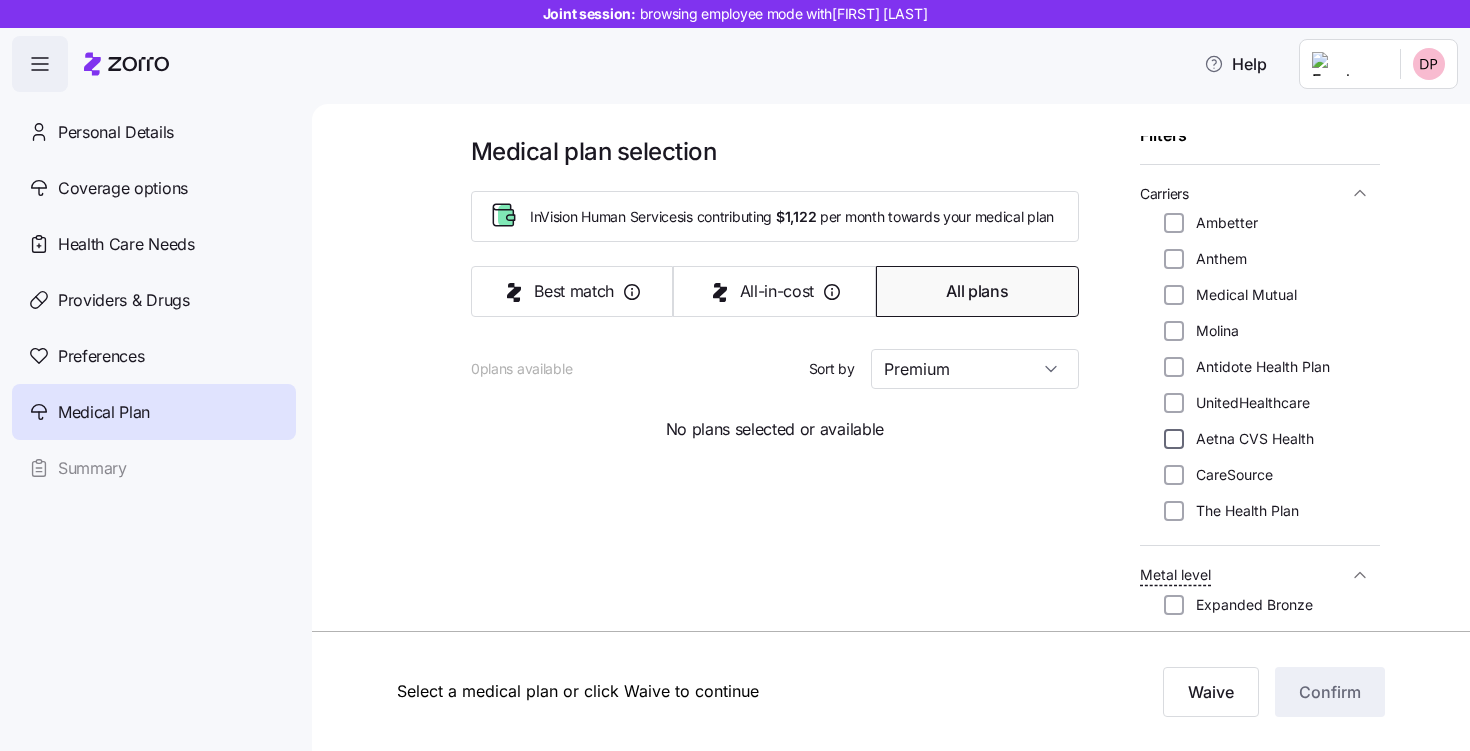 click on "Aetna CVS Health" at bounding box center [1174, 439] 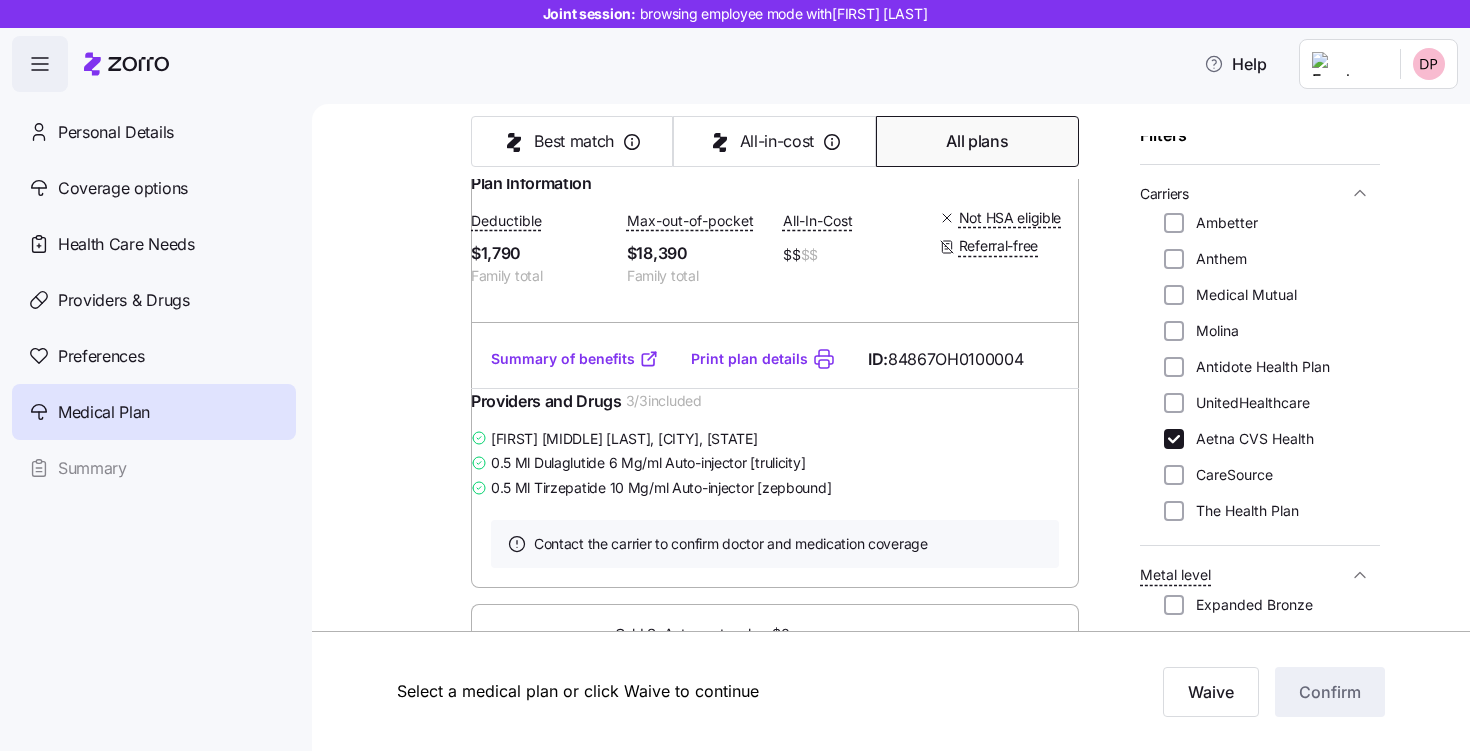 scroll, scrollTop: 533, scrollLeft: 0, axis: vertical 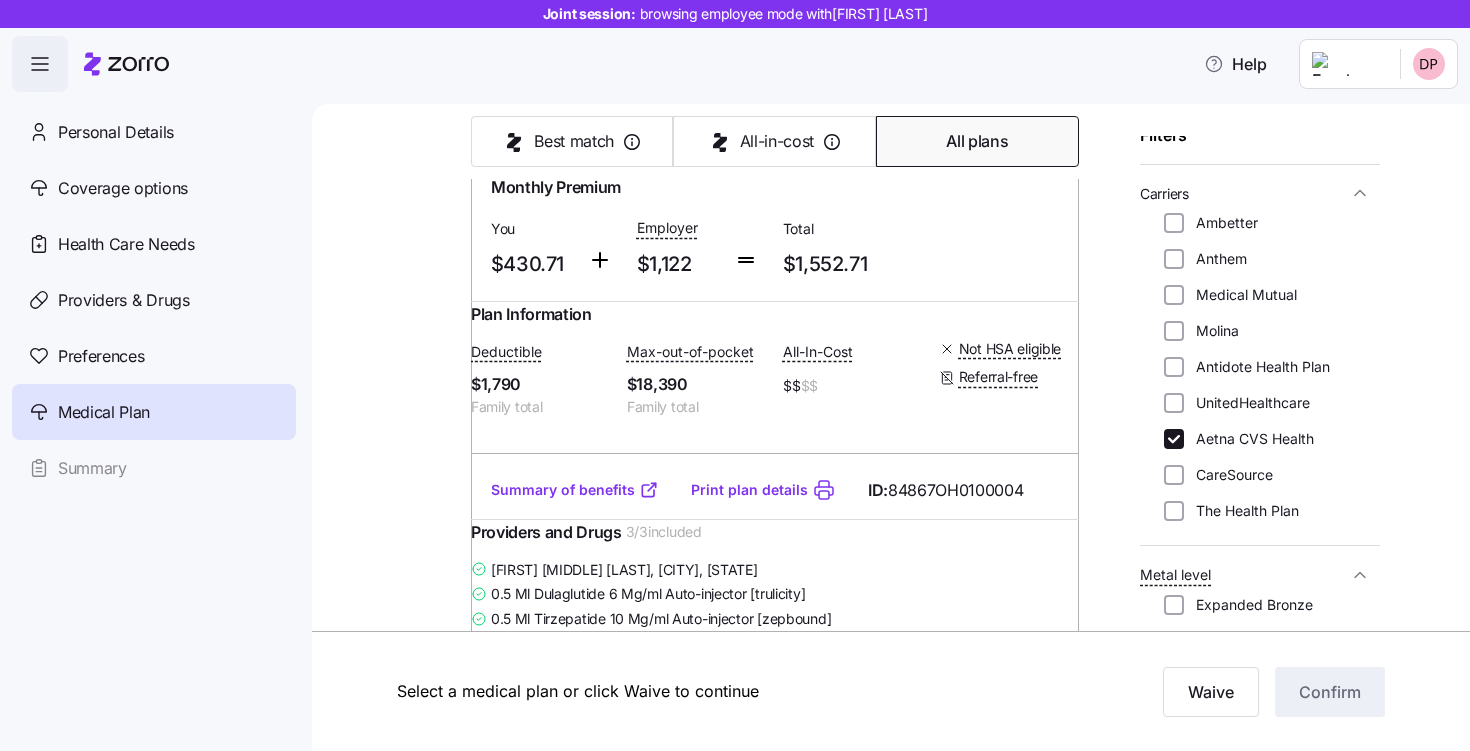 click on "Summary of benefits" at bounding box center [575, 490] 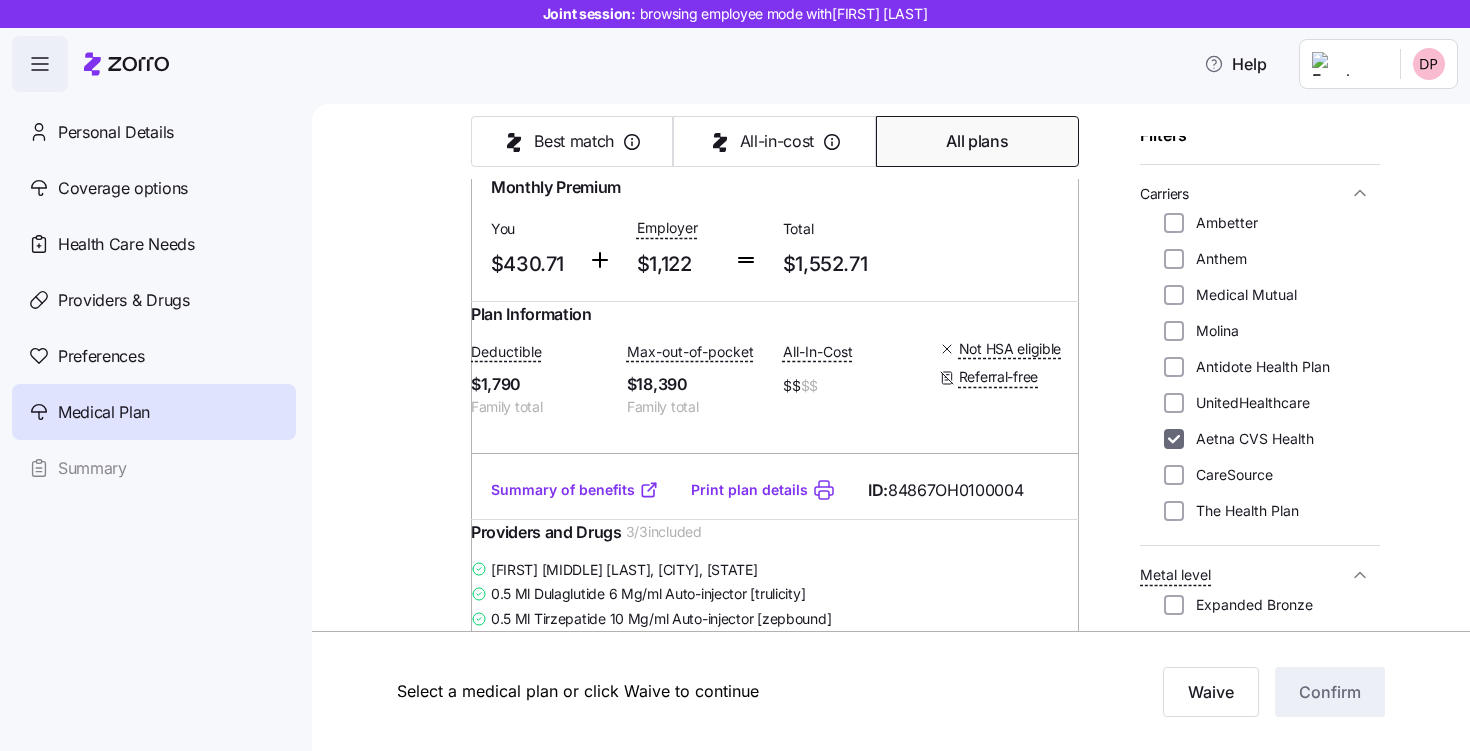 click on "Aetna CVS Health" at bounding box center [1174, 439] 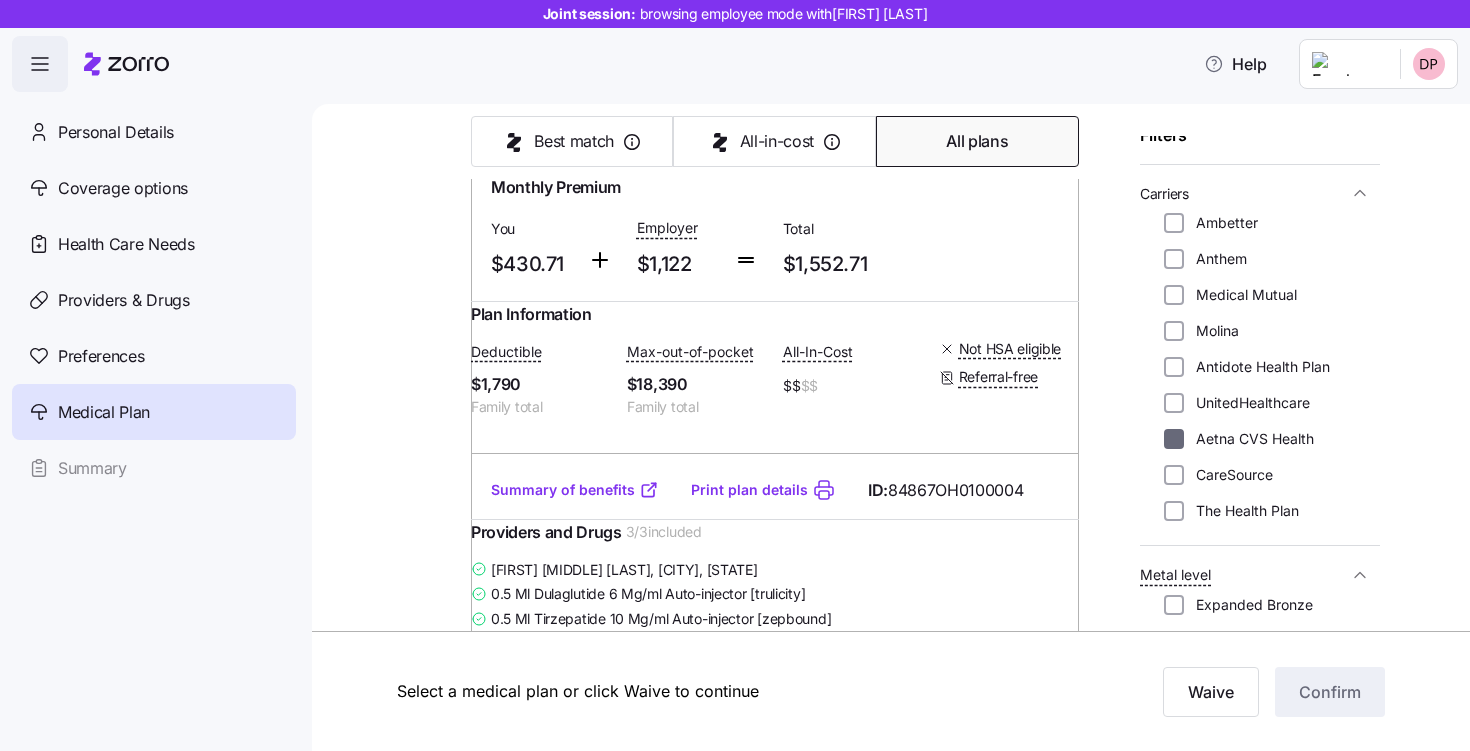 checkbox on "false" 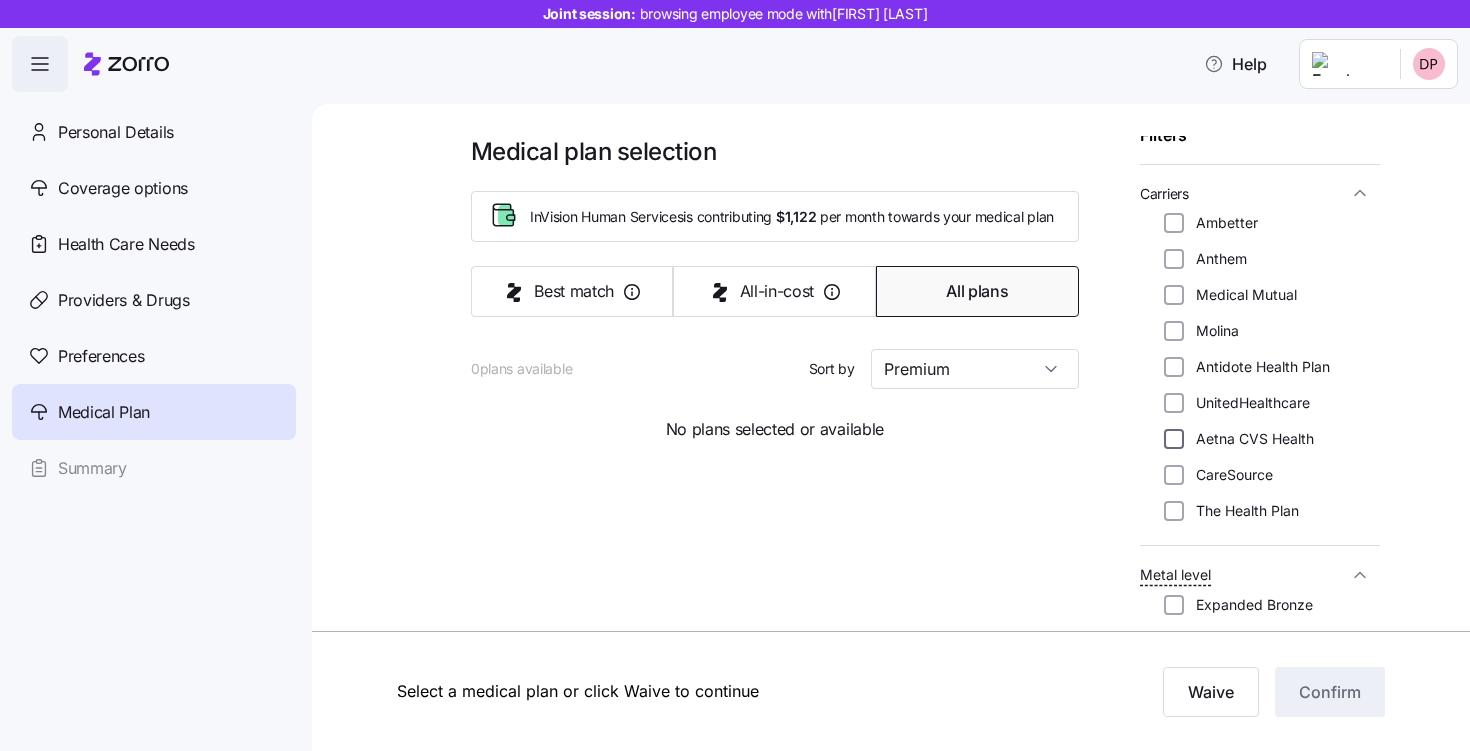 scroll, scrollTop: 0, scrollLeft: 0, axis: both 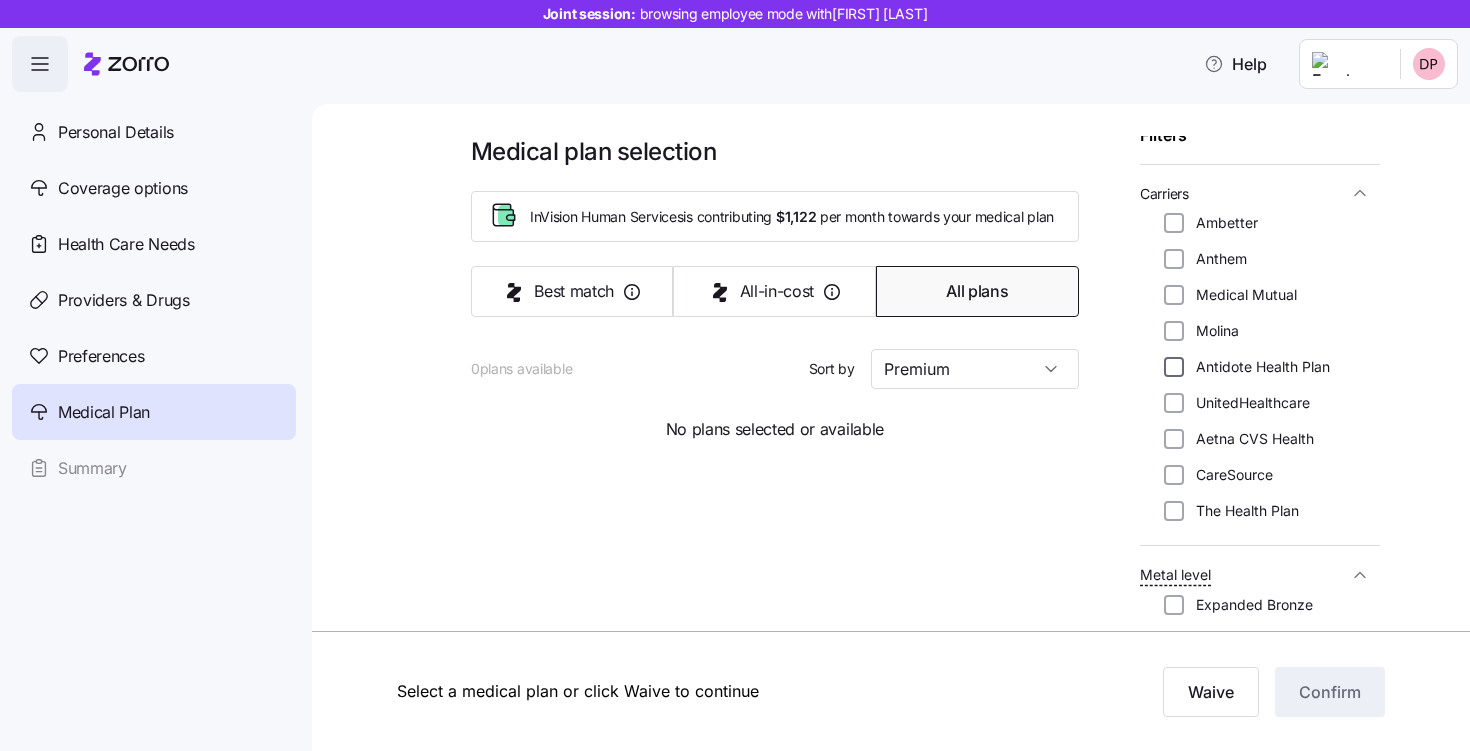 click on "Antidote Health Plan" at bounding box center [1174, 367] 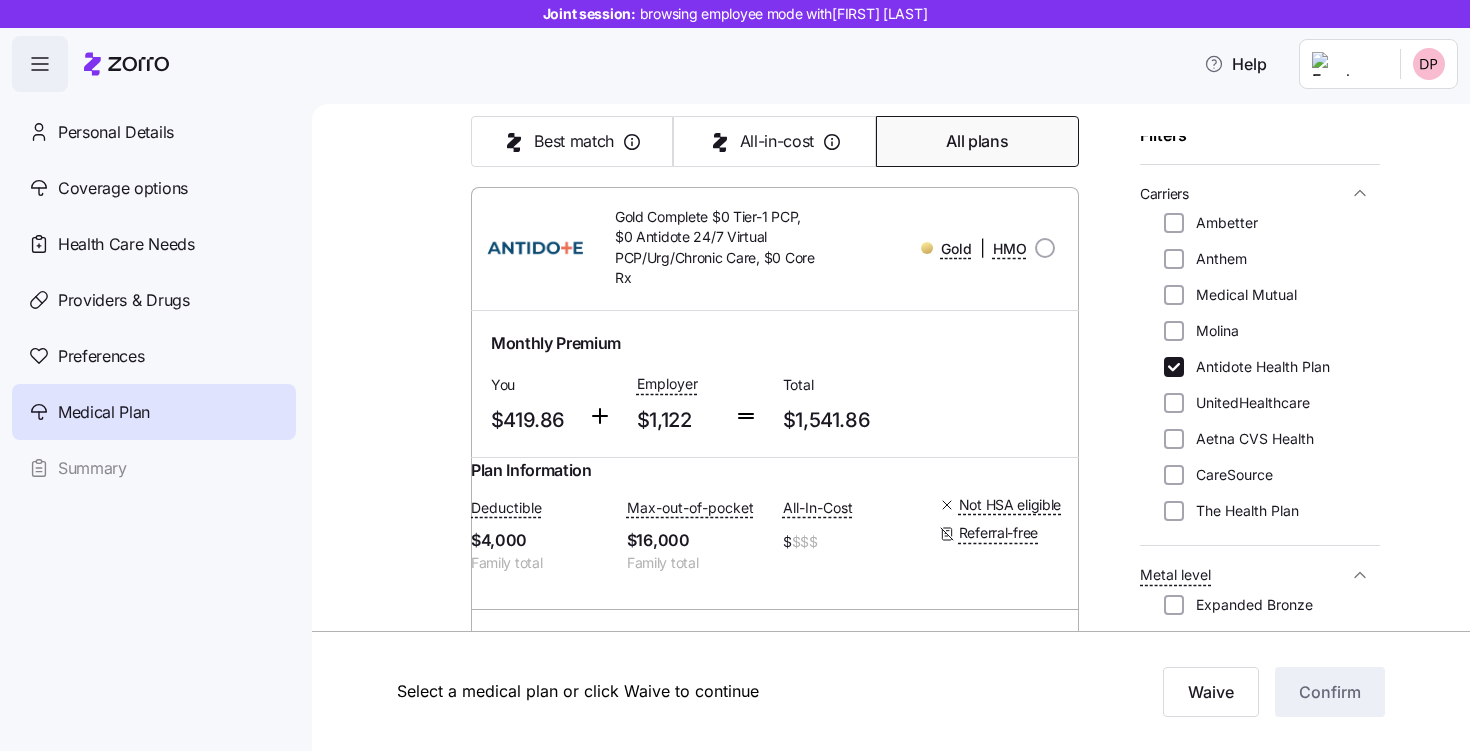 scroll, scrollTop: 230, scrollLeft: 0, axis: vertical 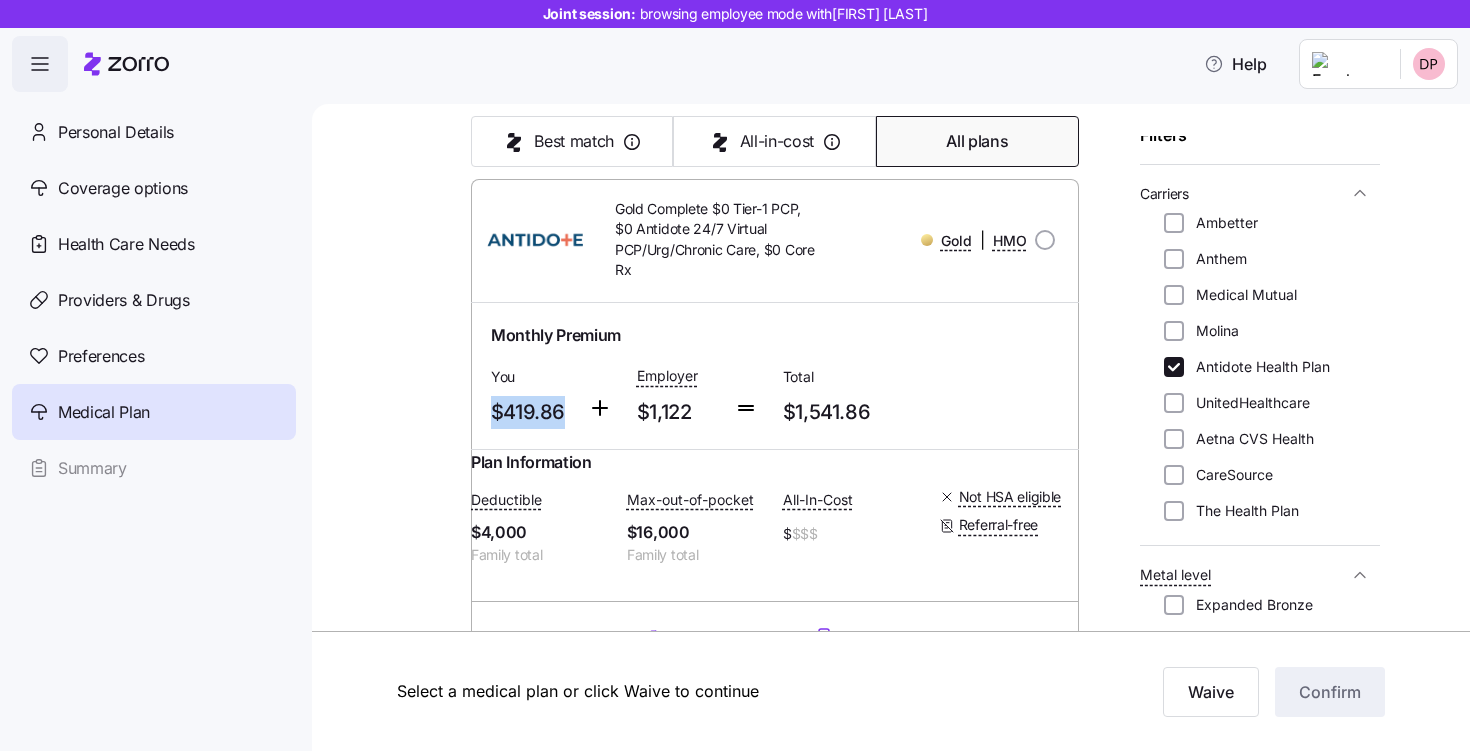 drag, startPoint x: 567, startPoint y: 421, endPoint x: 491, endPoint y: 421, distance: 76 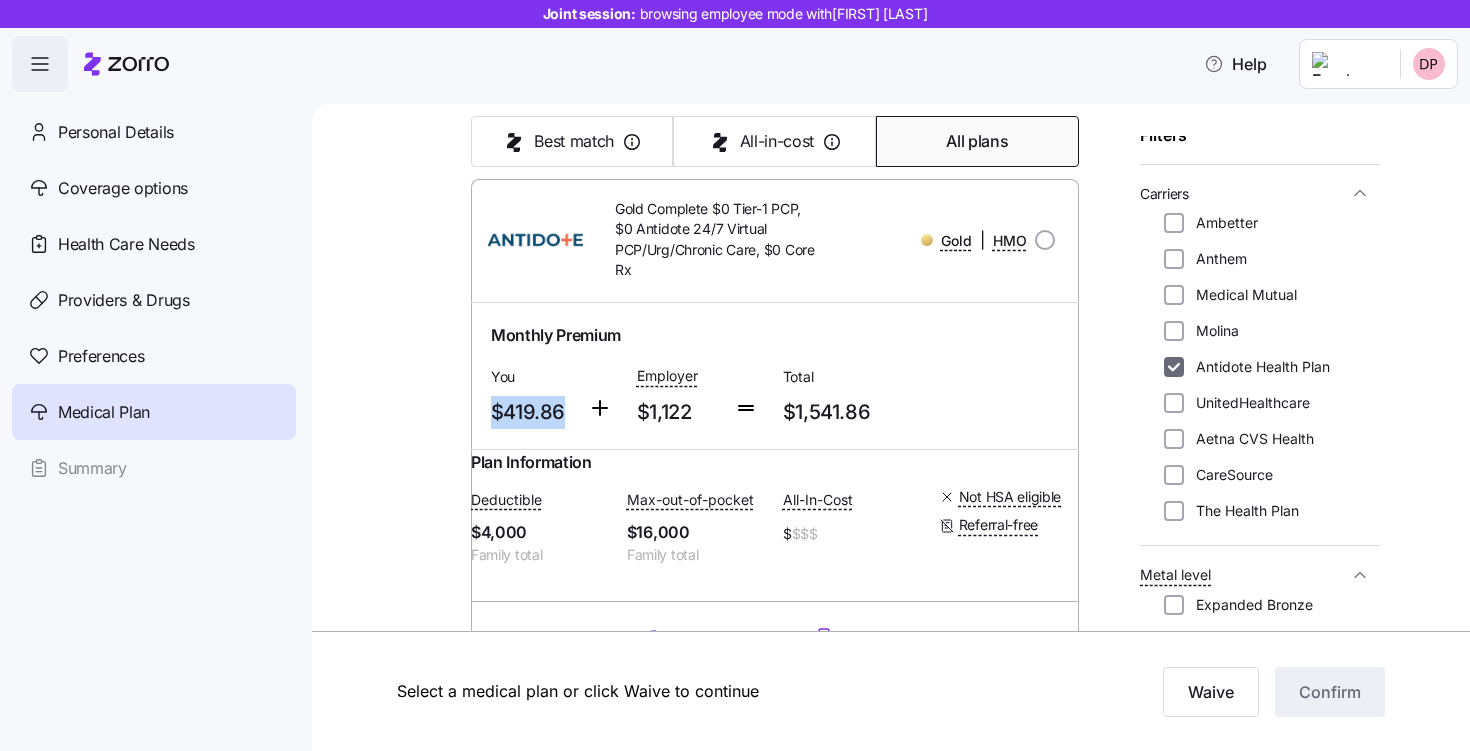 click on "Antidote Health Plan" at bounding box center (1174, 367) 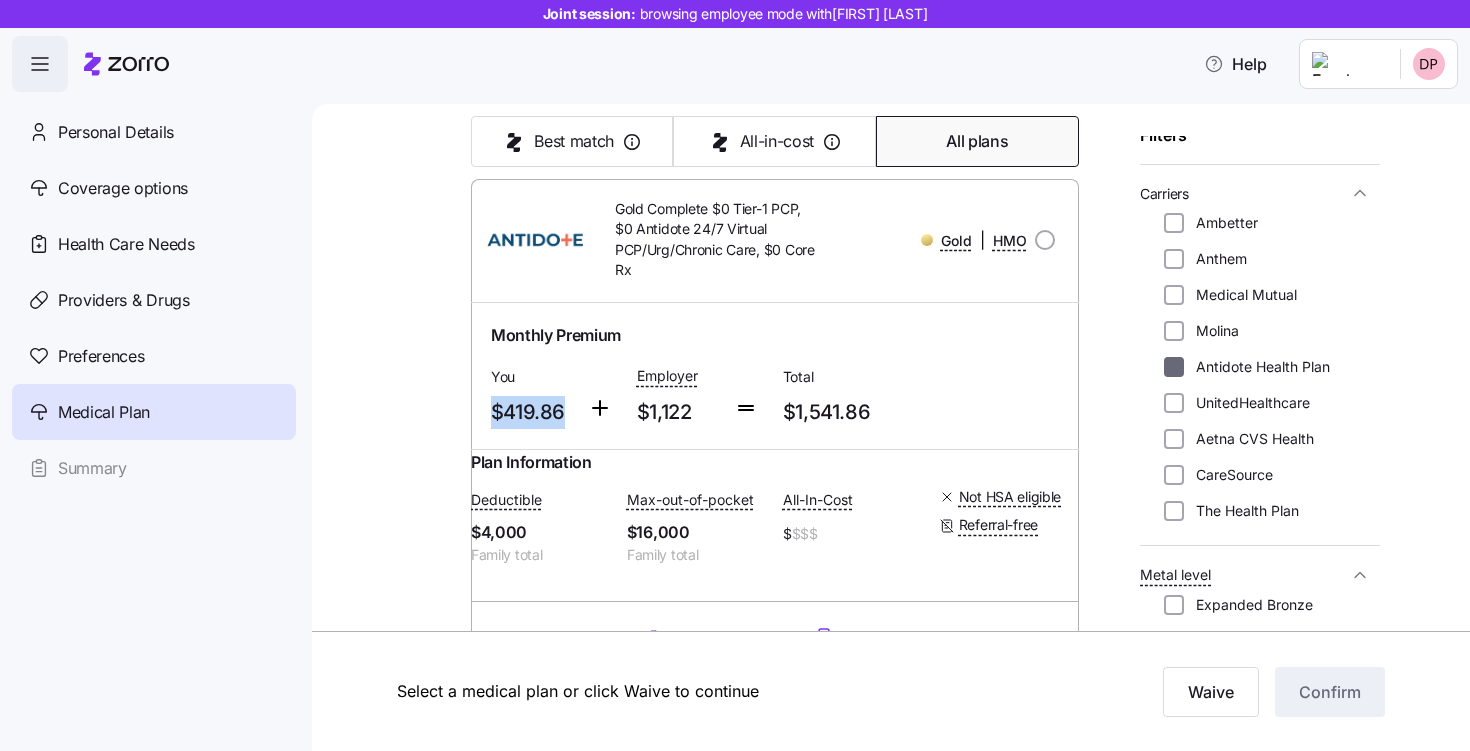 checkbox on "false" 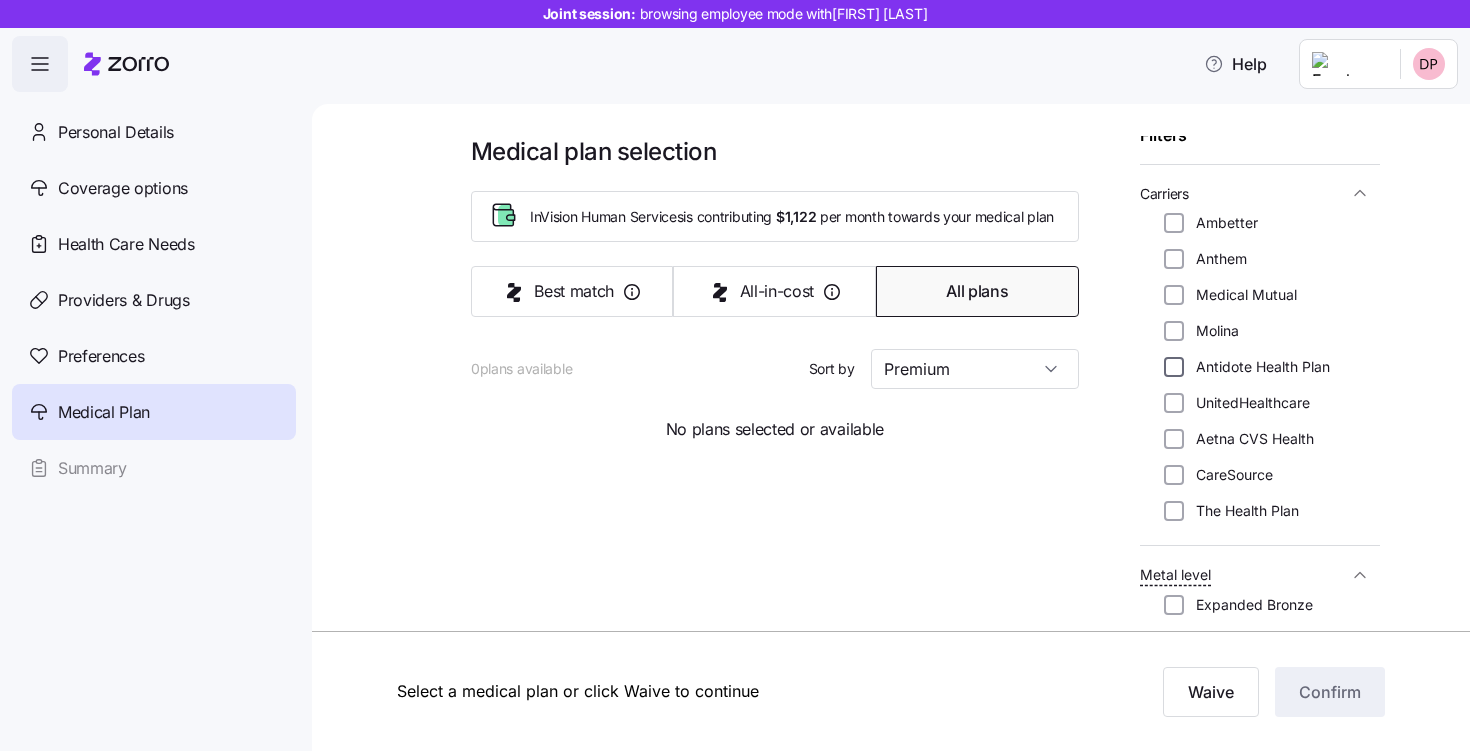 scroll, scrollTop: 0, scrollLeft: 0, axis: both 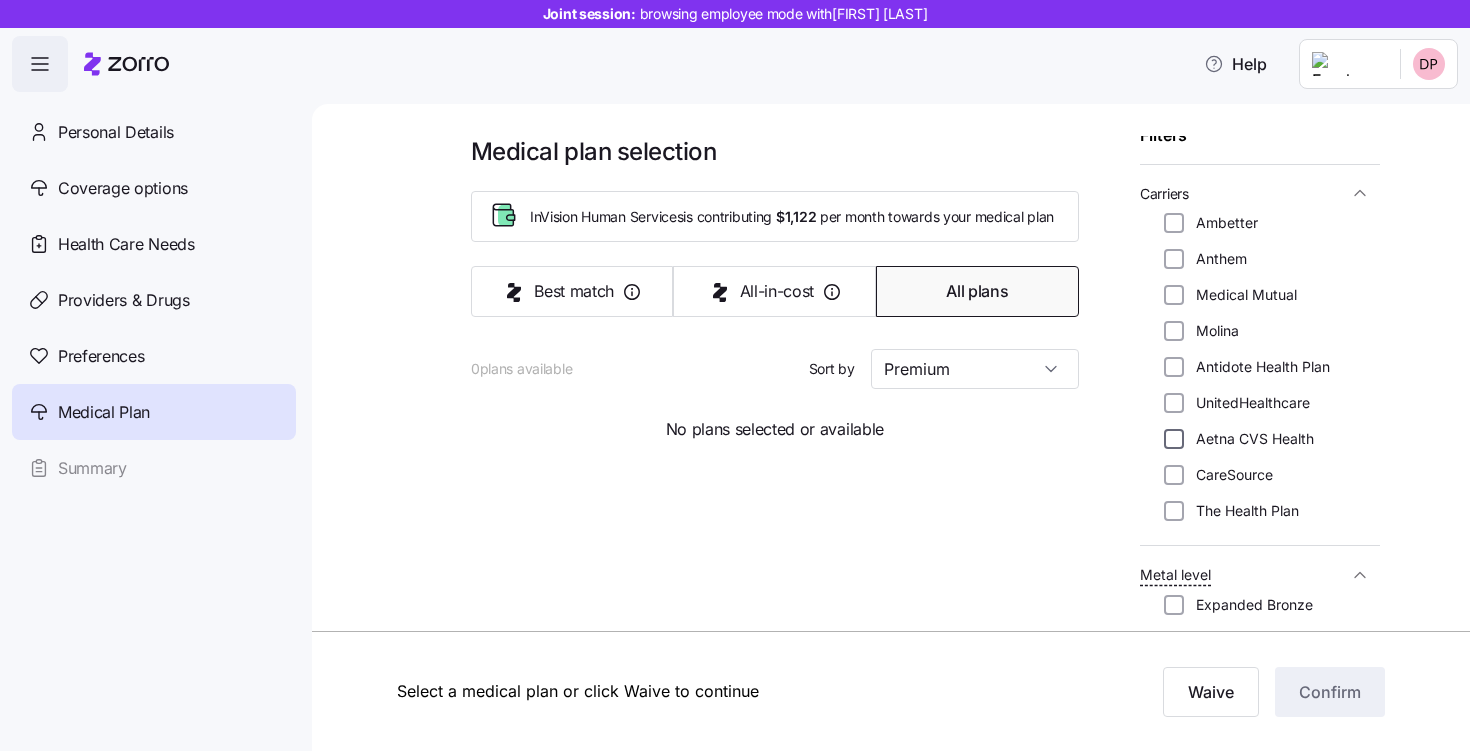 click on "Aetna CVS Health" at bounding box center (1174, 439) 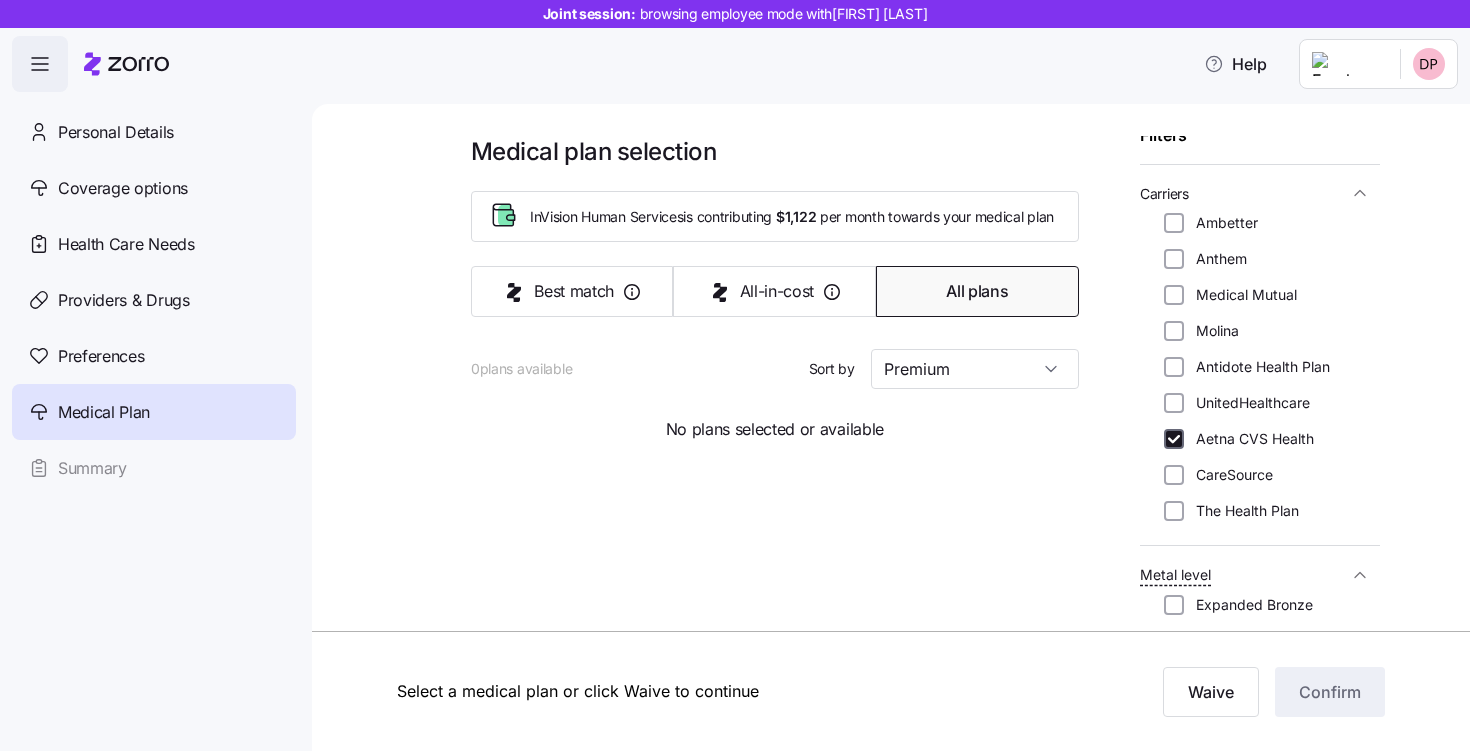checkbox on "true" 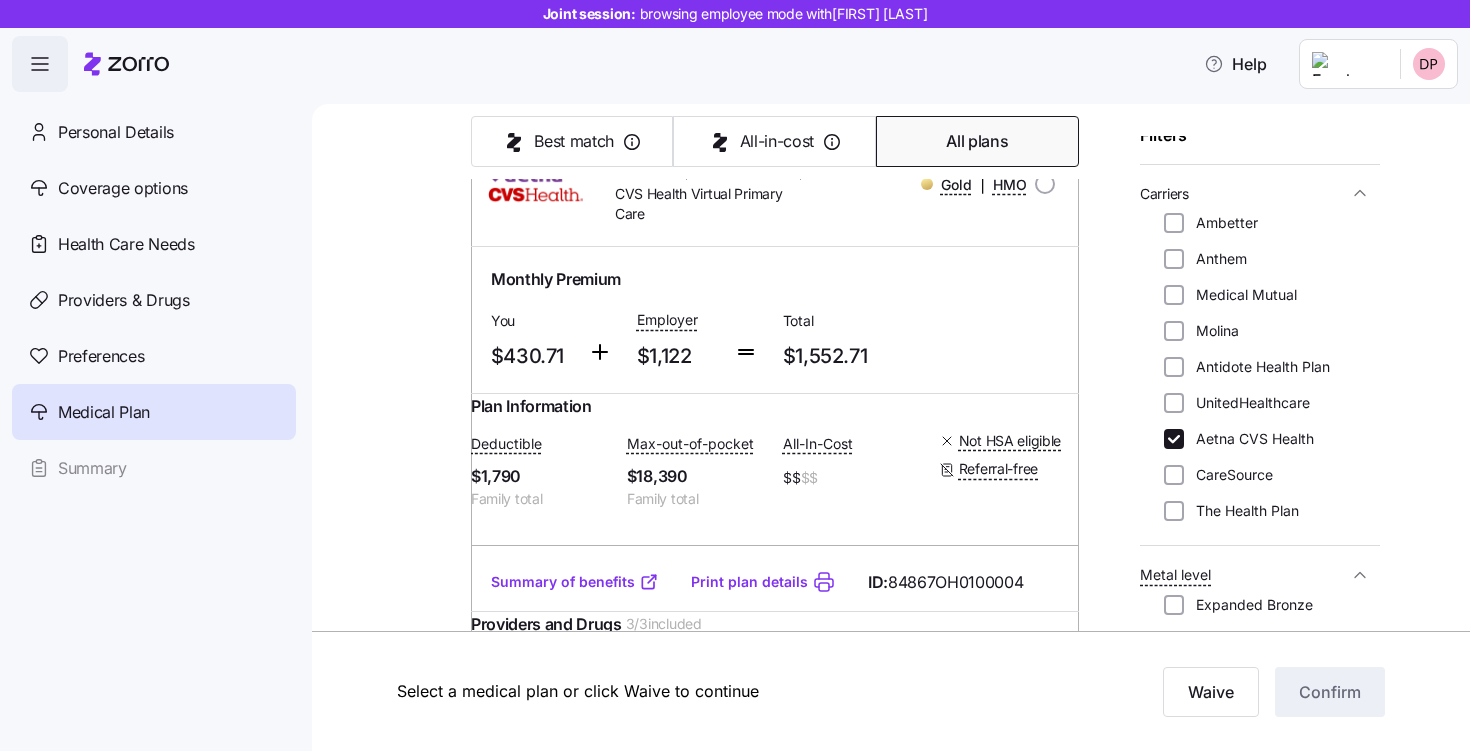 scroll, scrollTop: 286, scrollLeft: 0, axis: vertical 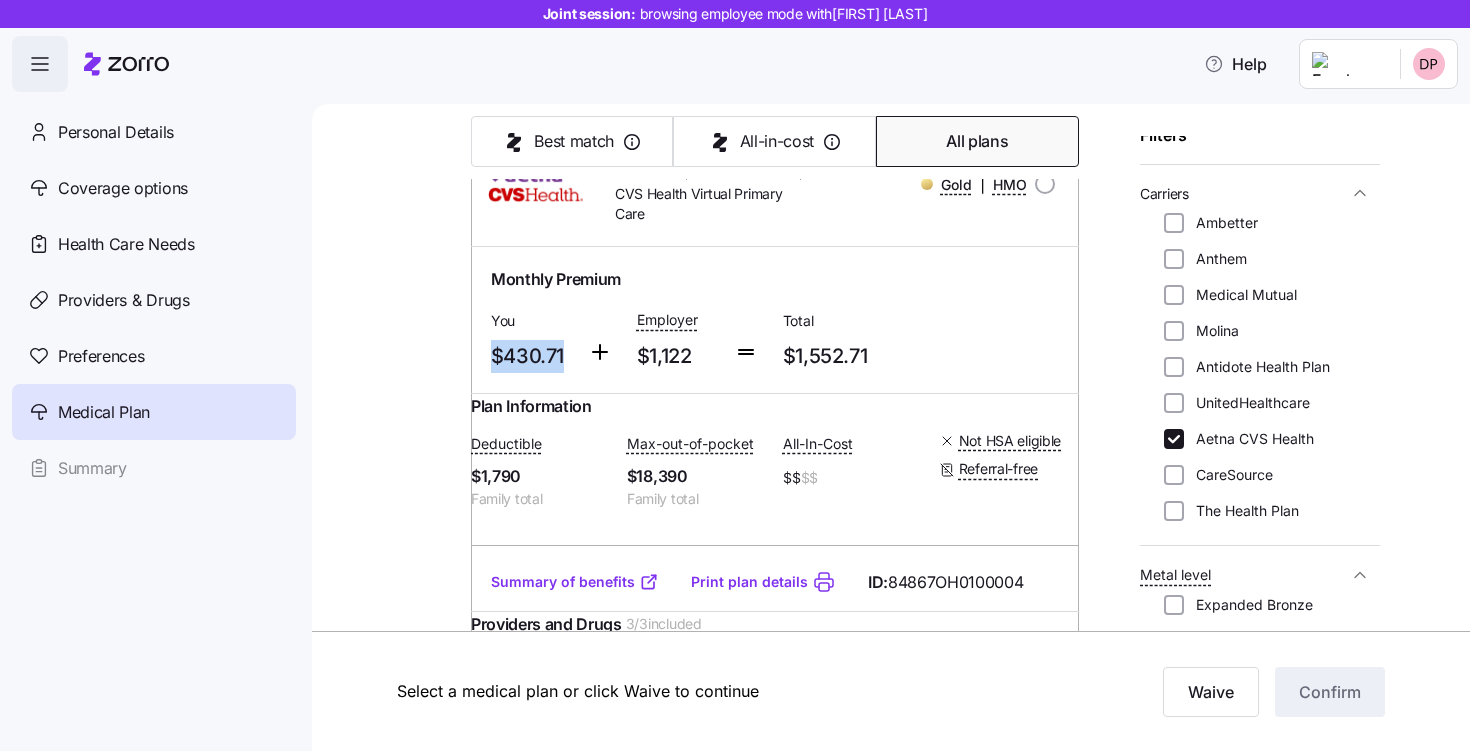 drag, startPoint x: 567, startPoint y: 363, endPoint x: 477, endPoint y: 362, distance: 90.005554 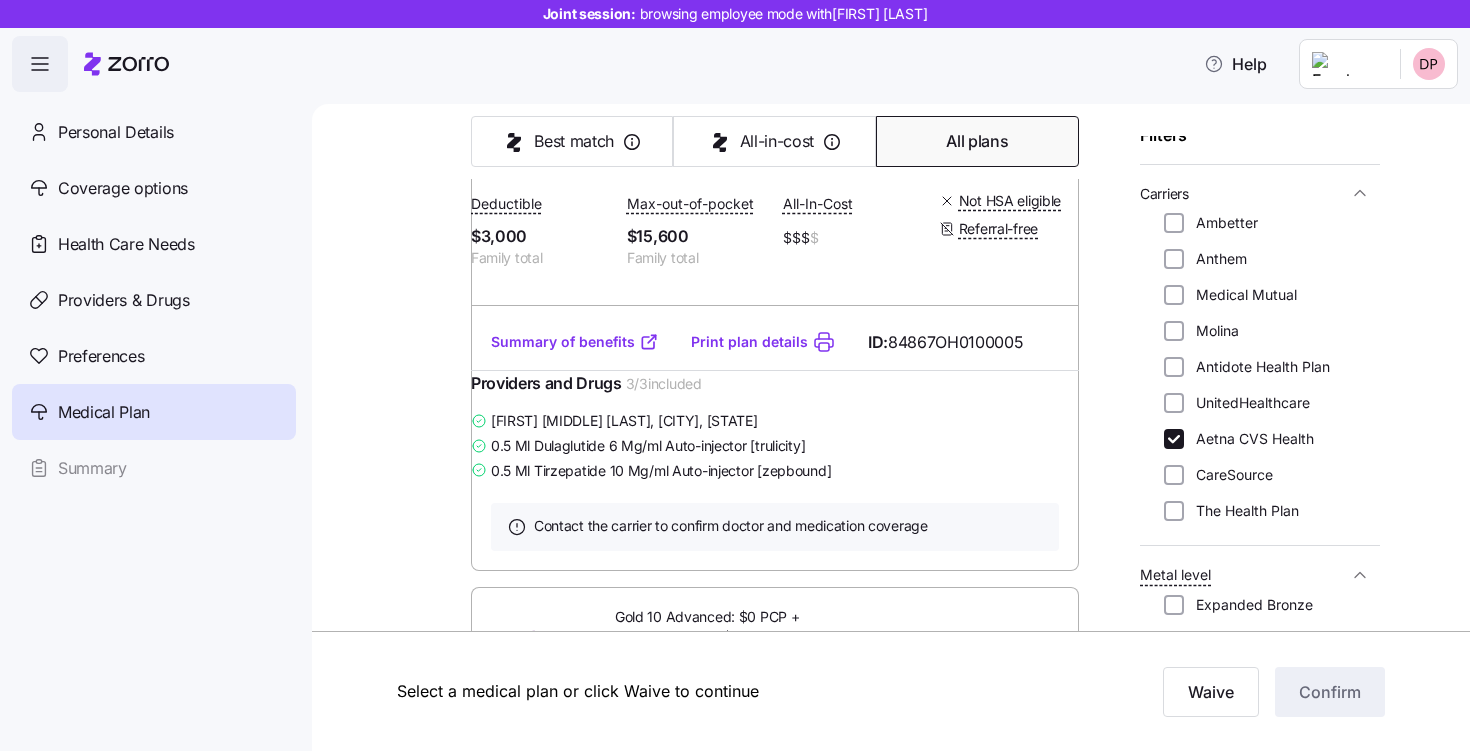 scroll, scrollTop: 1226, scrollLeft: 0, axis: vertical 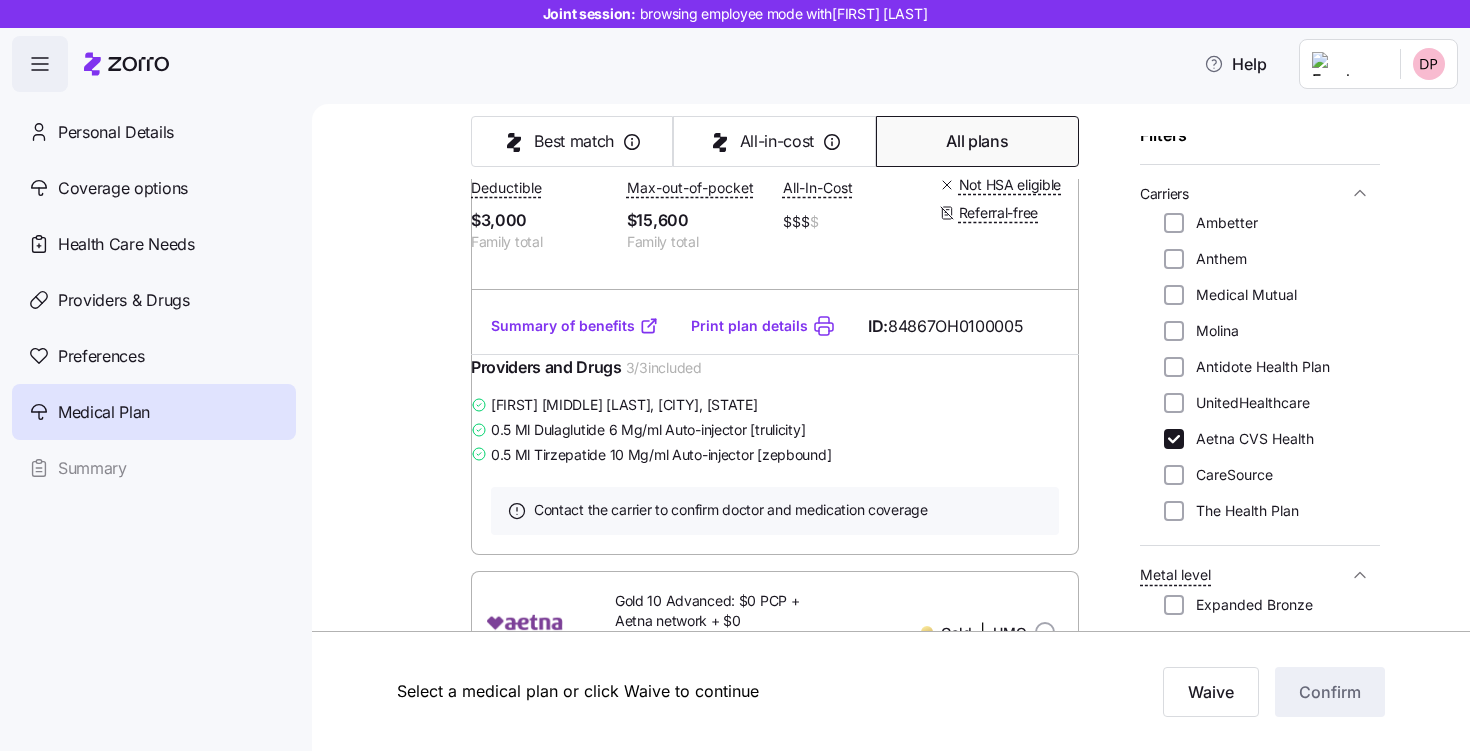 click on "Summary of benefits" at bounding box center [575, 326] 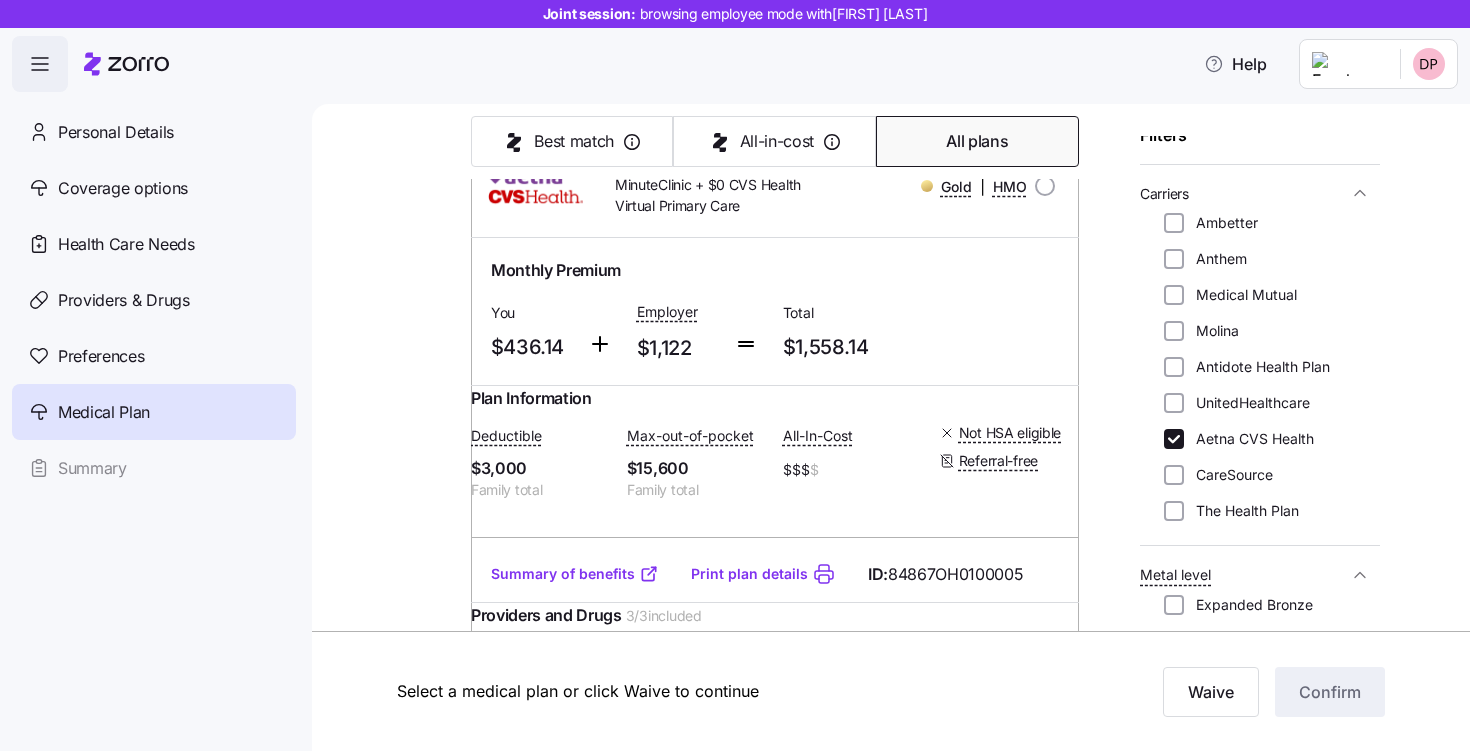 scroll, scrollTop: 993, scrollLeft: 0, axis: vertical 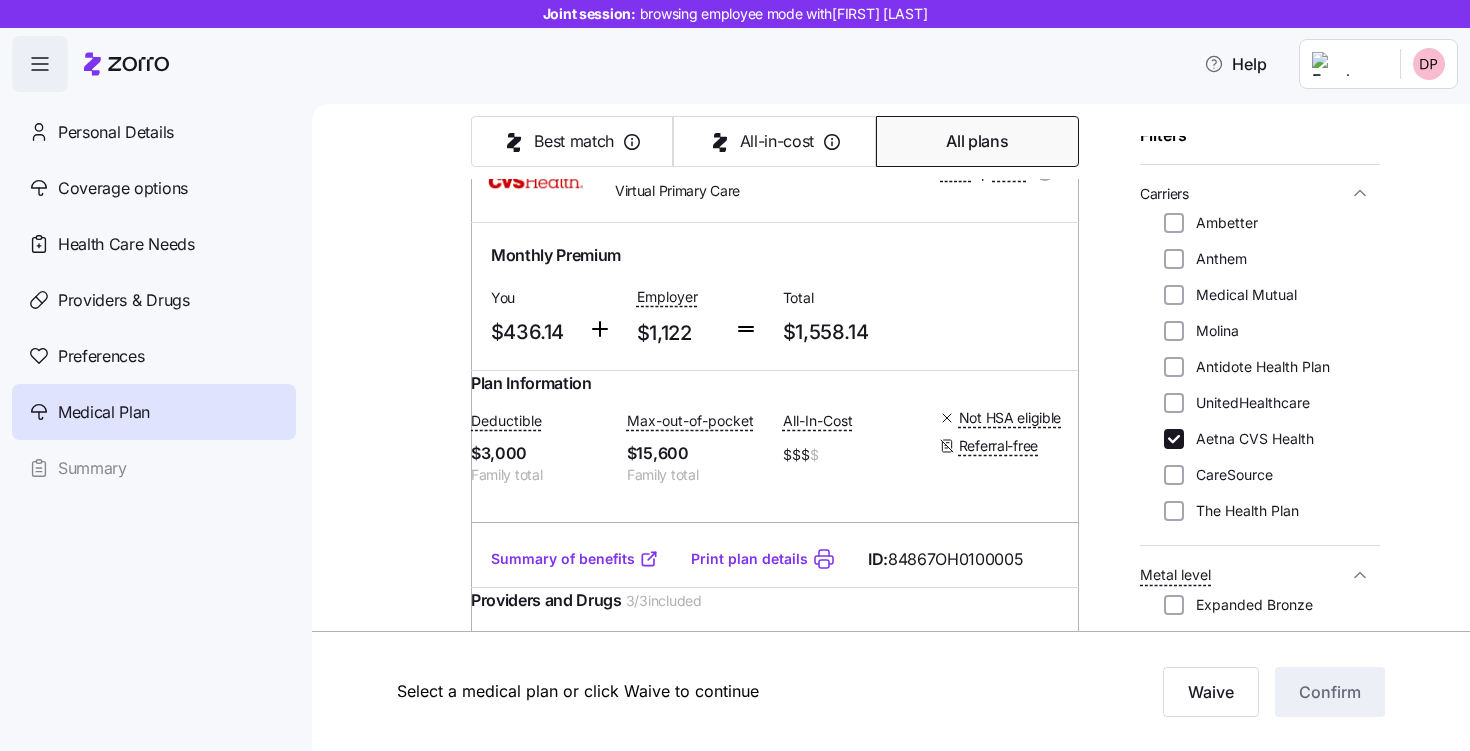 click on "$436.14" at bounding box center (531, 332) 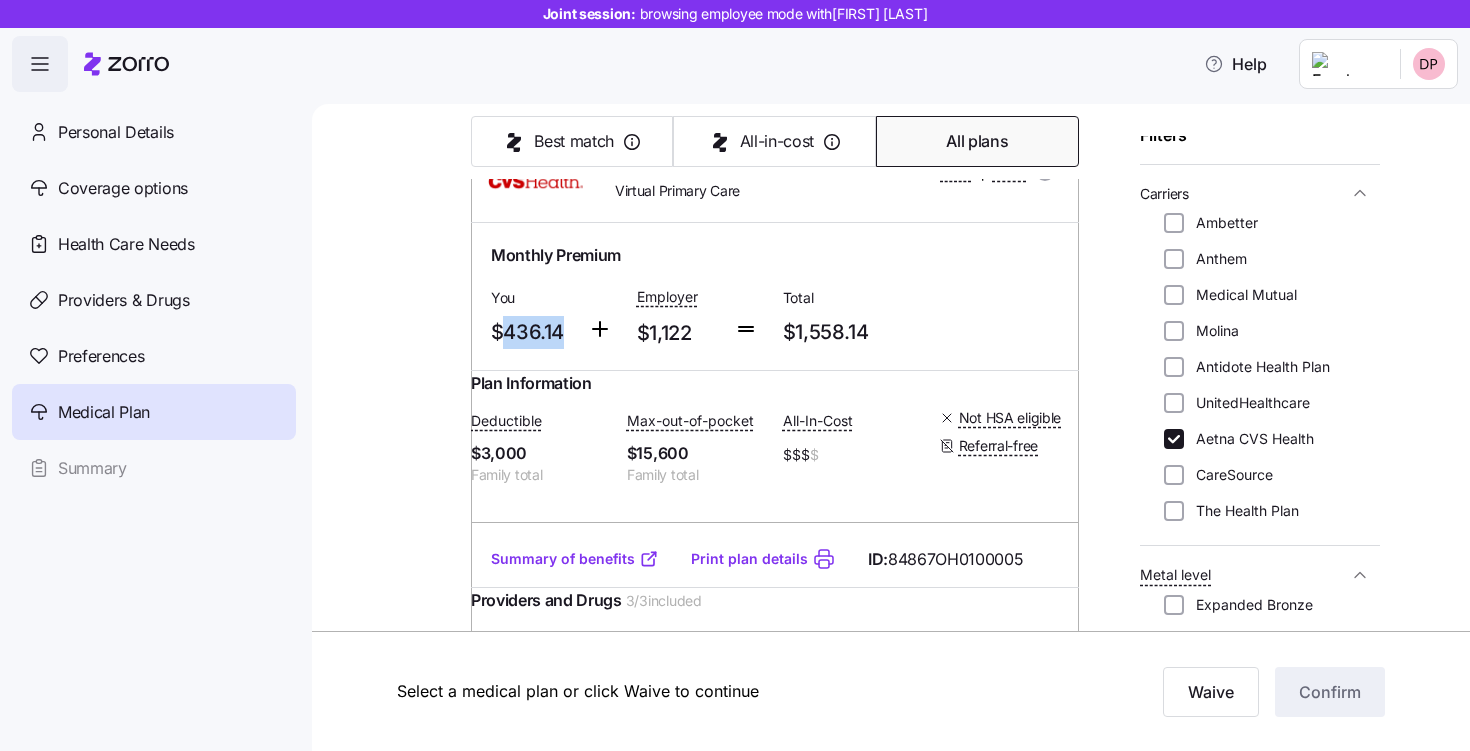 click on "$436.14" at bounding box center (531, 332) 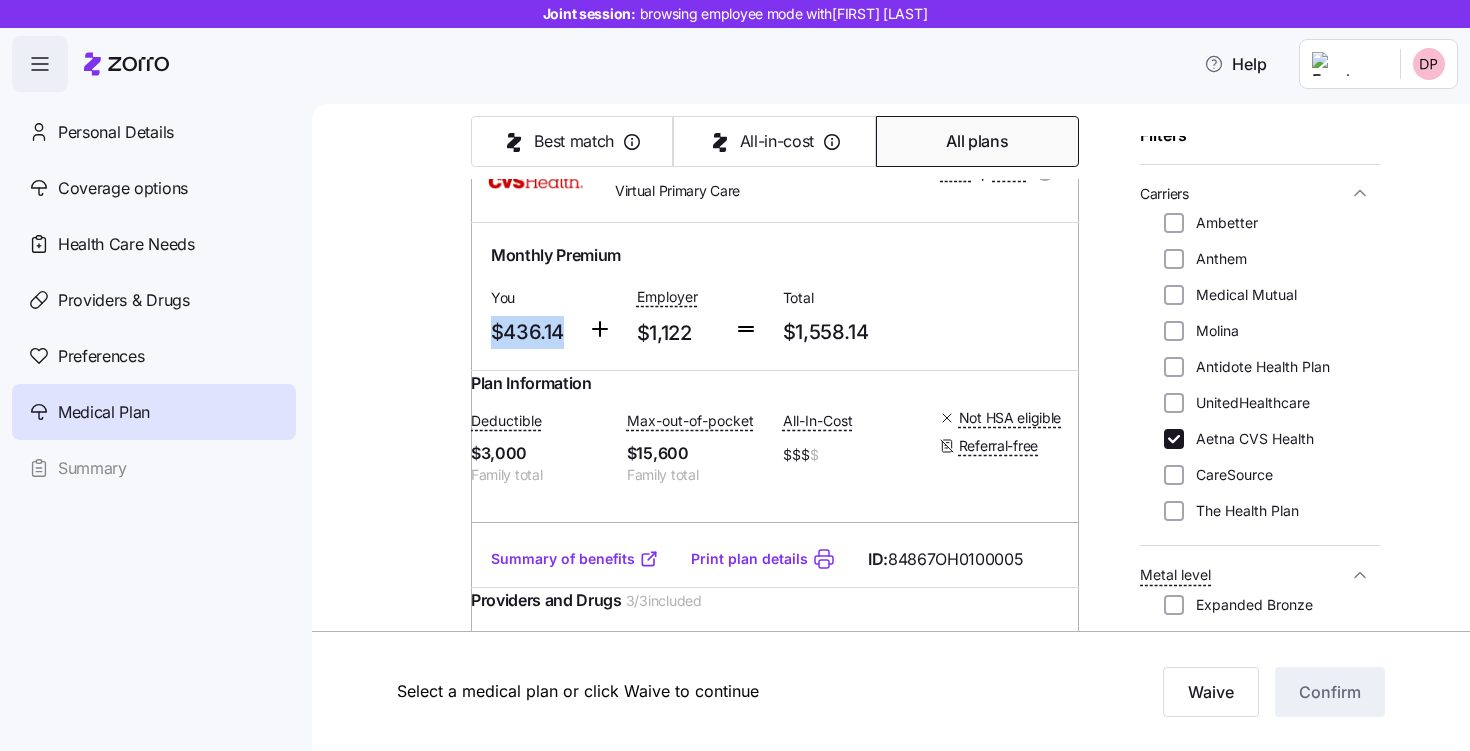 click on "$436.14" at bounding box center [531, 332] 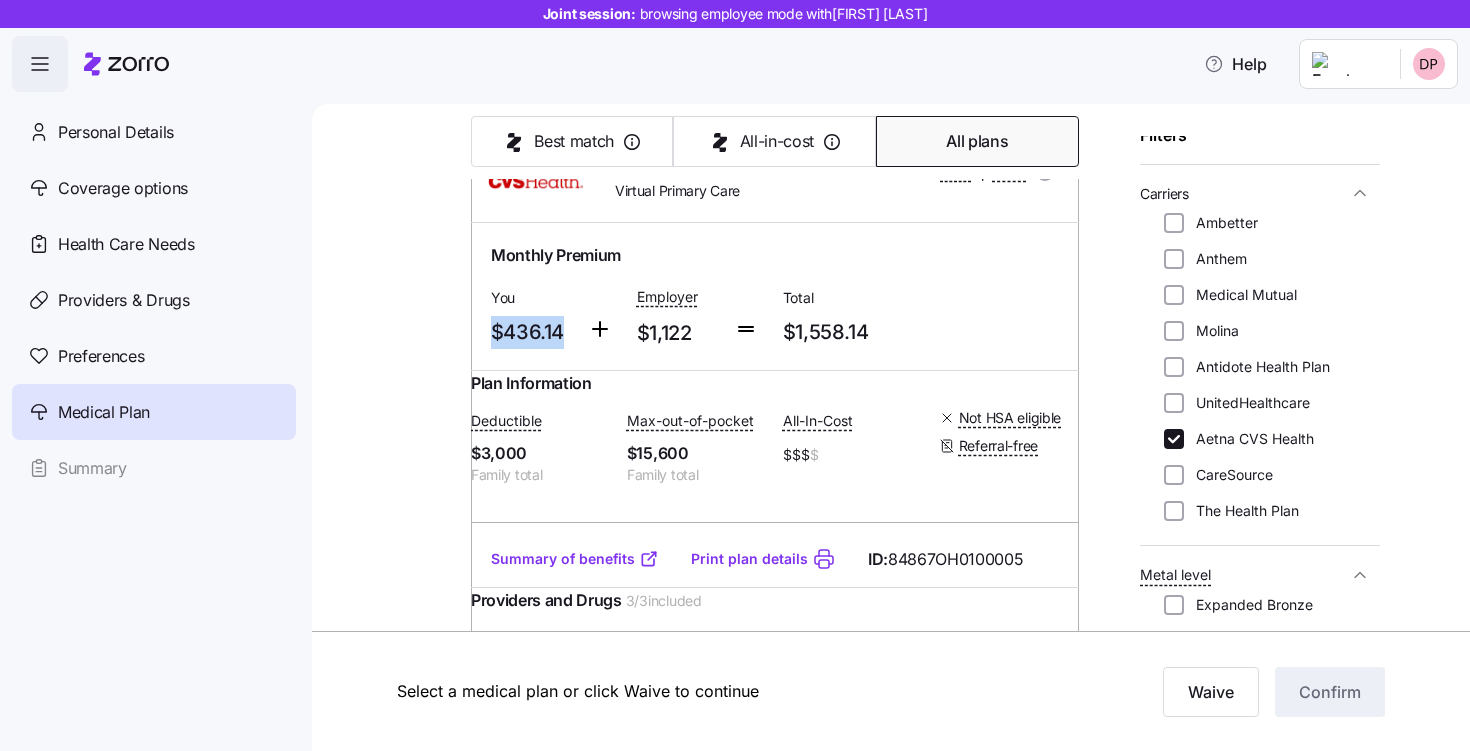 scroll, scrollTop: 0, scrollLeft: 0, axis: both 